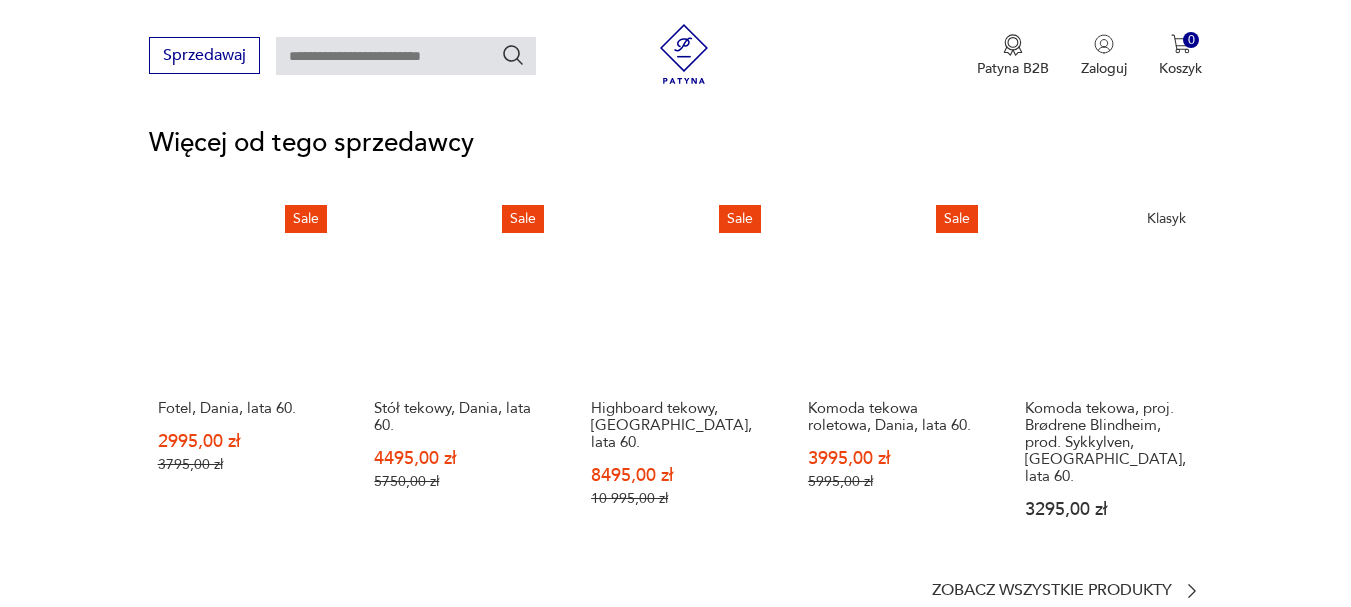scroll, scrollTop: 2698, scrollLeft: 0, axis: vertical 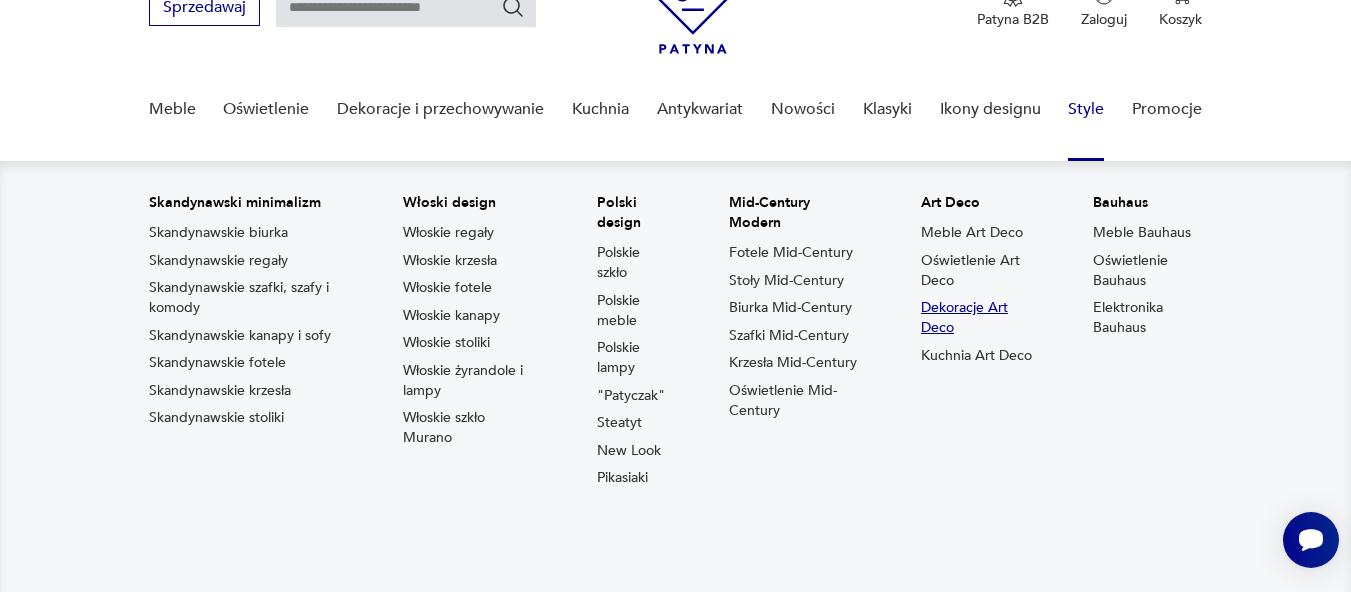 click on "Dekoracje Art Deco" at bounding box center (977, 318) 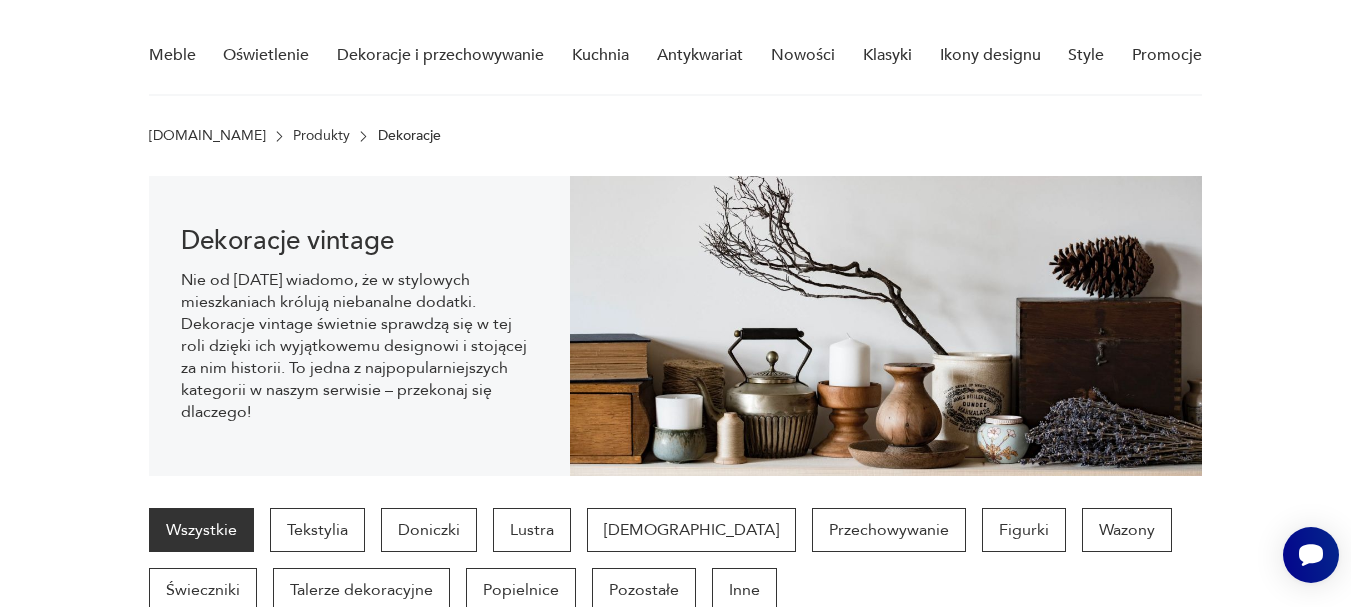scroll, scrollTop: 200, scrollLeft: 0, axis: vertical 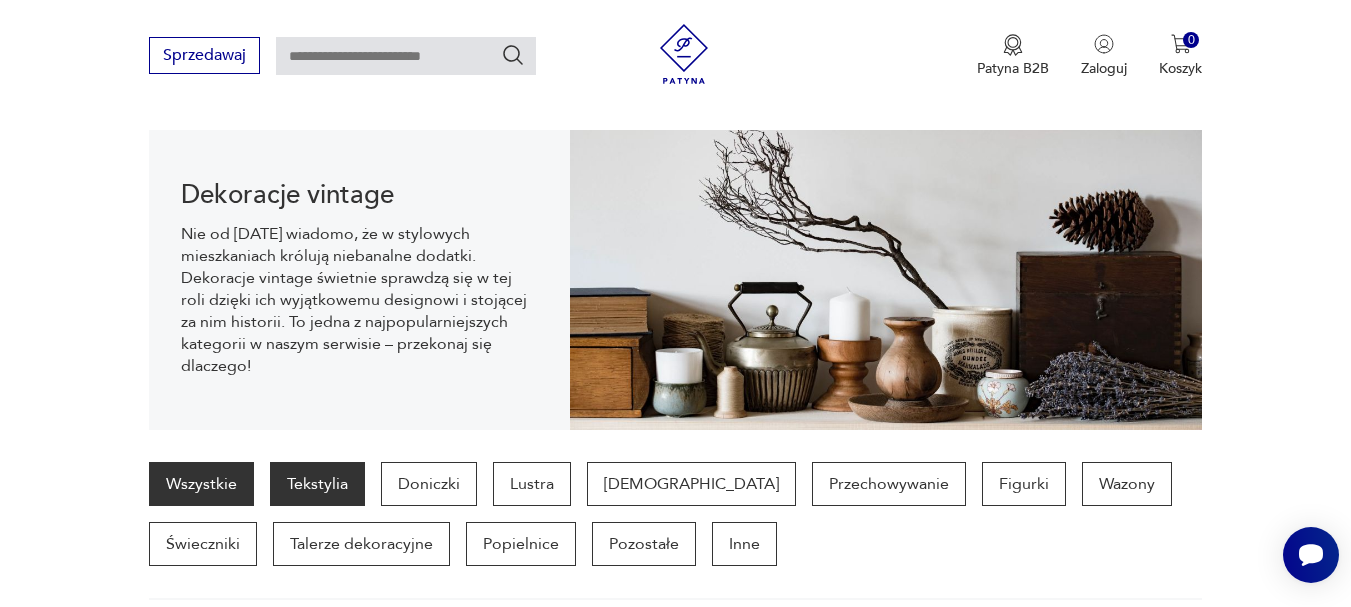 click on "Tekstylia" at bounding box center (317, 484) 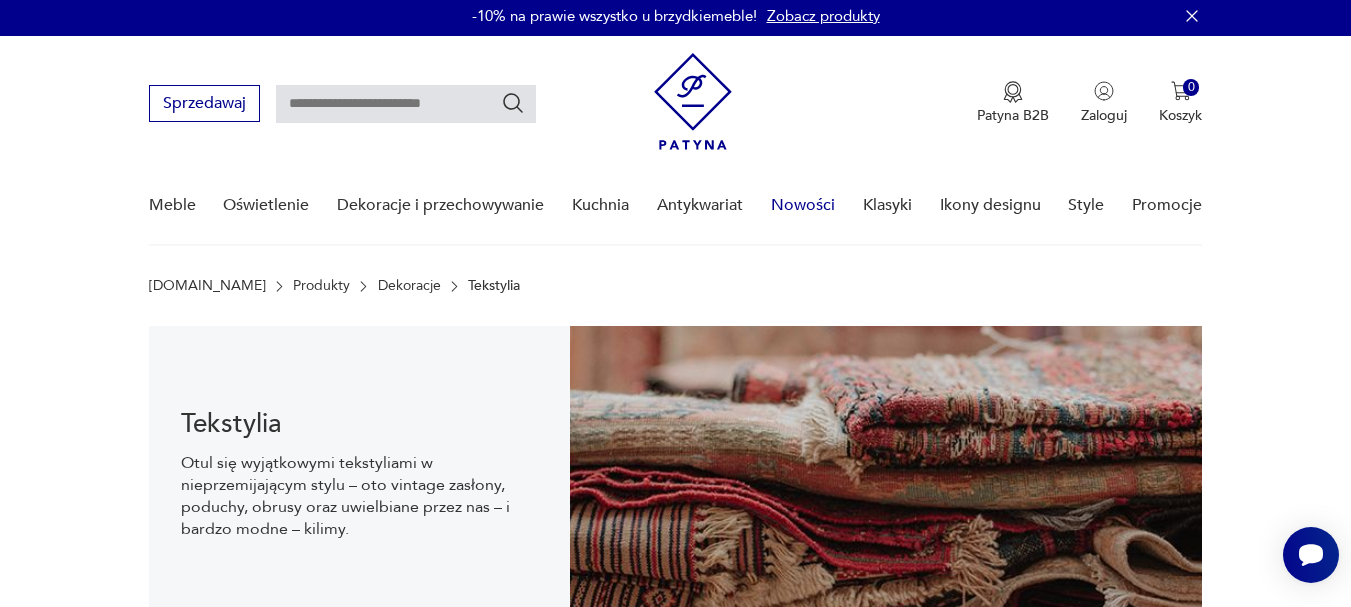 scroll, scrollTop: 0, scrollLeft: 0, axis: both 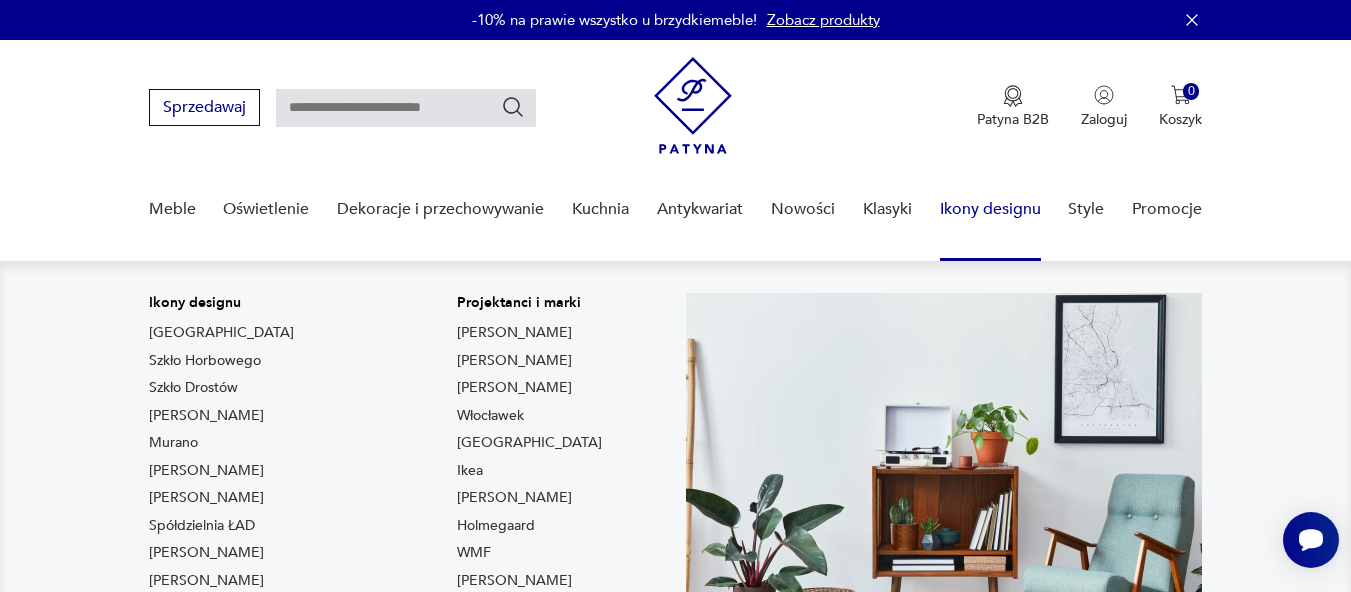 click on "Ikony designu" at bounding box center (990, 209) 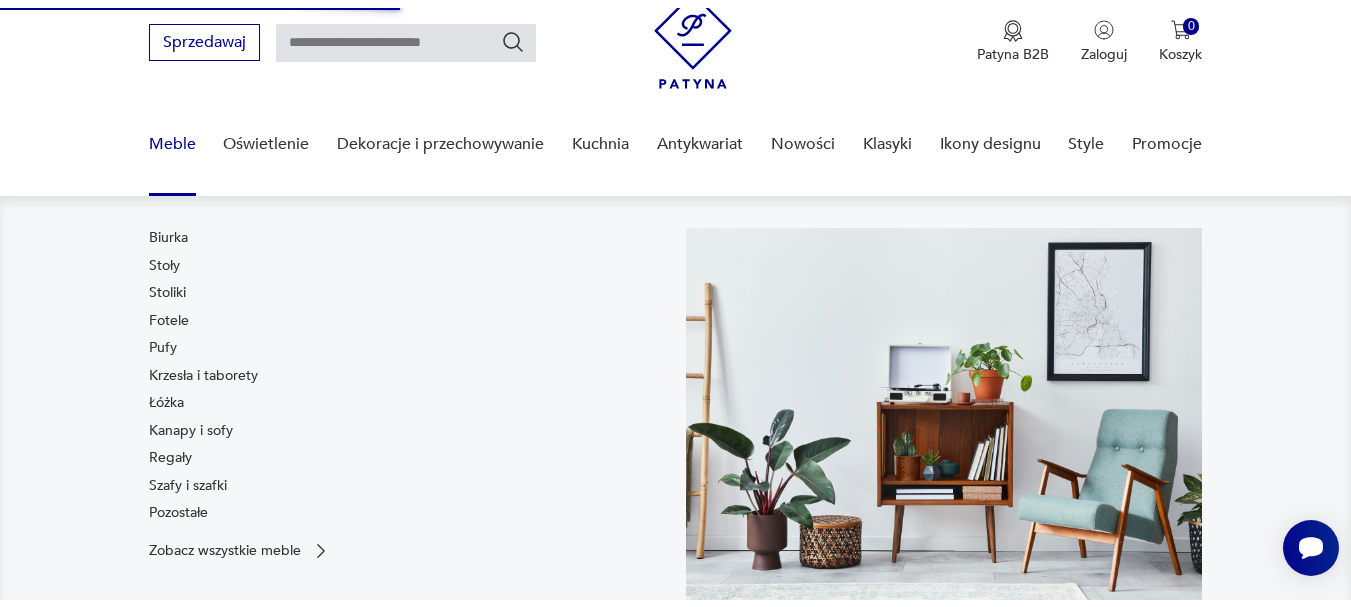 scroll, scrollTop: 100, scrollLeft: 0, axis: vertical 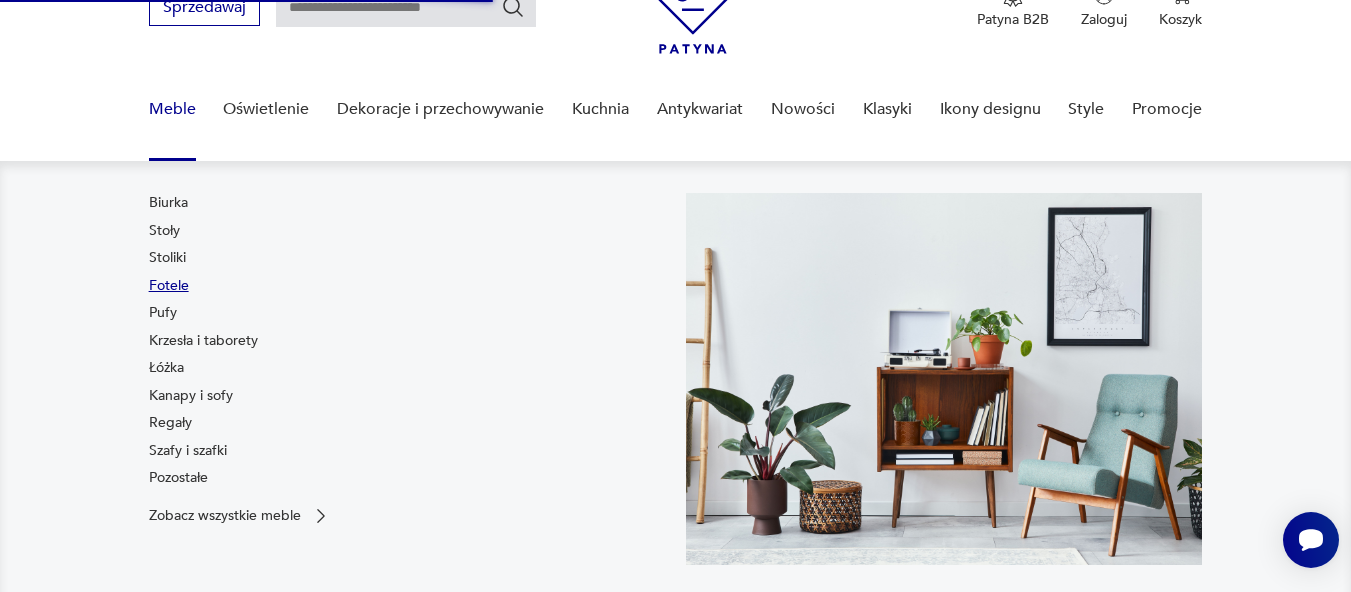 click on "Fotele" at bounding box center (169, 286) 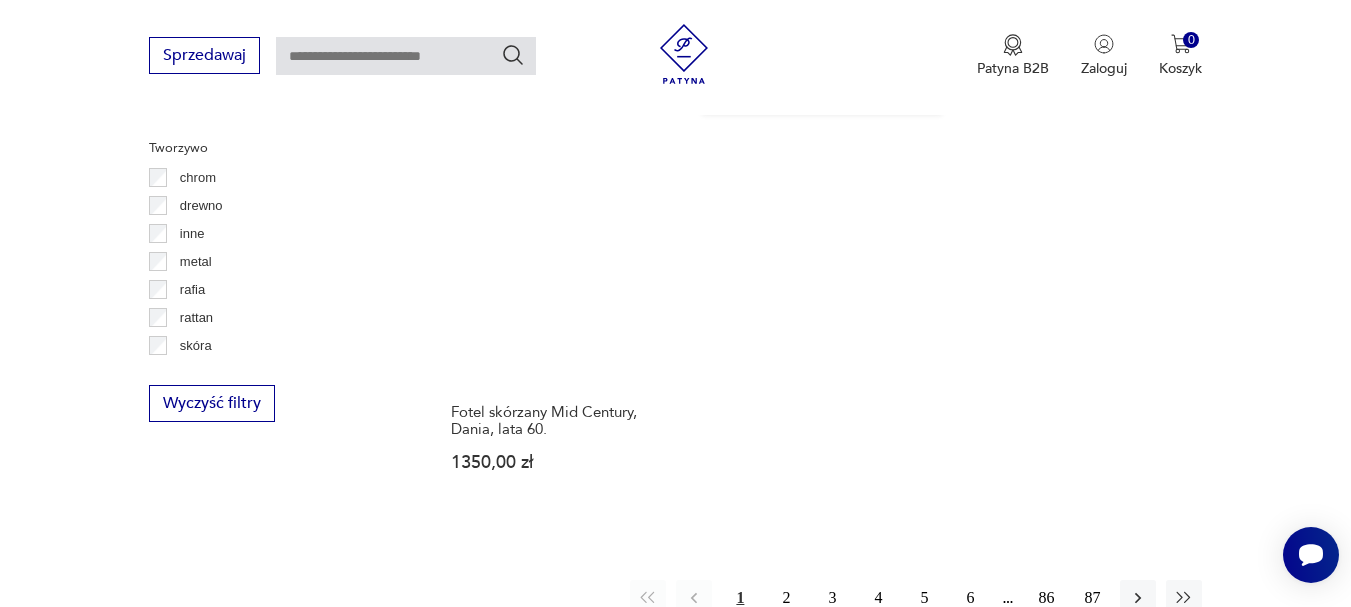 scroll, scrollTop: 3031, scrollLeft: 0, axis: vertical 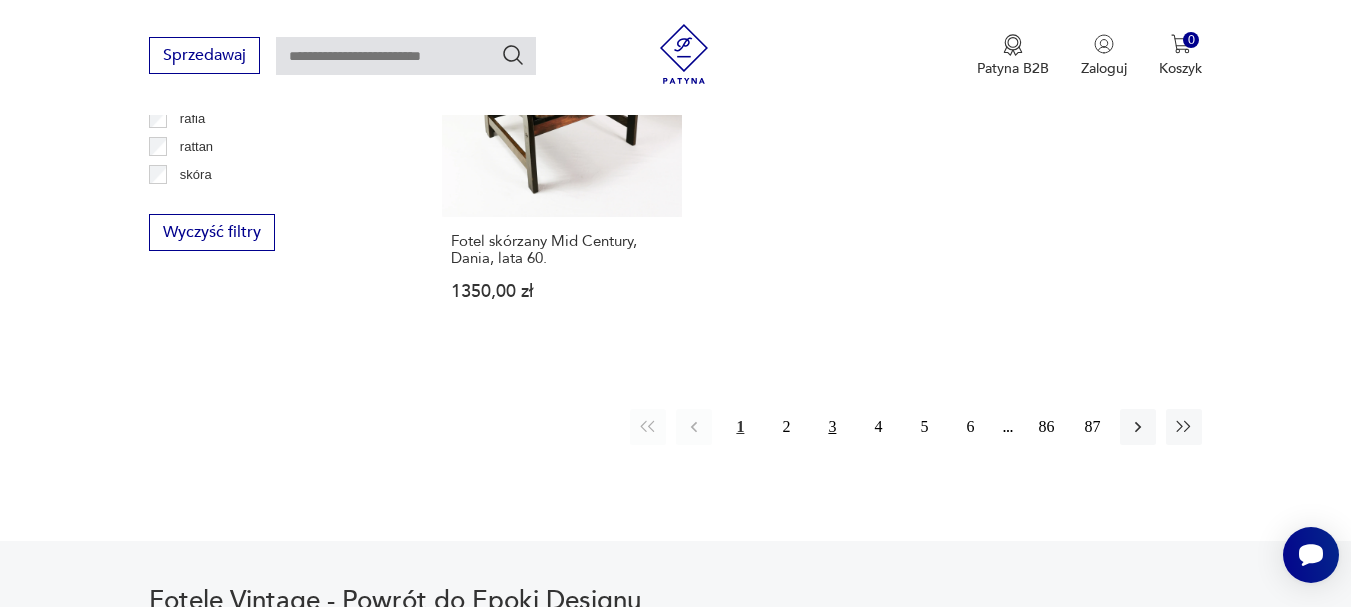 click on "3" at bounding box center [832, 427] 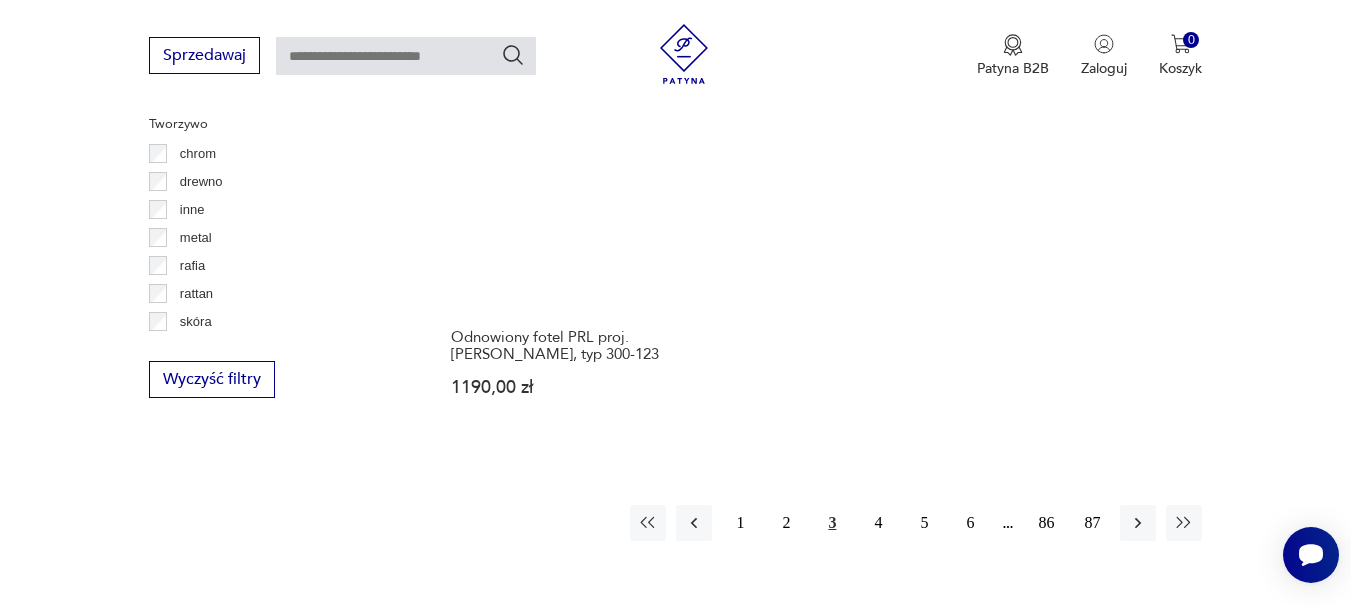 scroll, scrollTop: 2931, scrollLeft: 0, axis: vertical 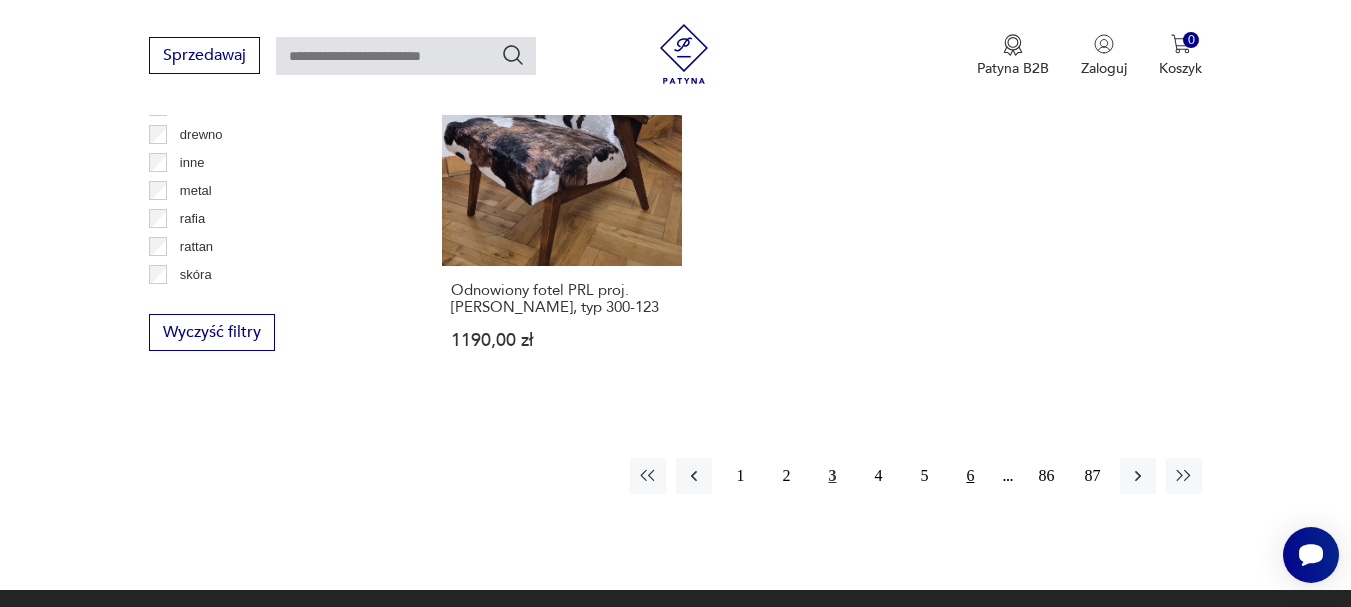 click on "6" at bounding box center (970, 476) 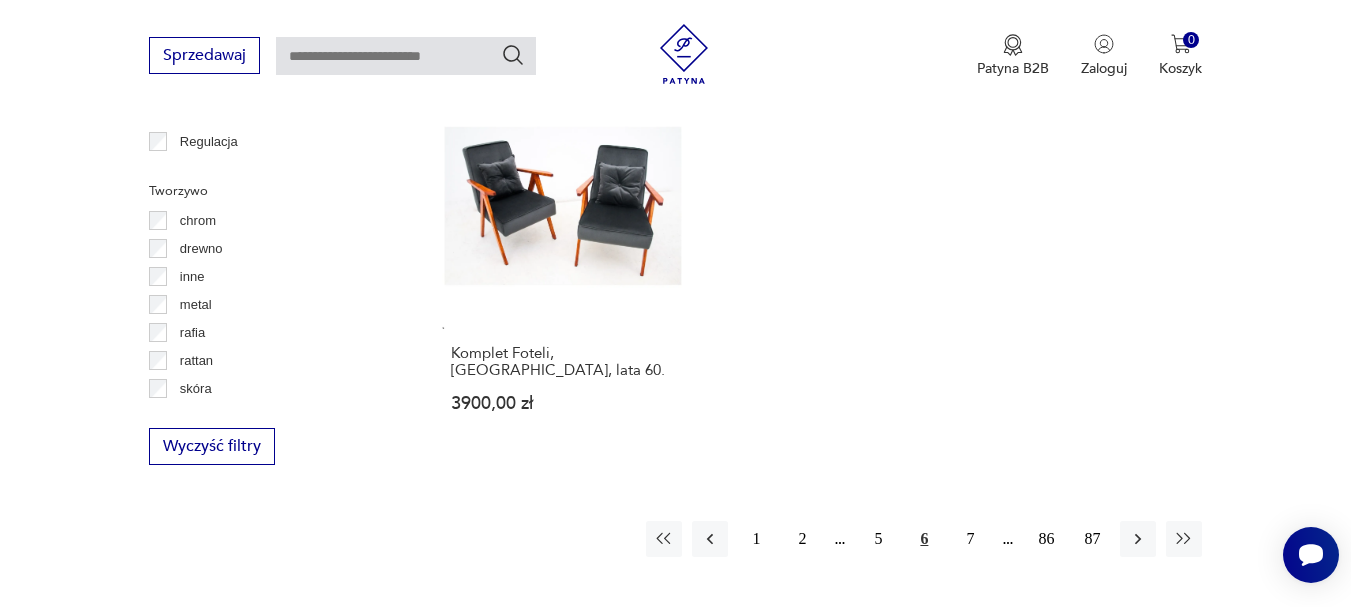 scroll, scrollTop: 2831, scrollLeft: 0, axis: vertical 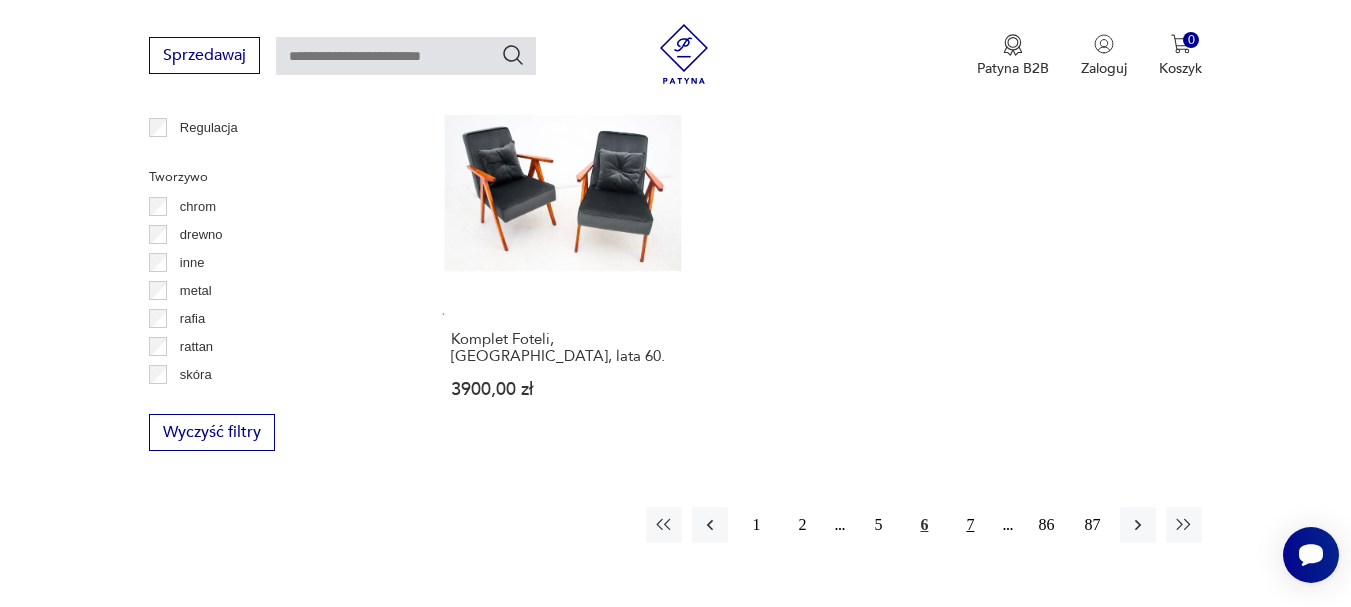 click on "7" at bounding box center (970, 525) 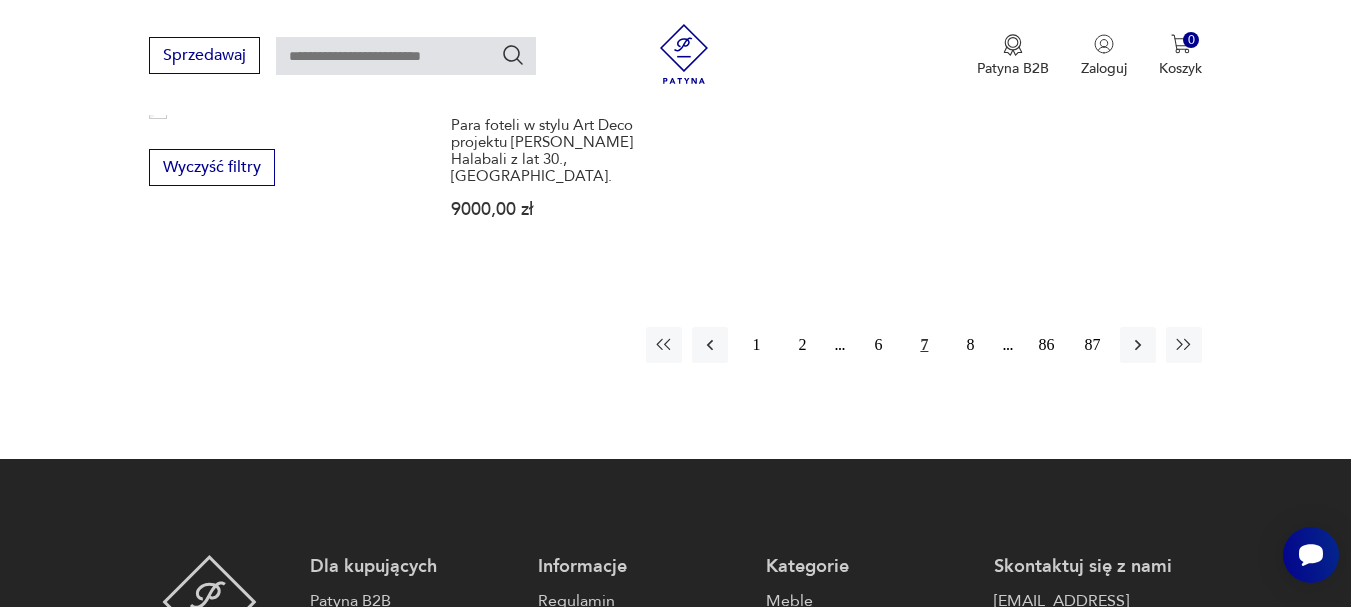scroll, scrollTop: 3131, scrollLeft: 0, axis: vertical 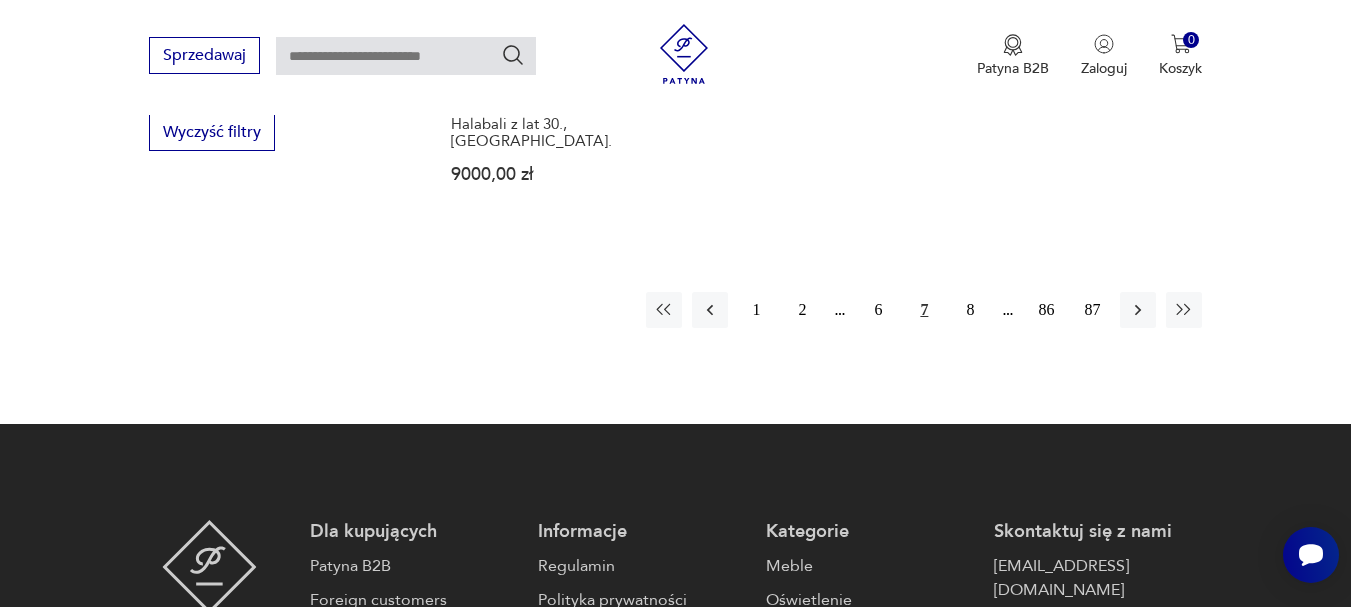 click on "7" at bounding box center [924, 310] 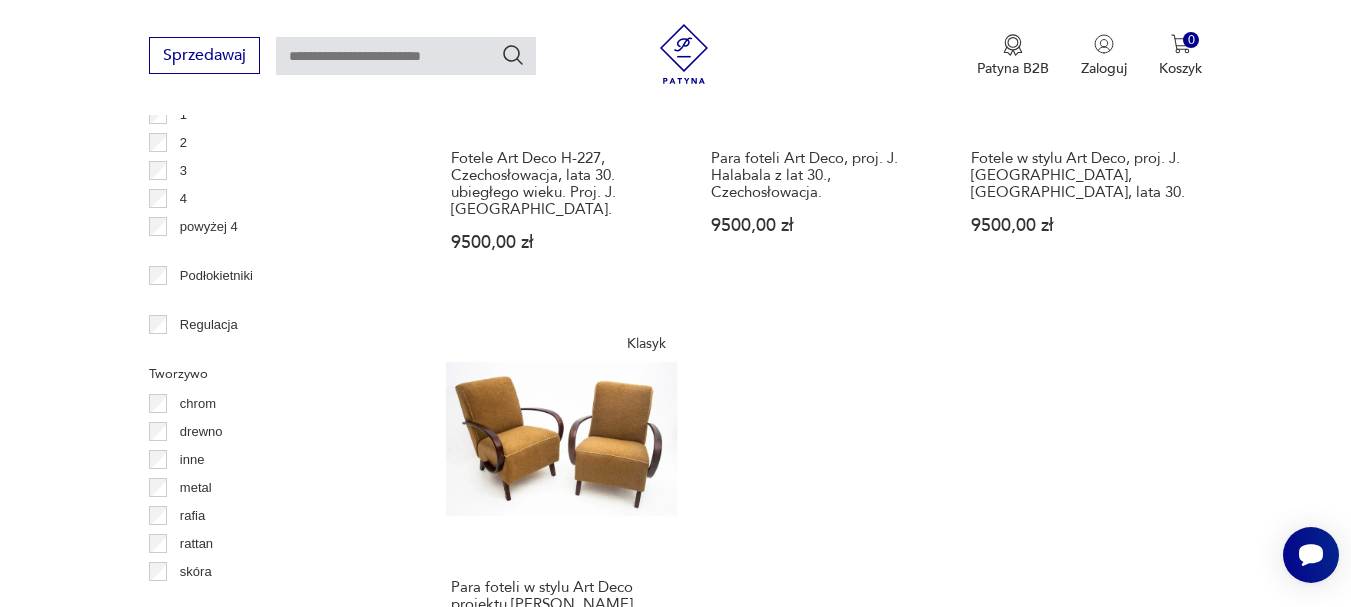 scroll, scrollTop: 2831, scrollLeft: 0, axis: vertical 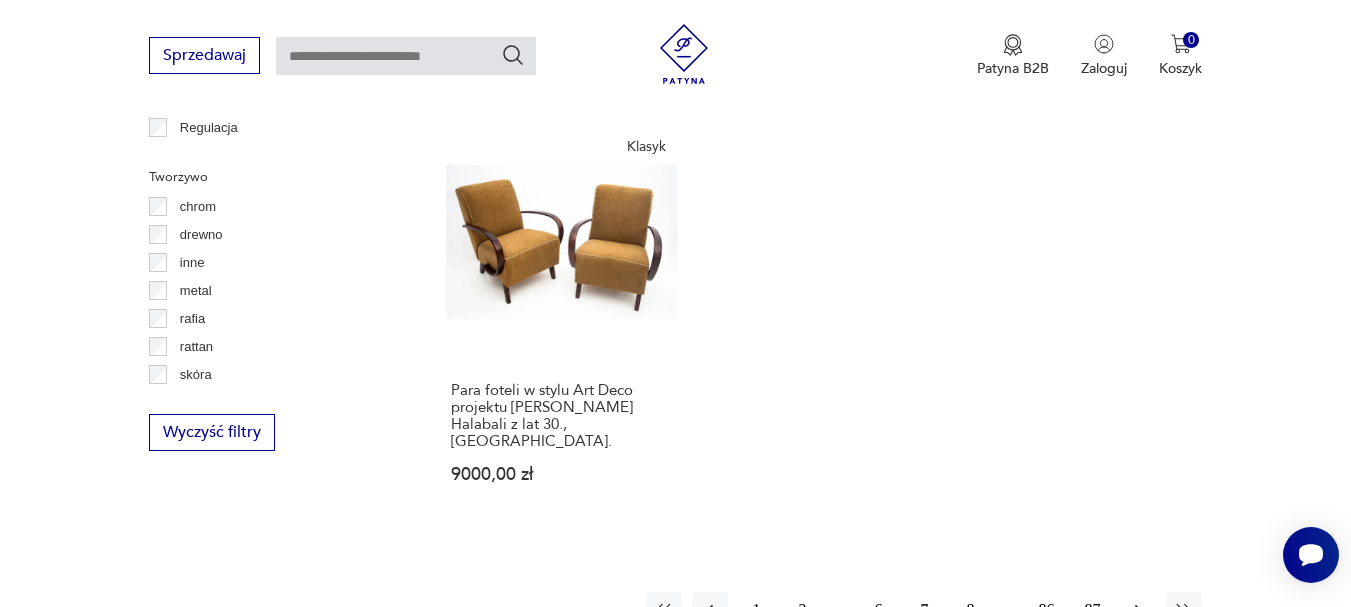 click 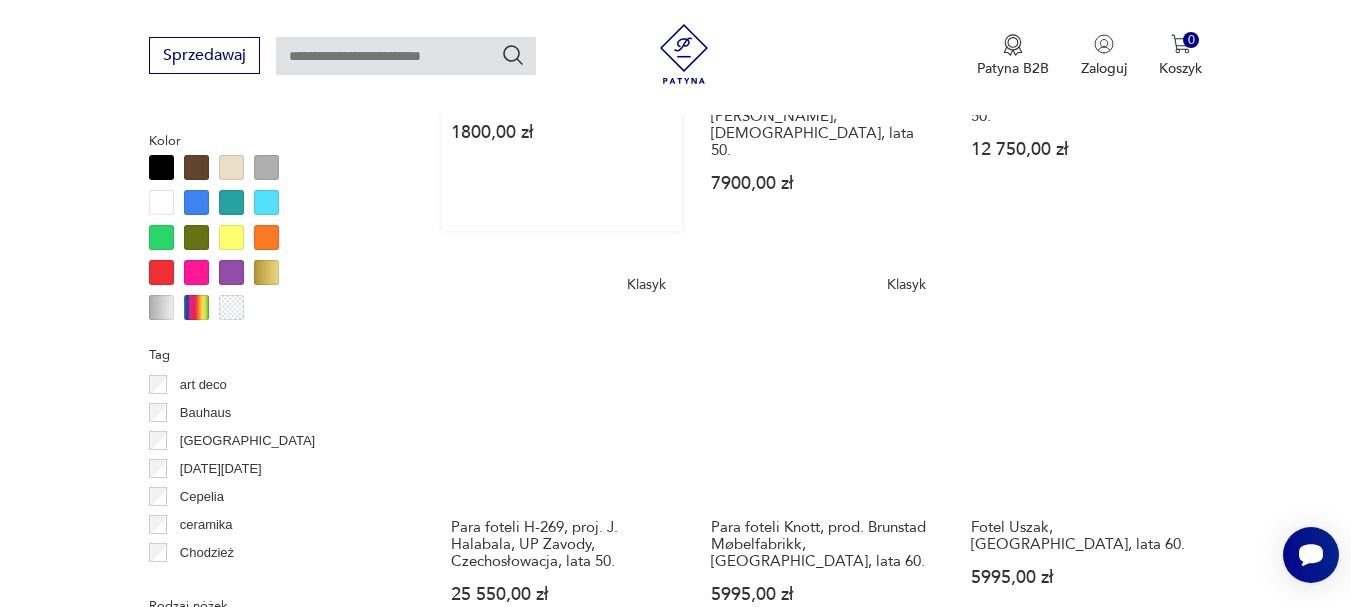 scroll, scrollTop: 1931, scrollLeft: 0, axis: vertical 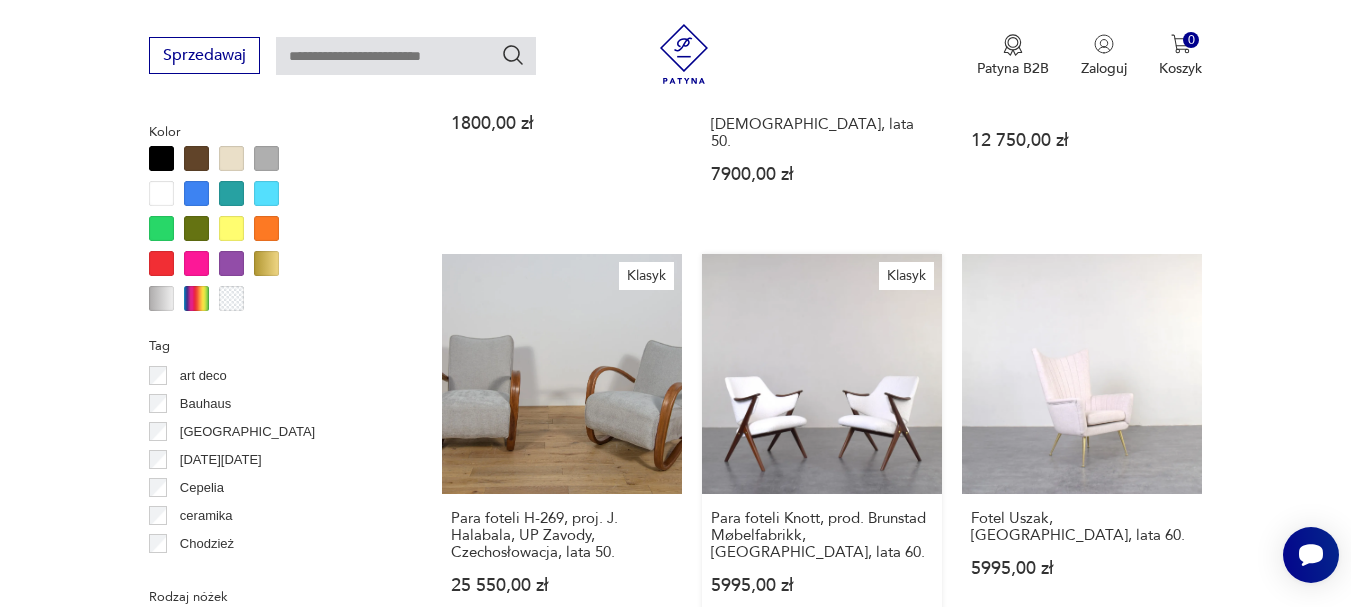 click on "Klasyk Para foteli Knott, prod. Brunstad Møbelfabrikk, [GEOGRAPHIC_DATA], lata 60. 5995,00 zł" at bounding box center [822, 443] 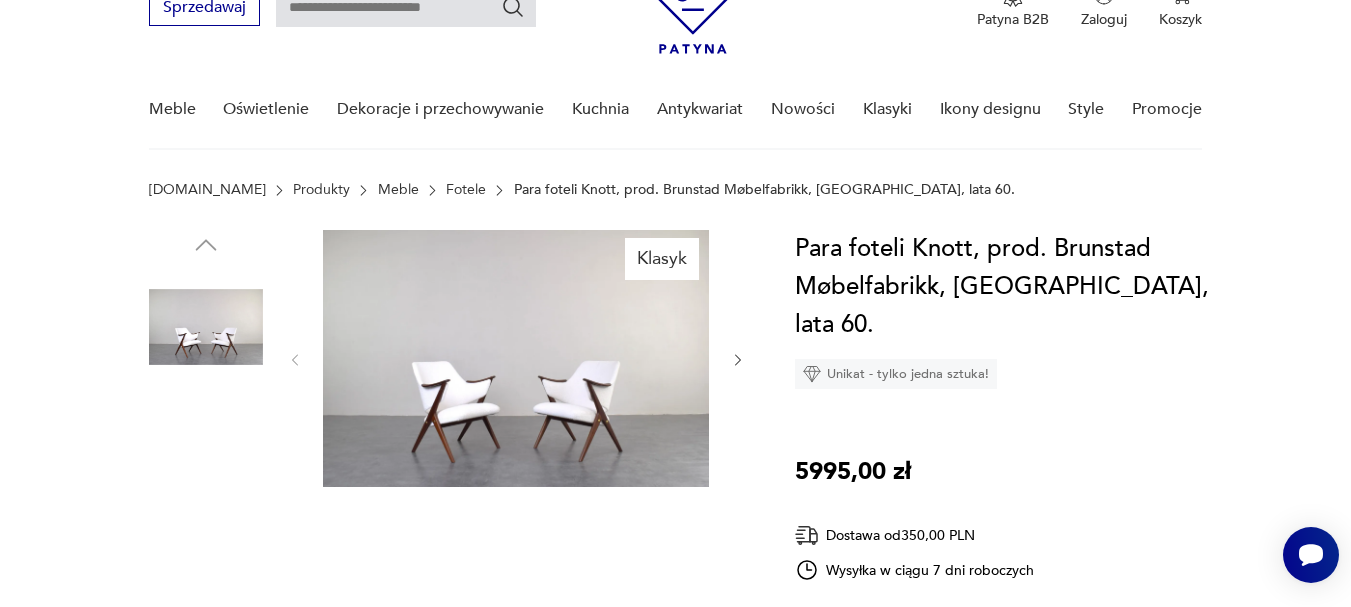 scroll, scrollTop: 300, scrollLeft: 0, axis: vertical 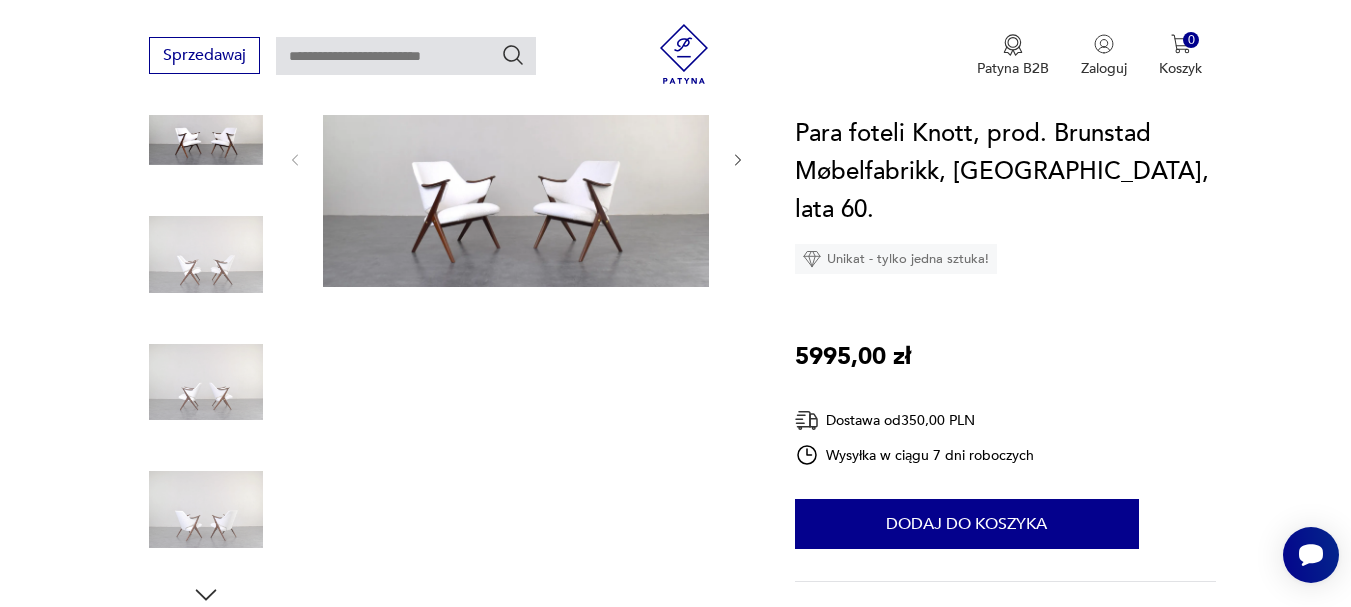 click at bounding box center (516, 158) 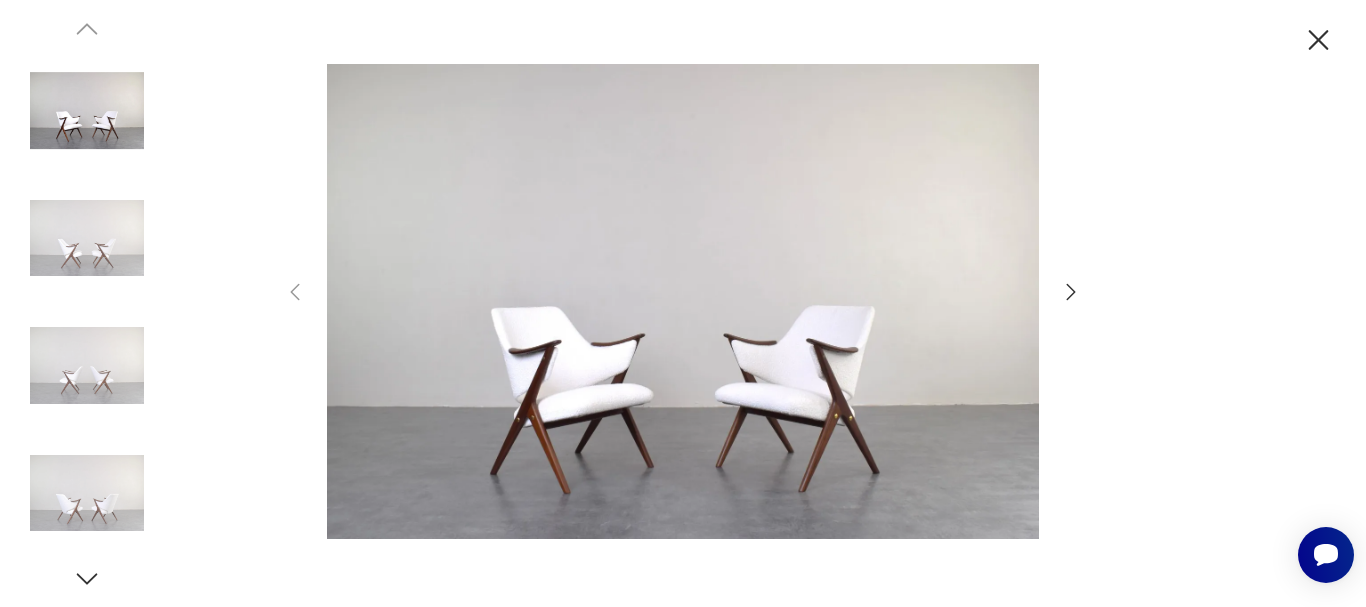 click 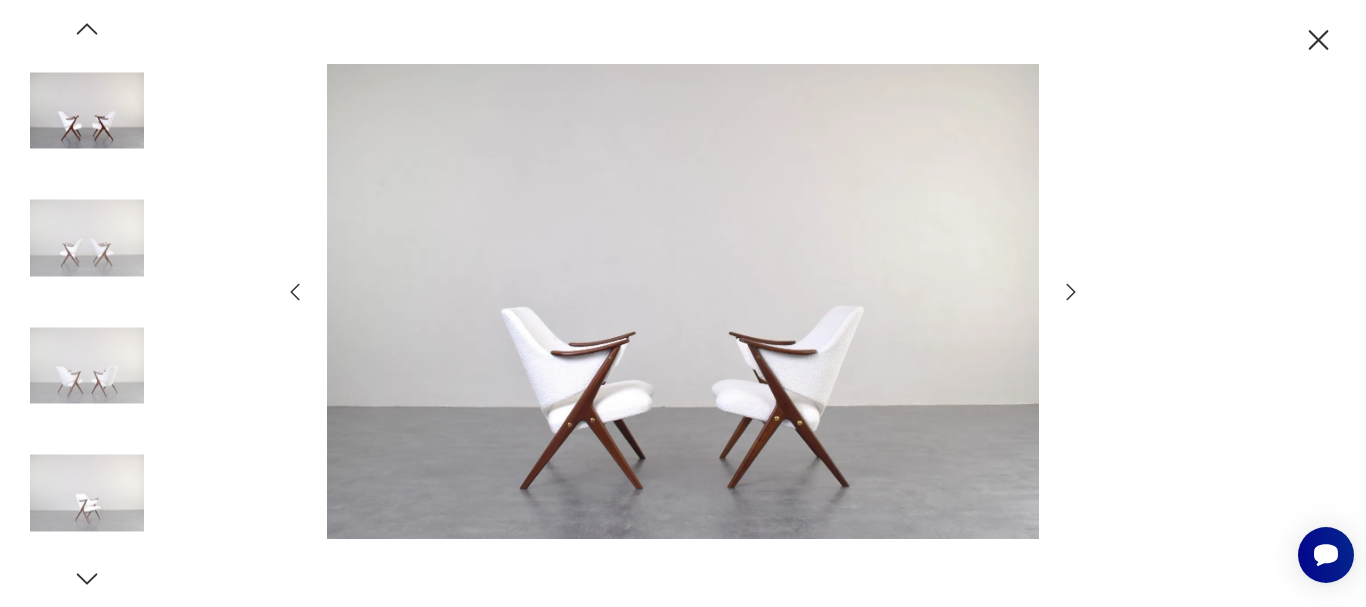 click 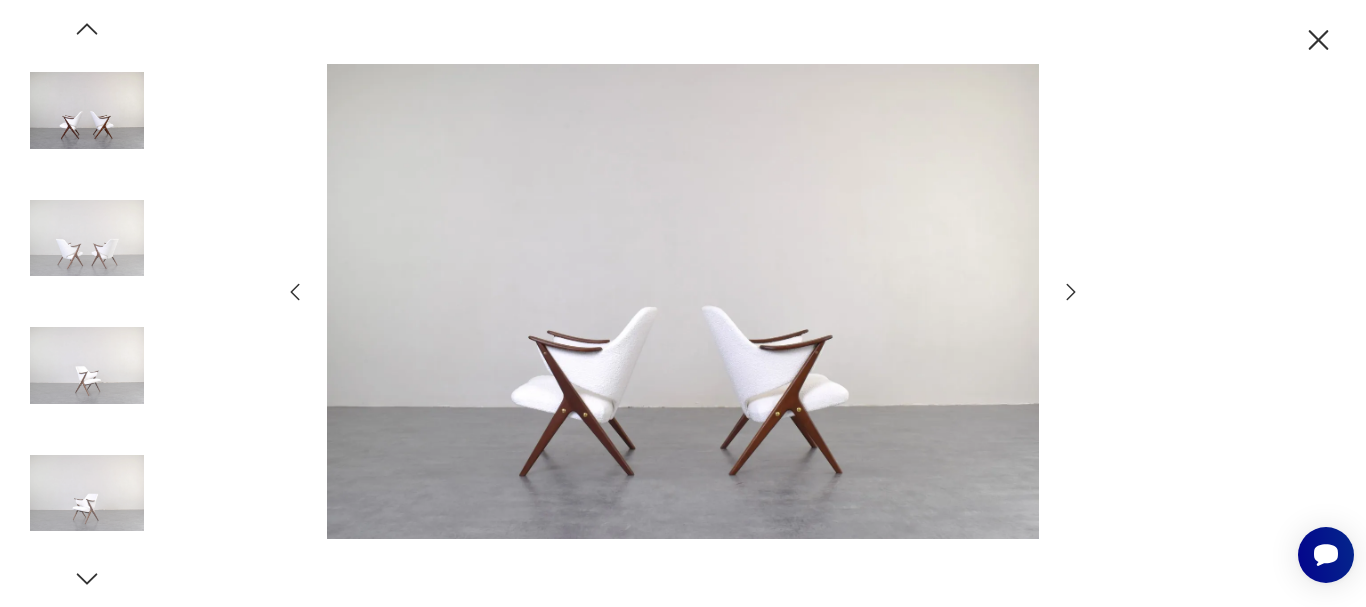 click 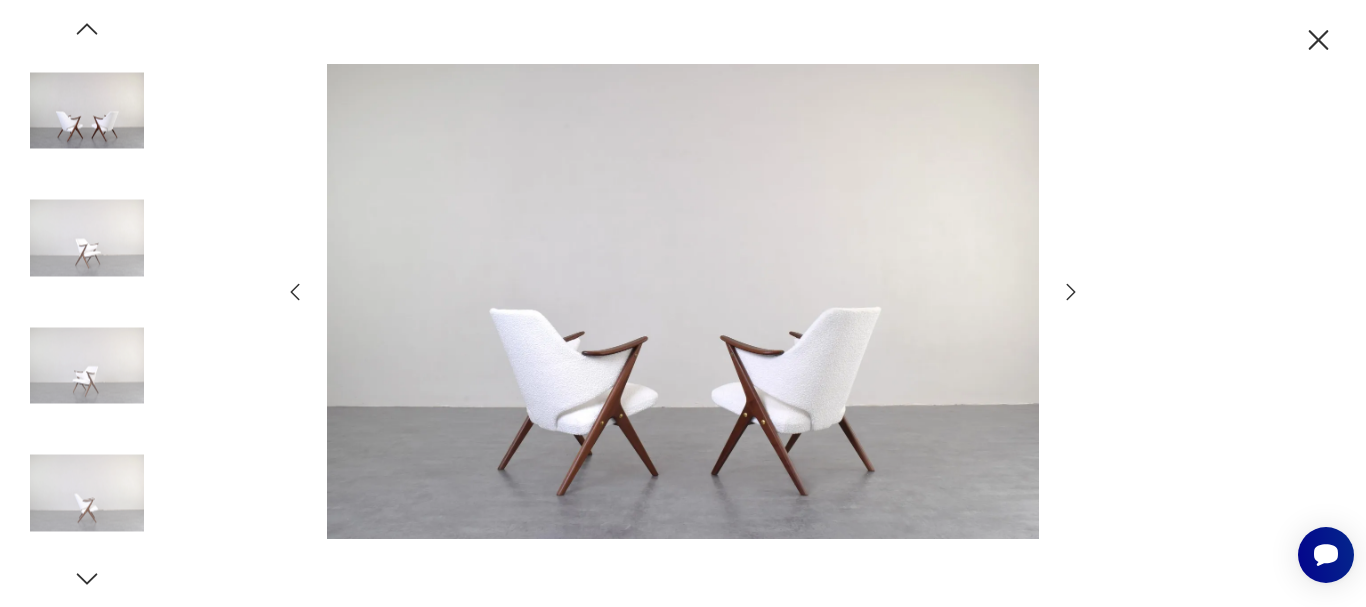 click 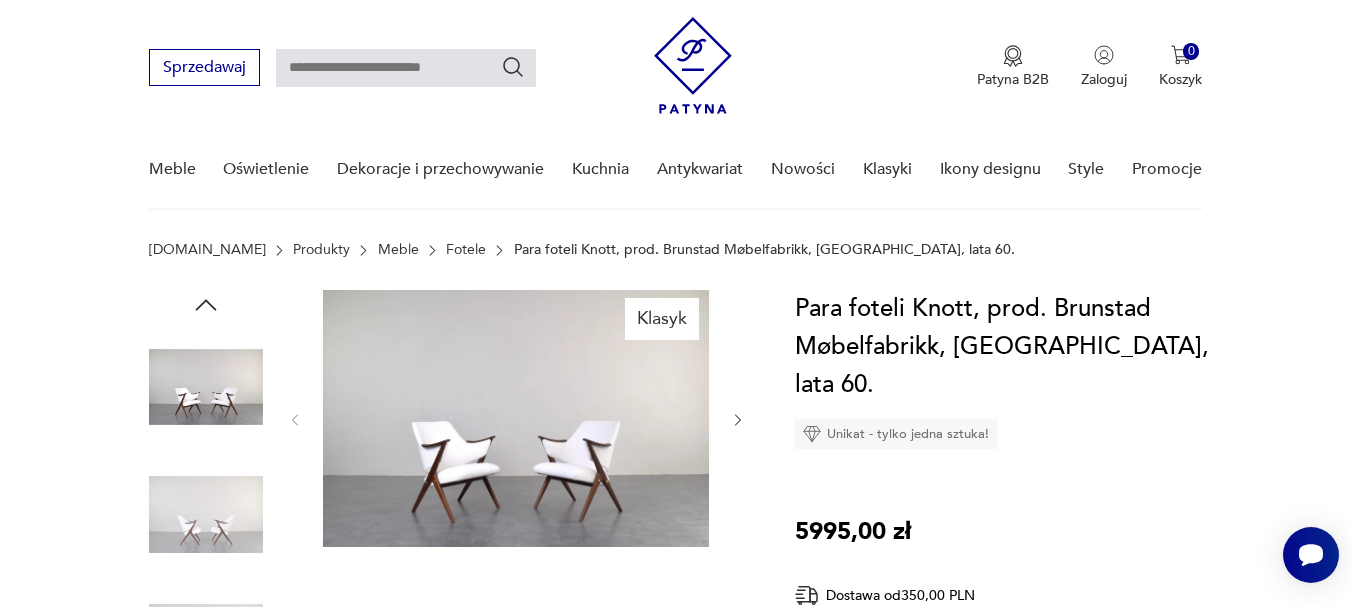 scroll, scrollTop: 0, scrollLeft: 0, axis: both 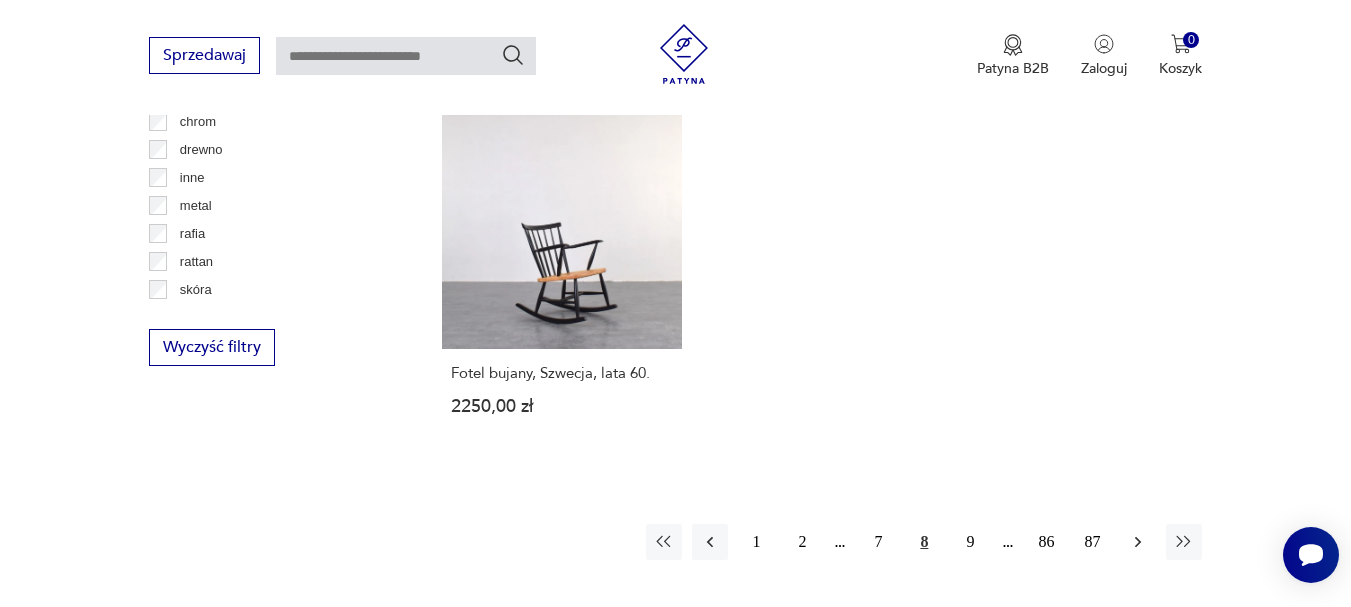 click 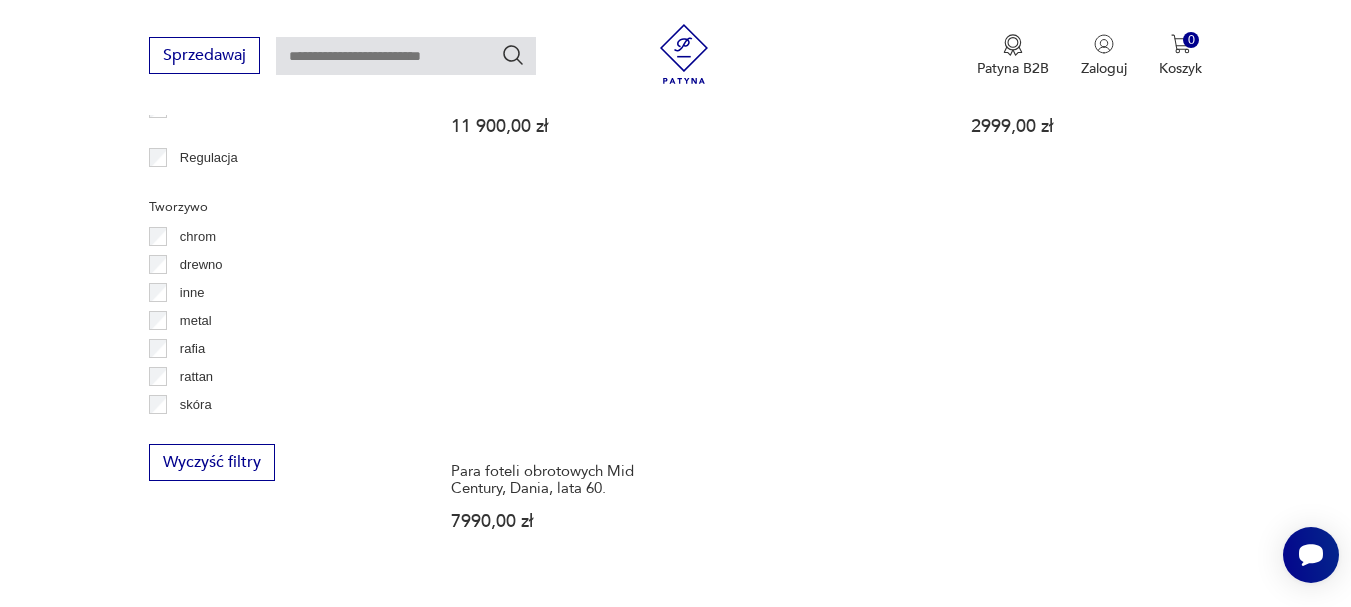 scroll, scrollTop: 3031, scrollLeft: 0, axis: vertical 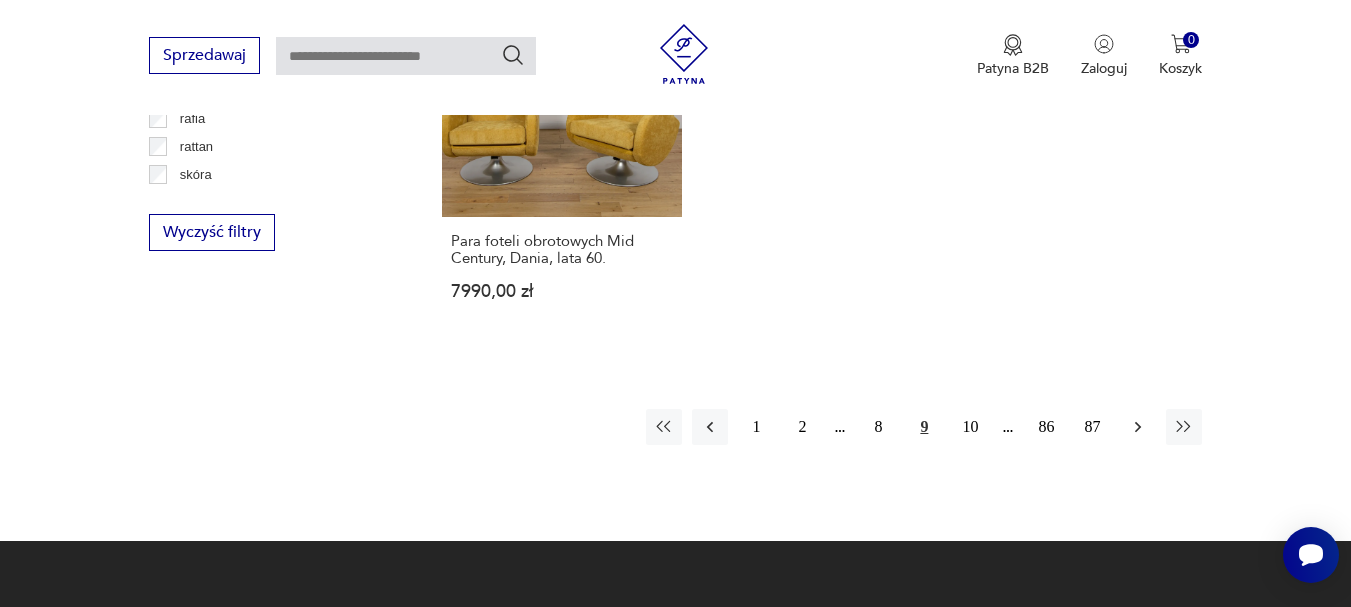 click 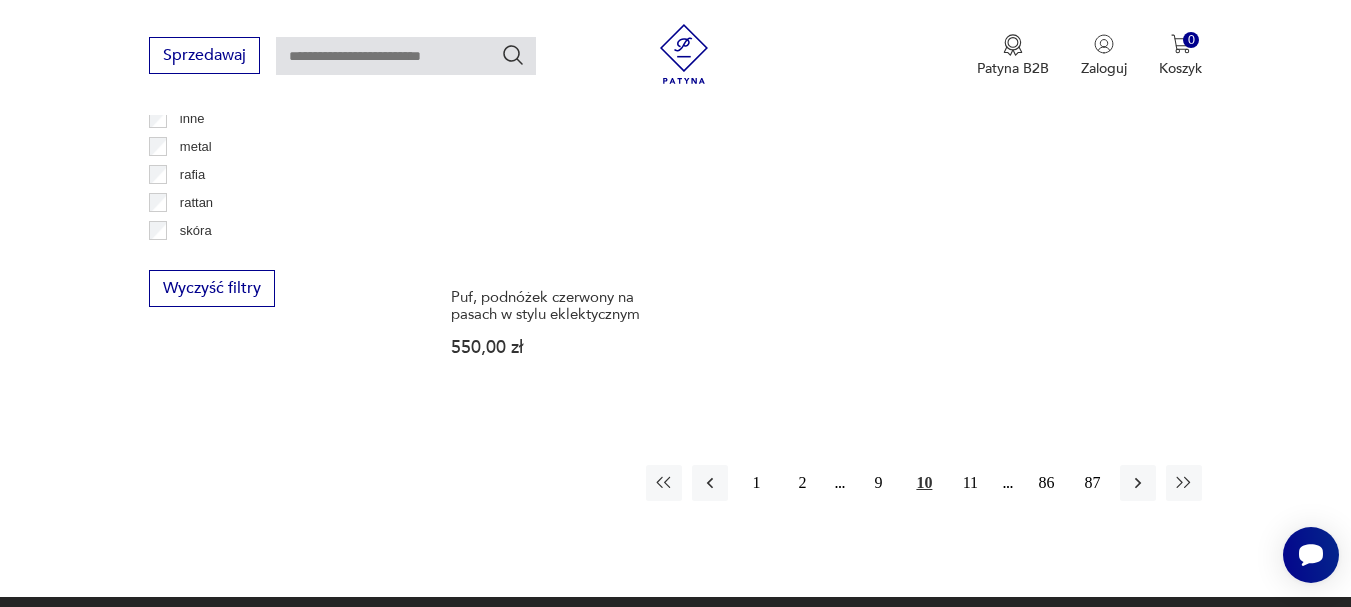scroll, scrollTop: 3031, scrollLeft: 0, axis: vertical 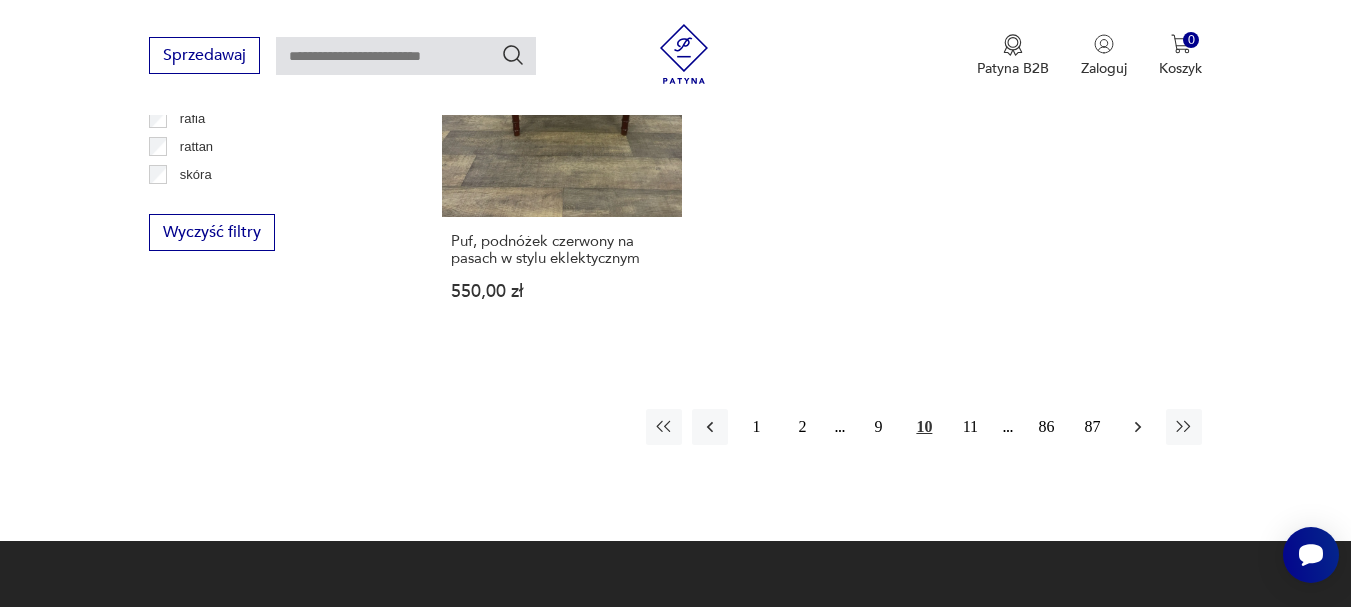 click 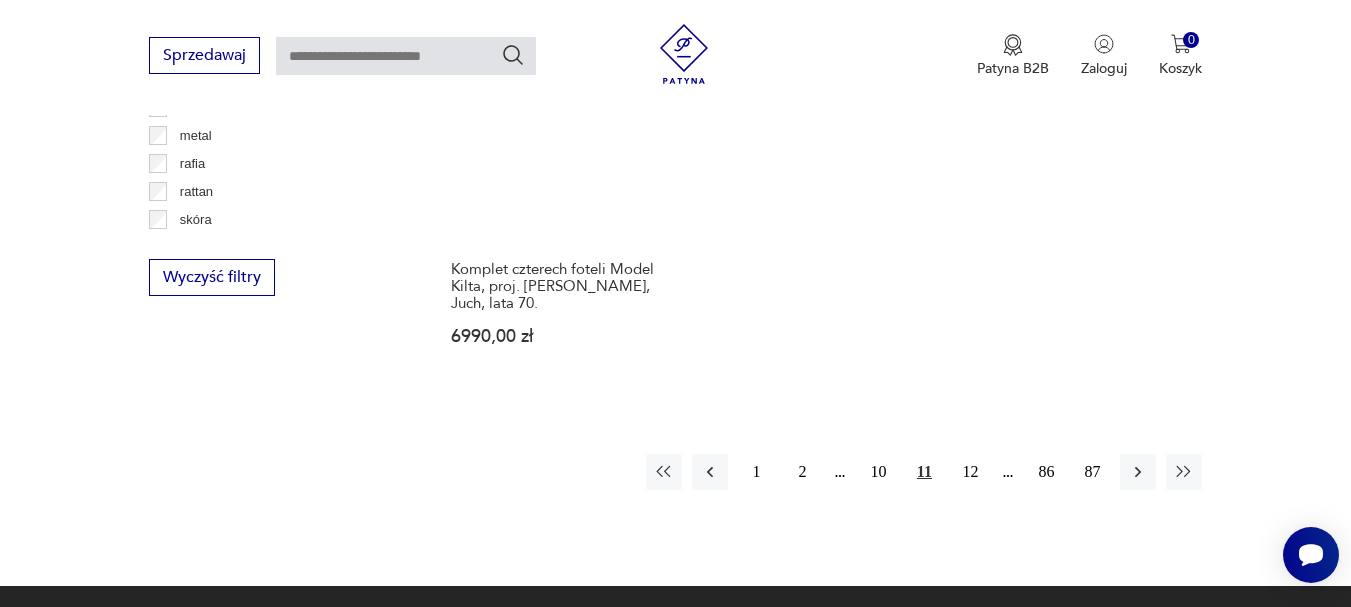 scroll, scrollTop: 3031, scrollLeft: 0, axis: vertical 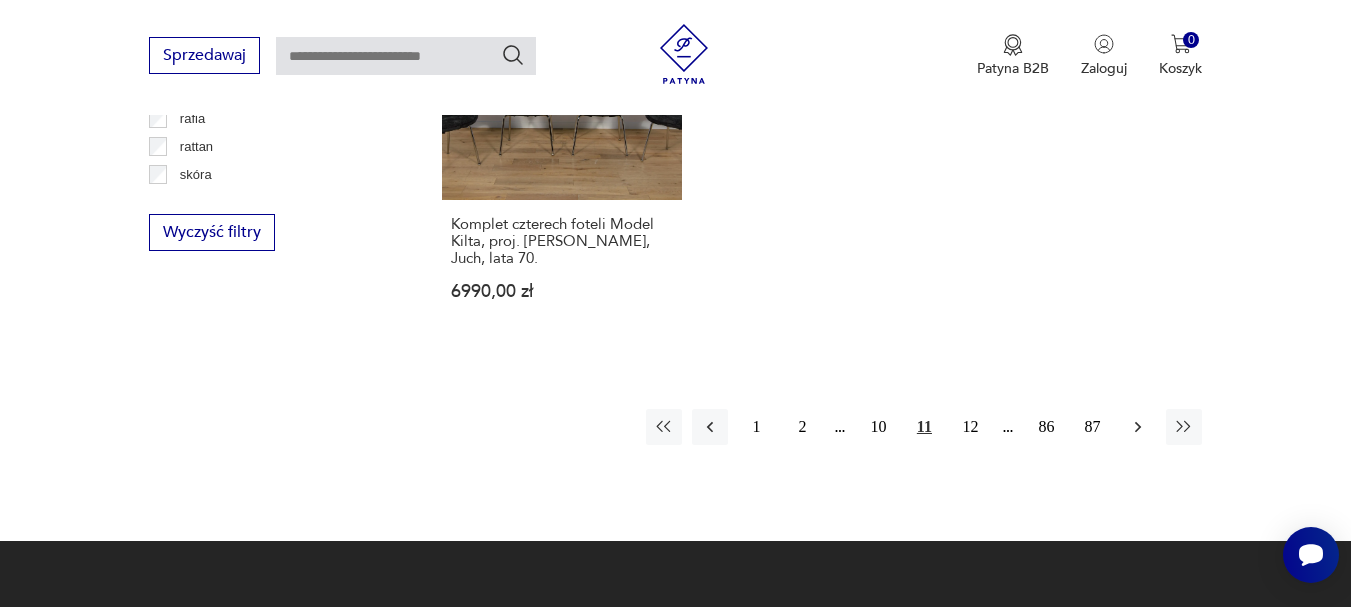 click 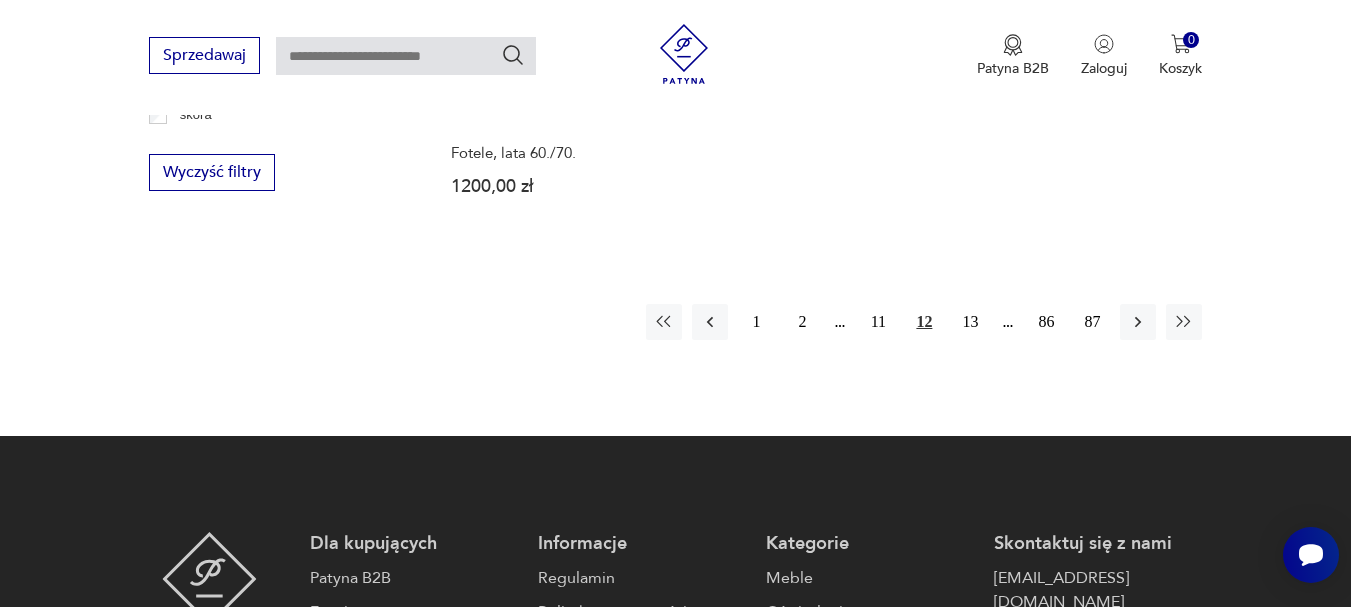 scroll, scrollTop: 3131, scrollLeft: 0, axis: vertical 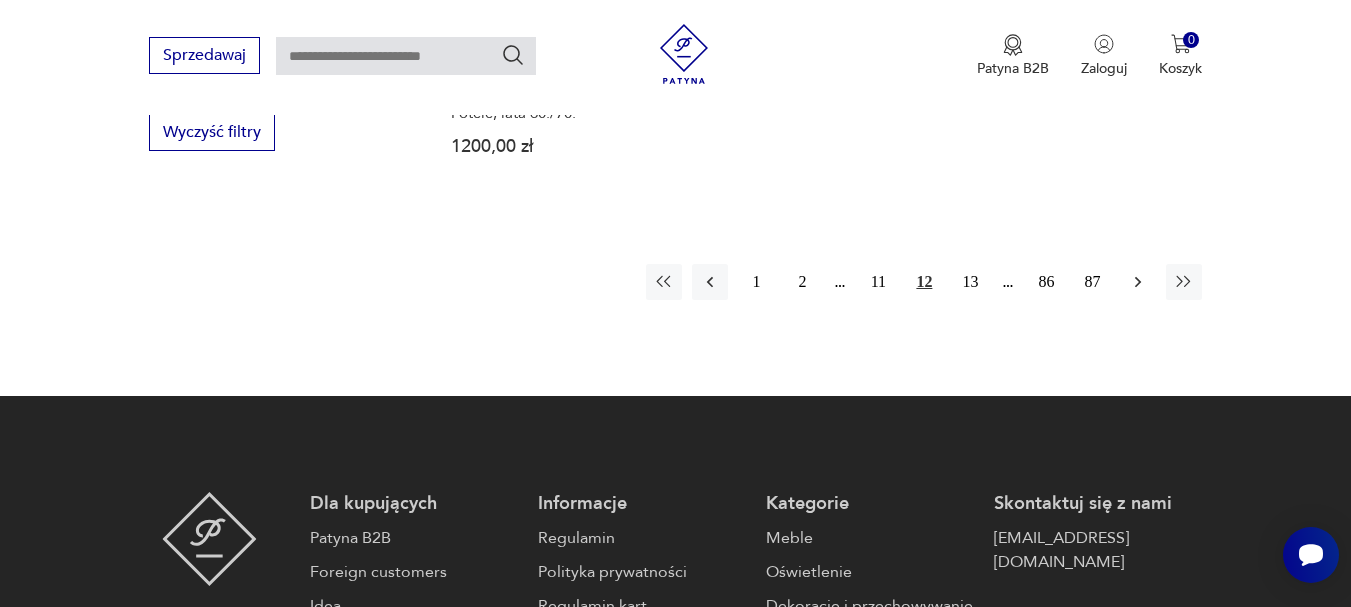 click 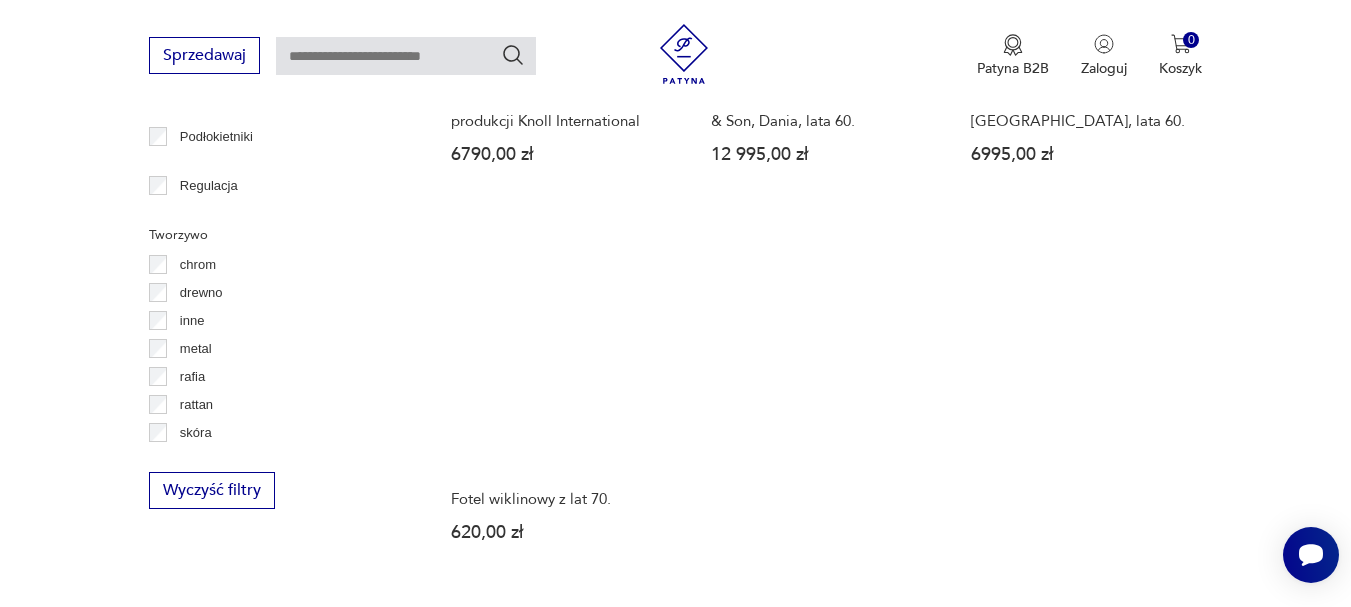 scroll, scrollTop: 2931, scrollLeft: 0, axis: vertical 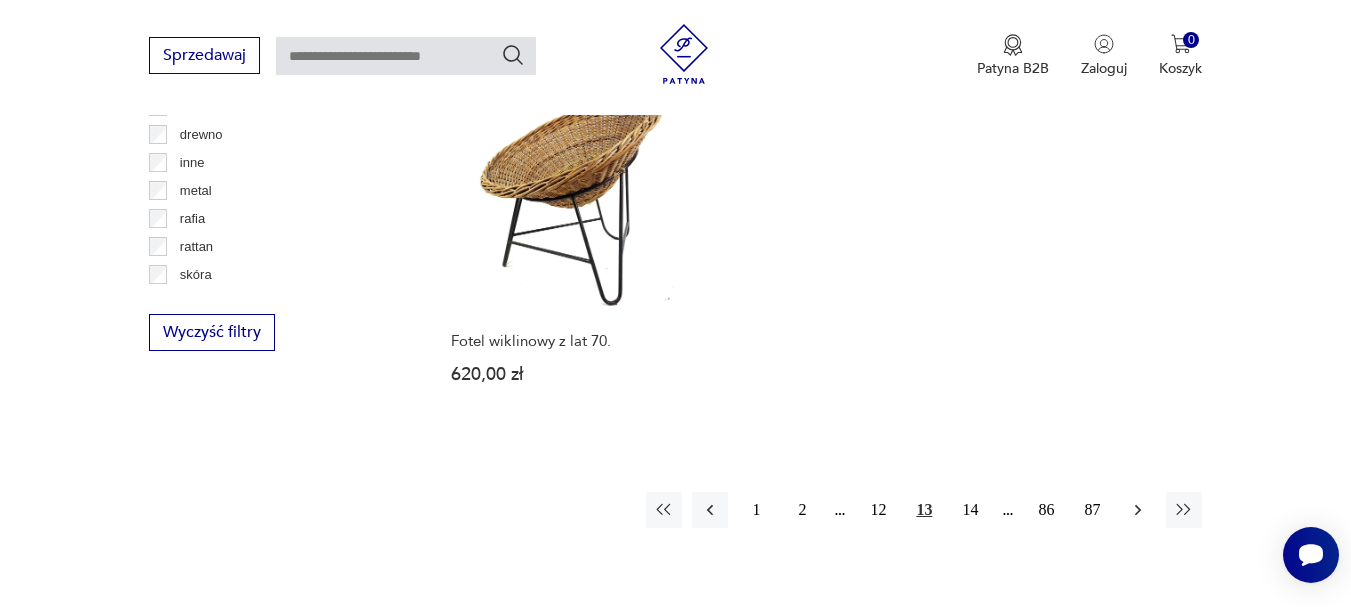 click 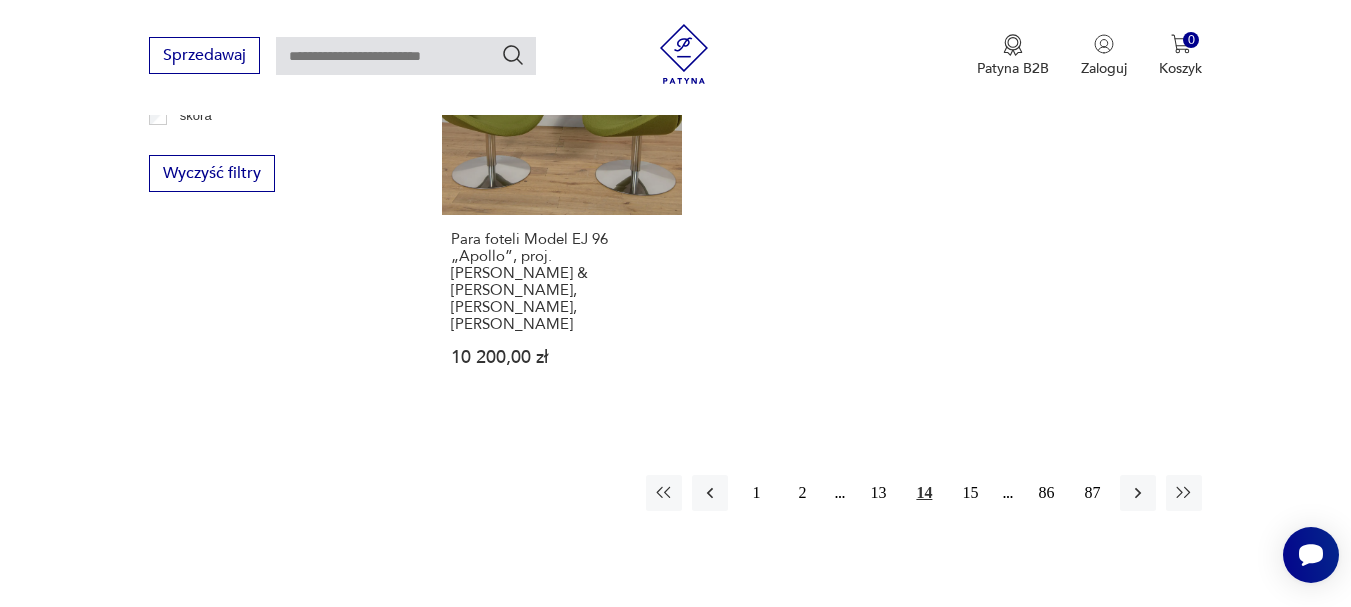scroll, scrollTop: 3231, scrollLeft: 0, axis: vertical 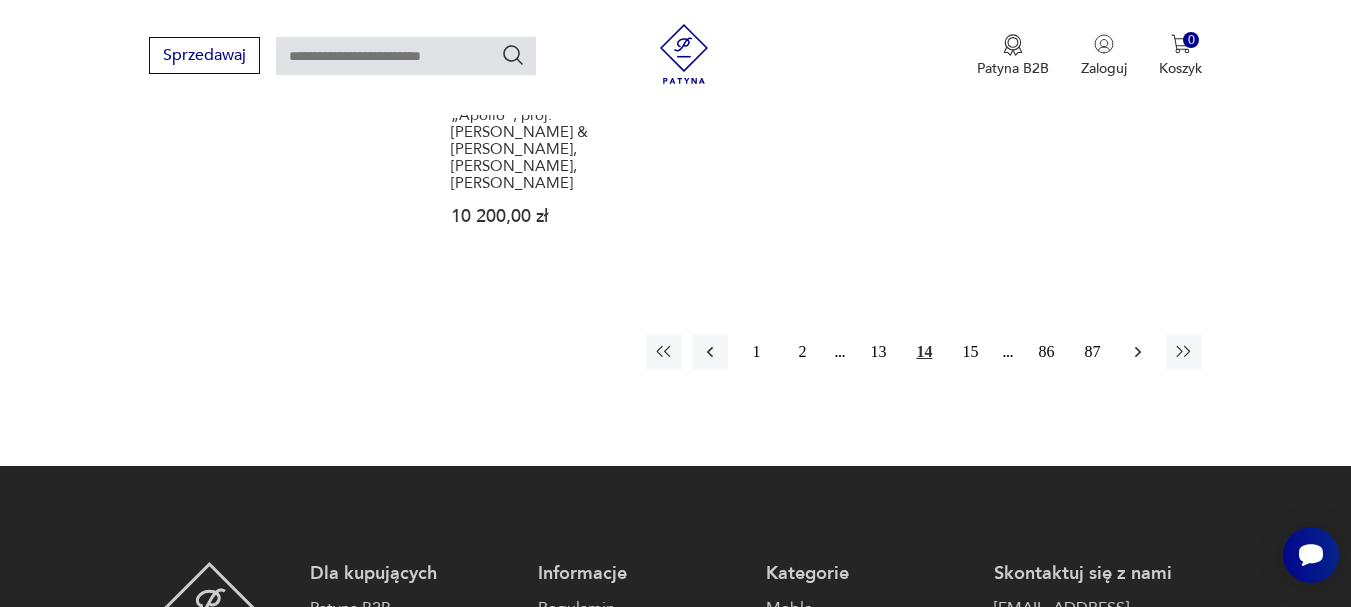 click 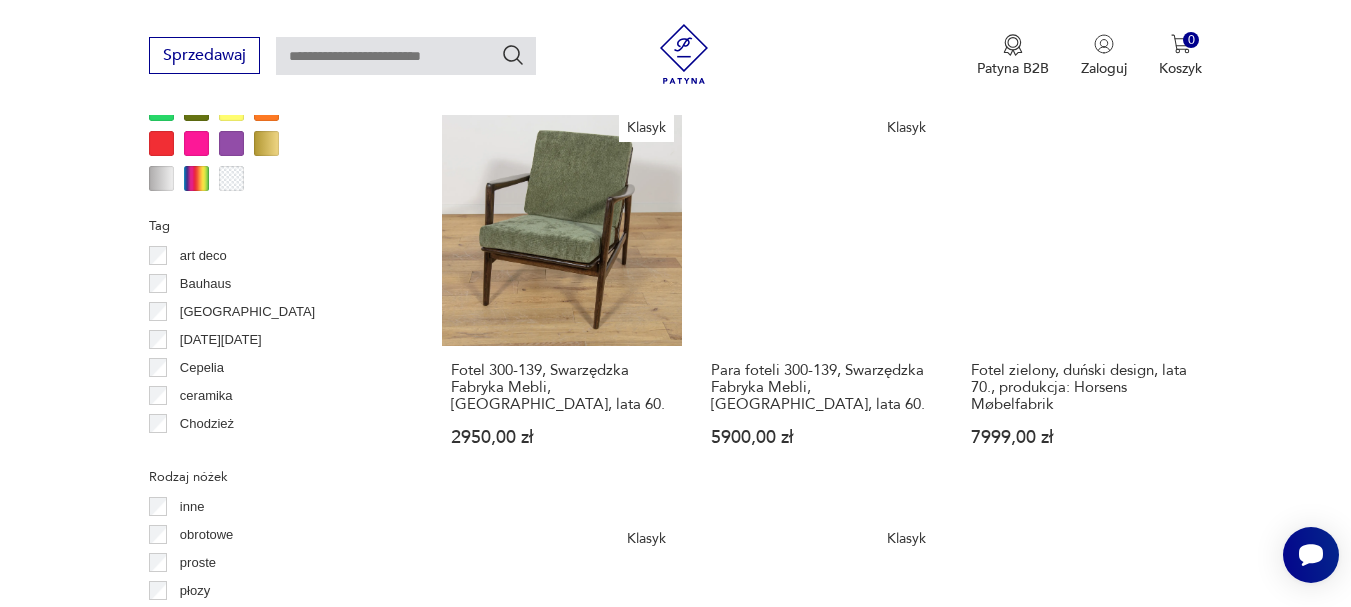 scroll, scrollTop: 2131, scrollLeft: 0, axis: vertical 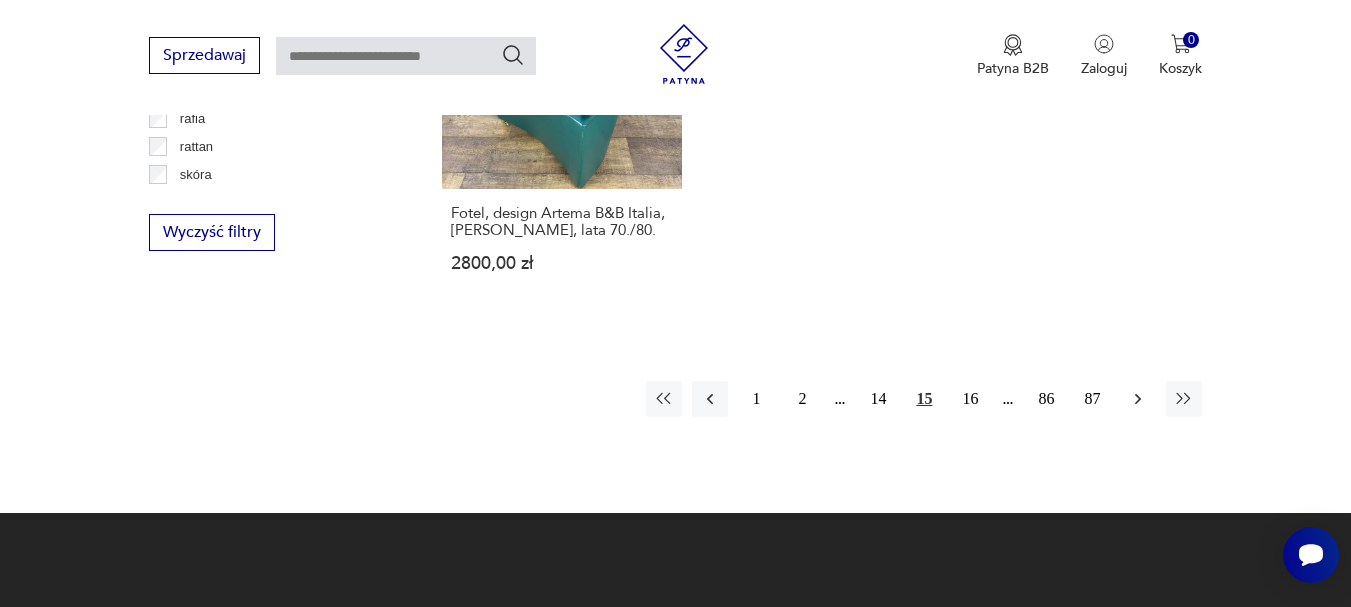 click 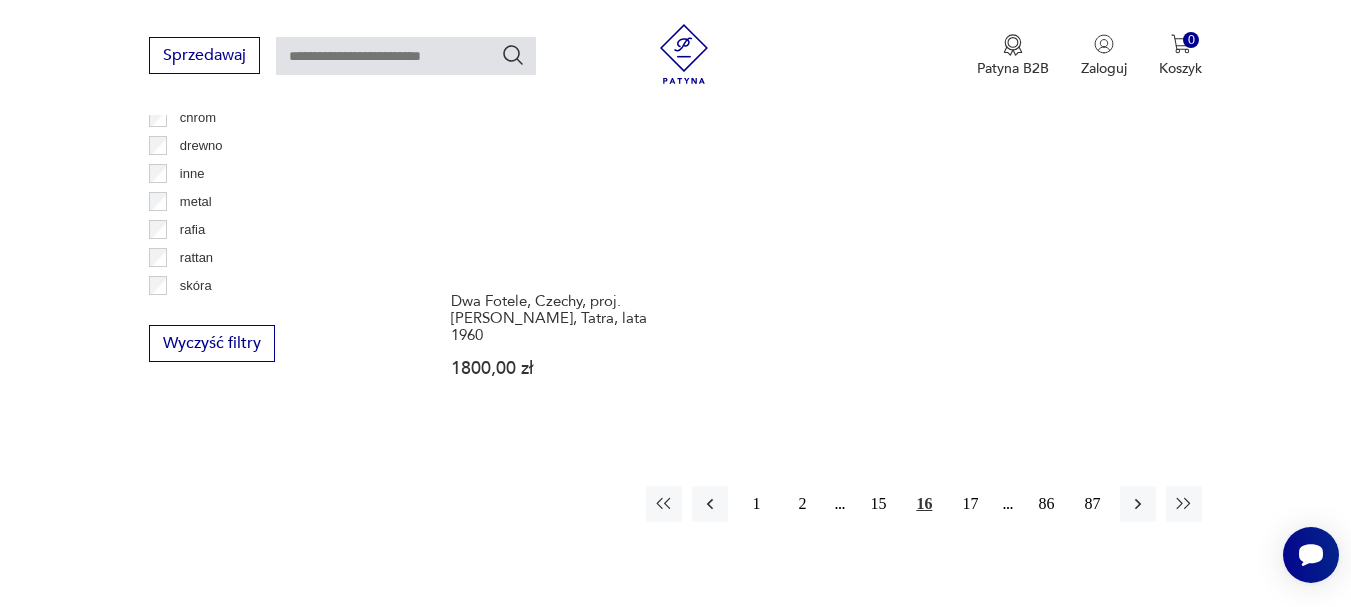 scroll, scrollTop: 2931, scrollLeft: 0, axis: vertical 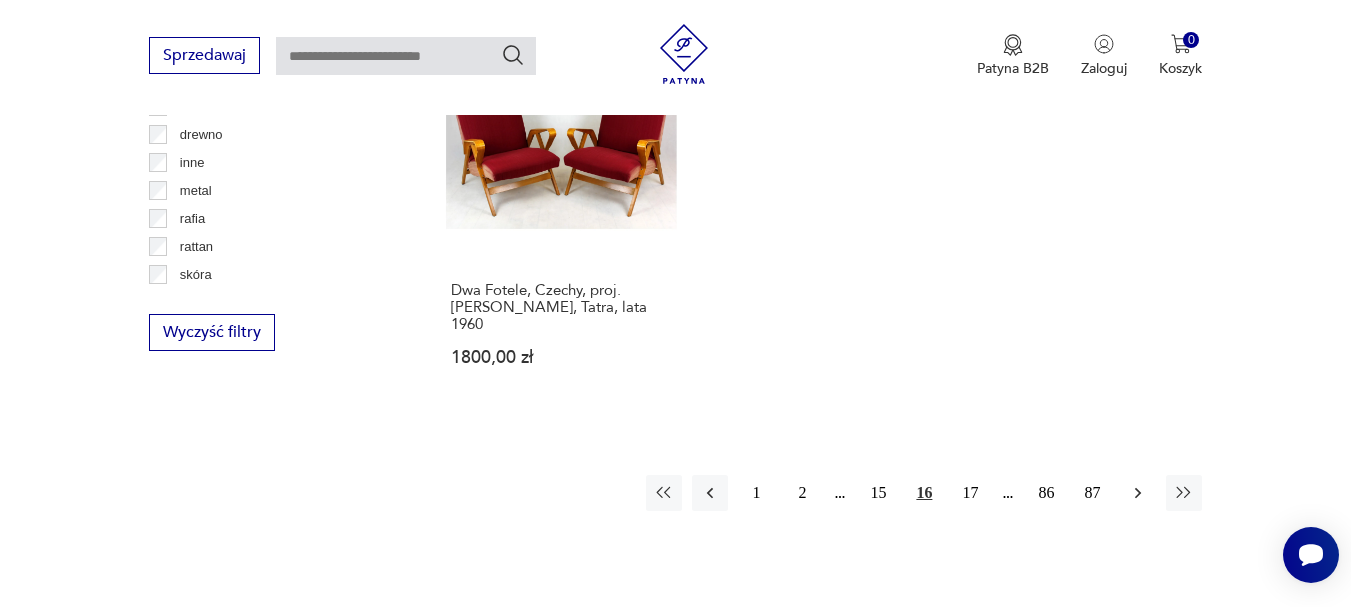click 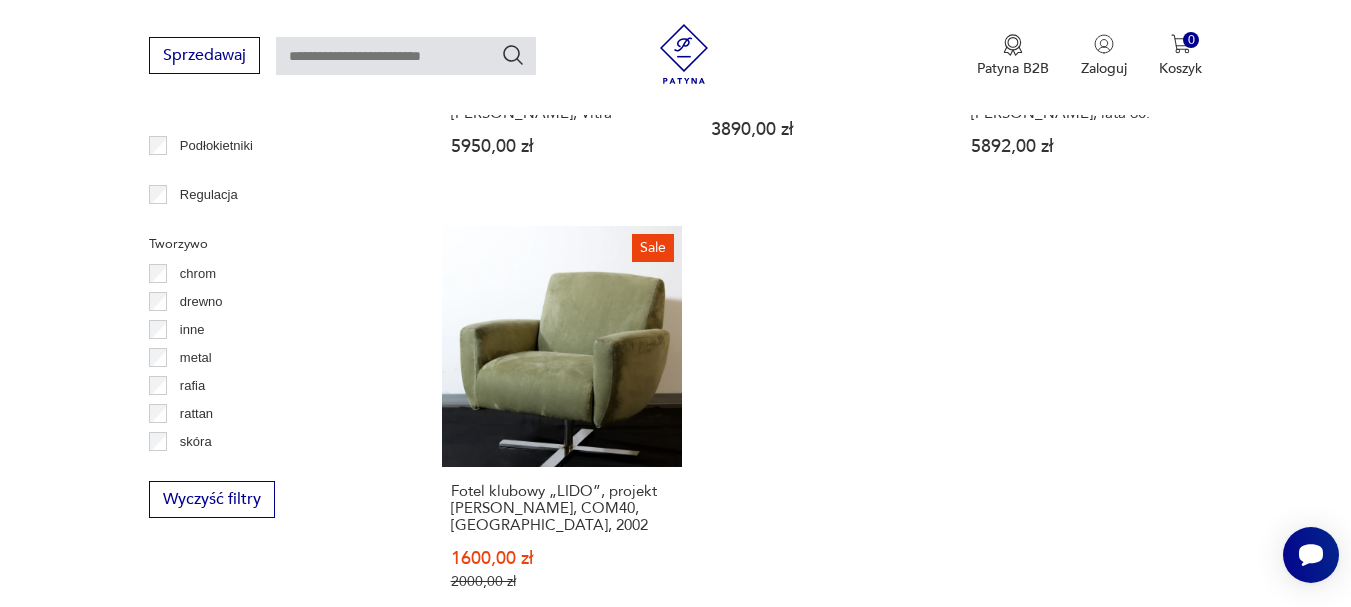 scroll, scrollTop: 3031, scrollLeft: 0, axis: vertical 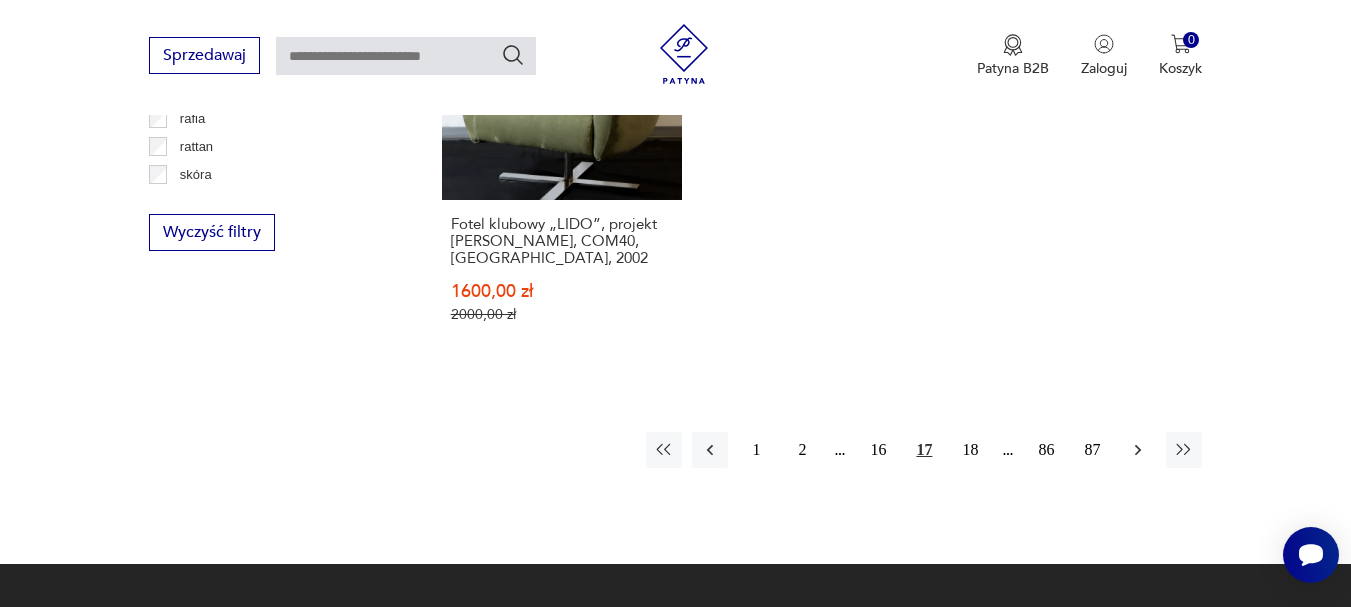 click 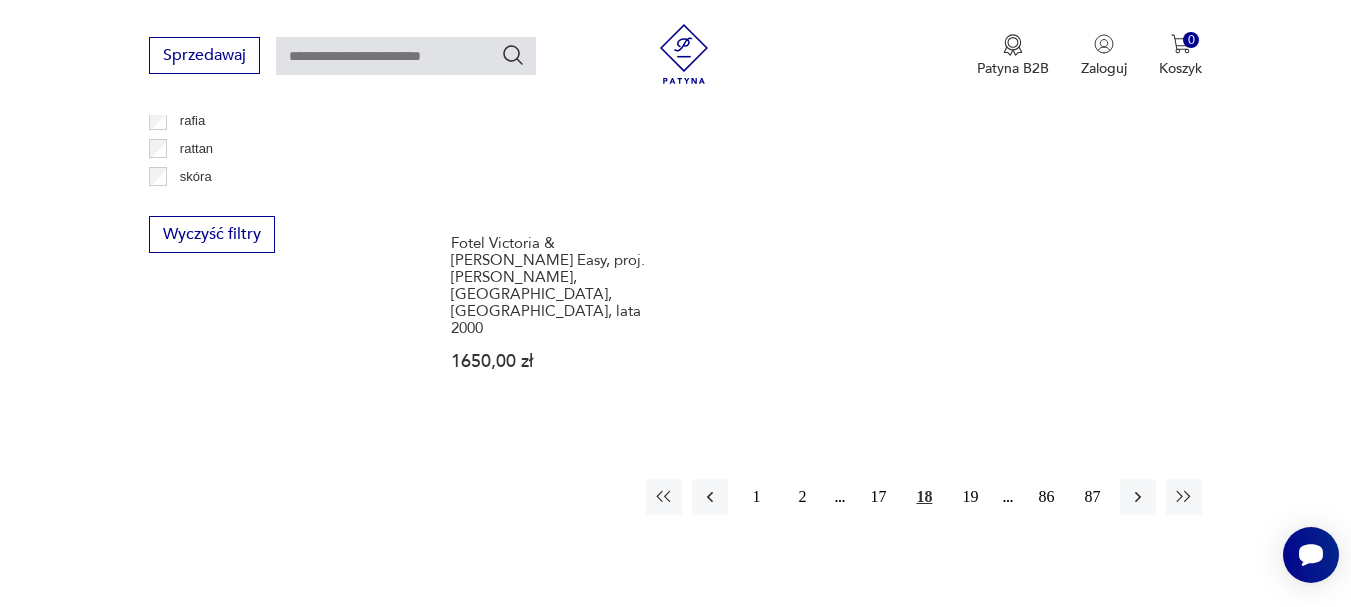 scroll, scrollTop: 3031, scrollLeft: 0, axis: vertical 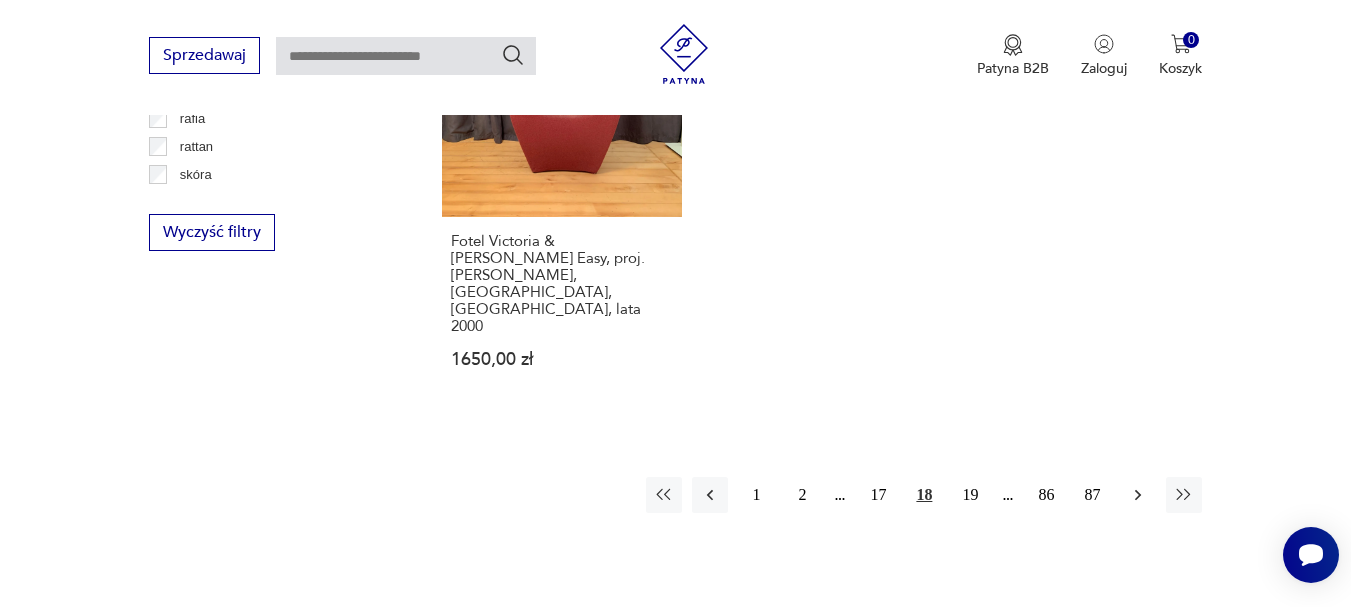click 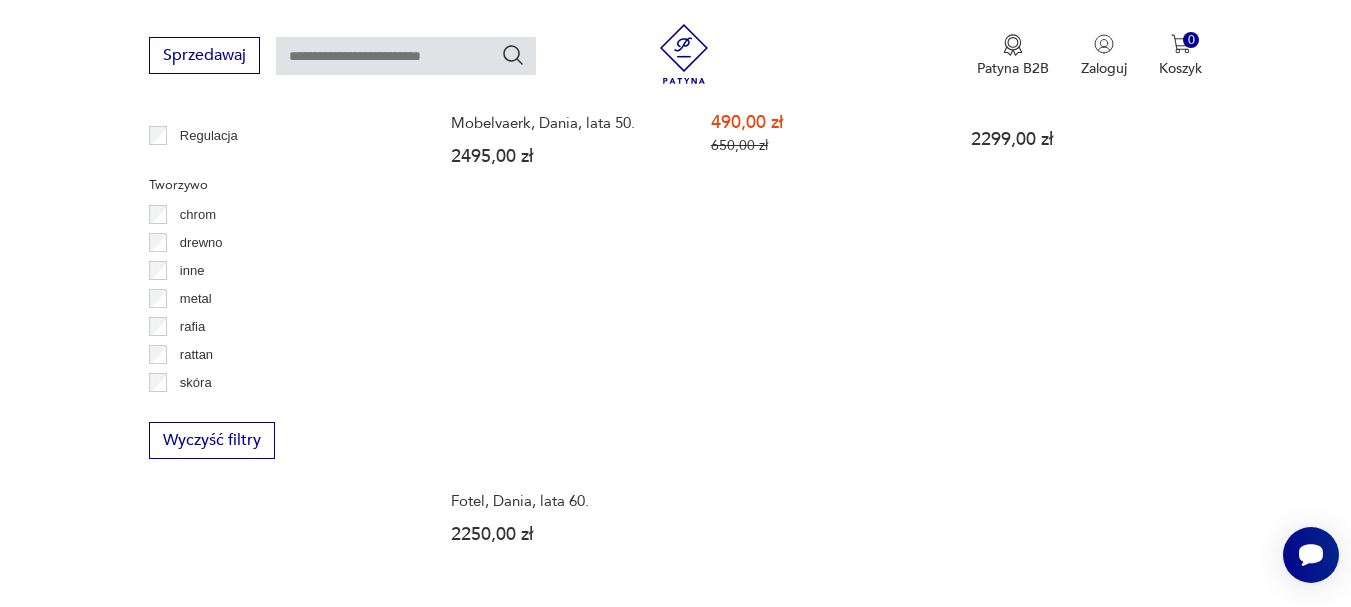 scroll, scrollTop: 2931, scrollLeft: 0, axis: vertical 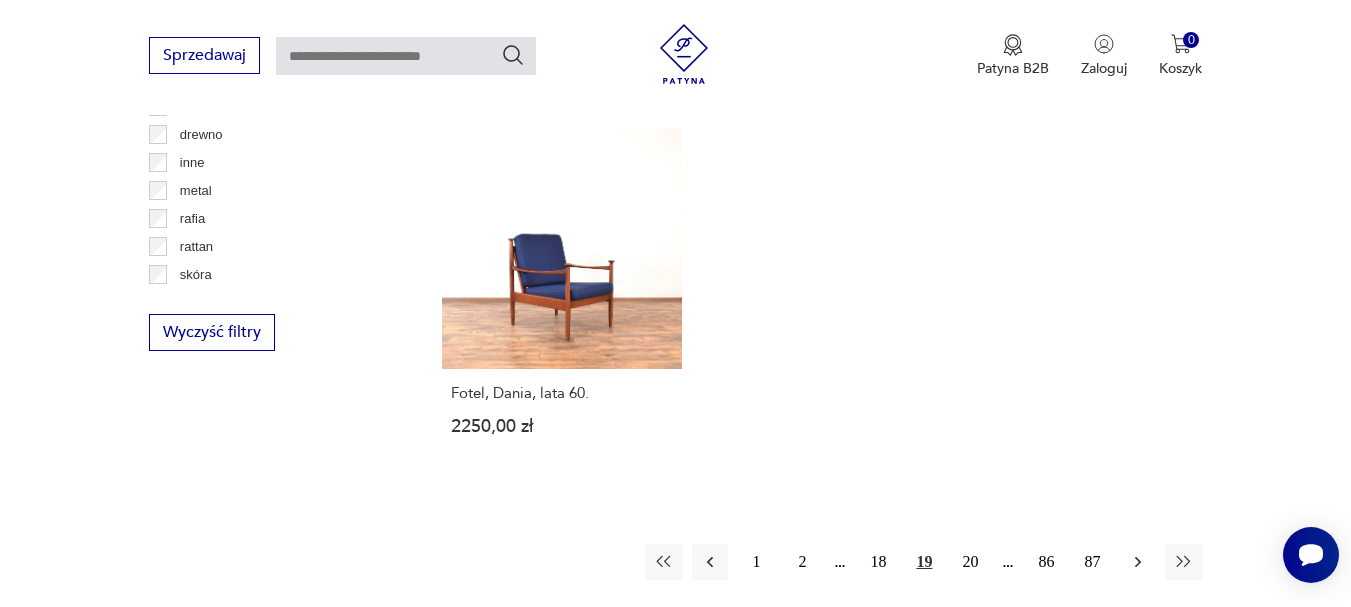click 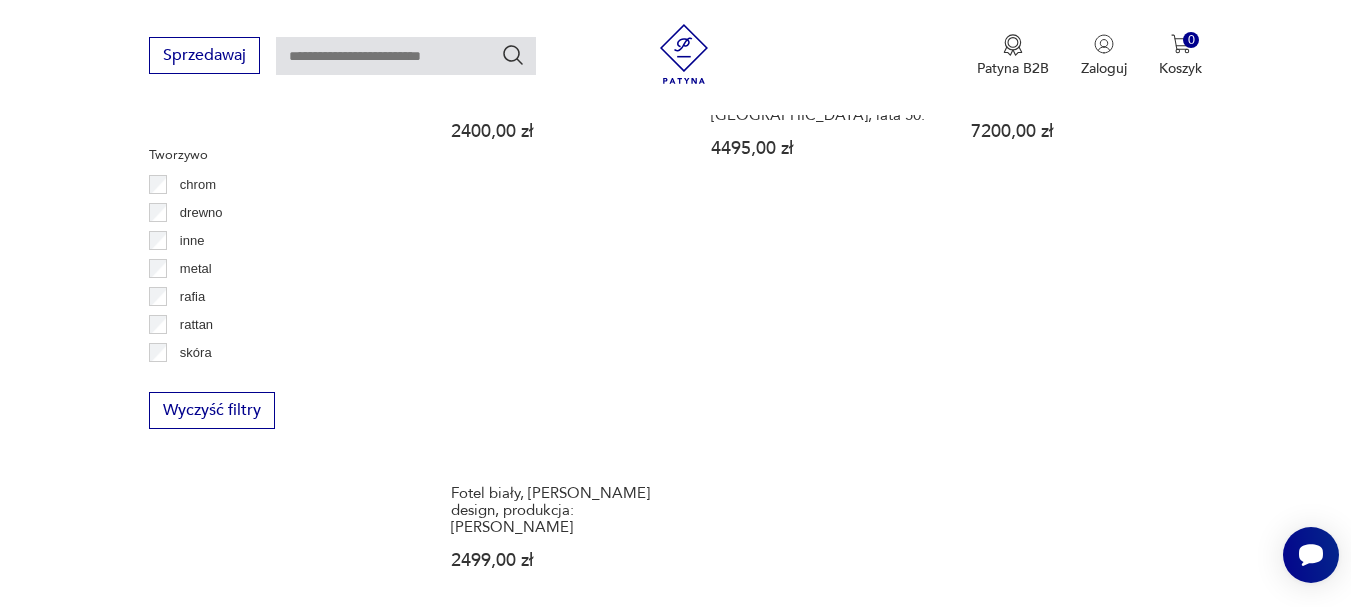 scroll, scrollTop: 2931, scrollLeft: 0, axis: vertical 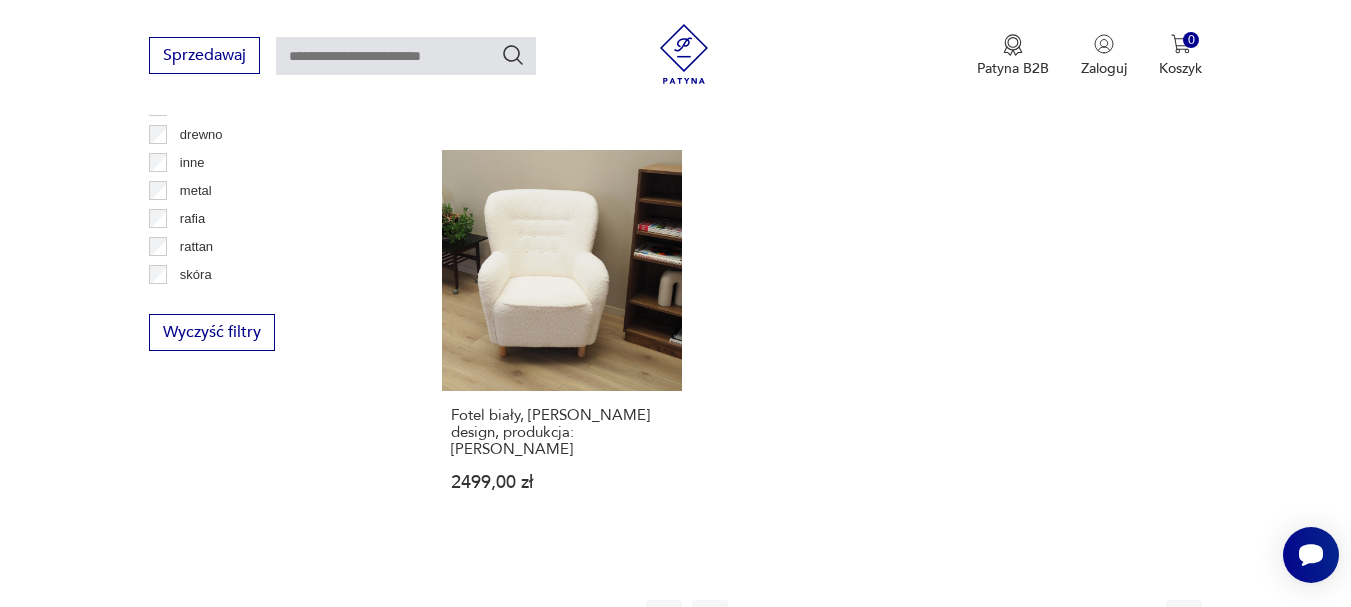 click 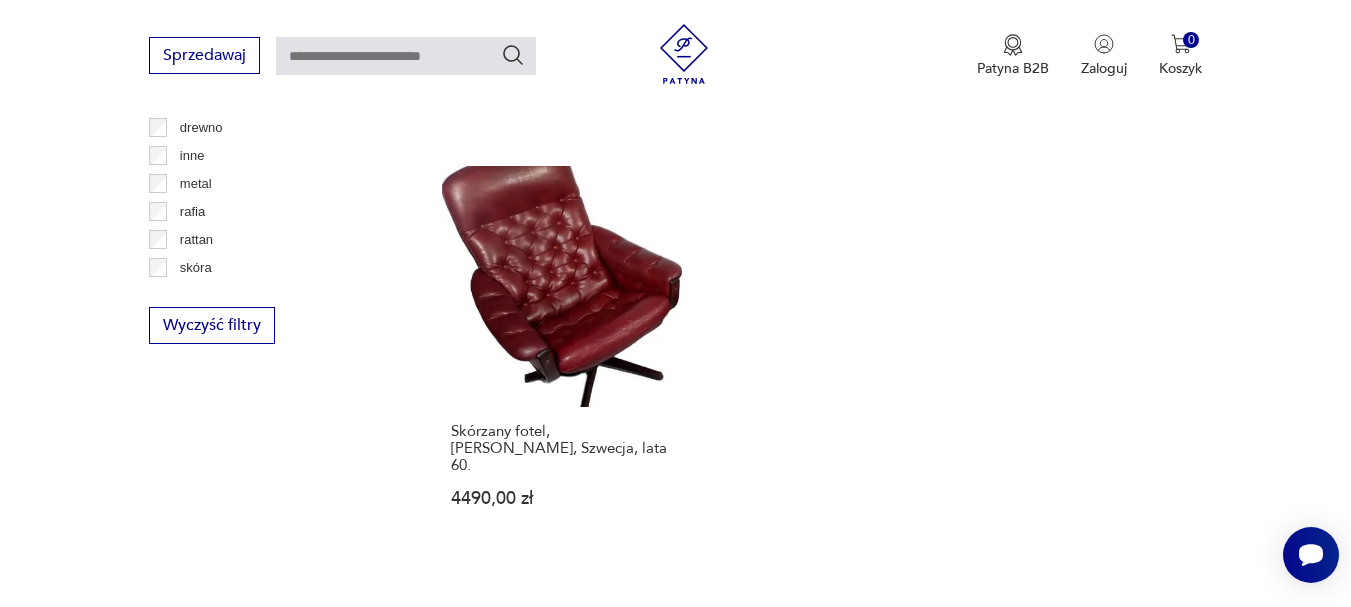 scroll, scrollTop: 3031, scrollLeft: 0, axis: vertical 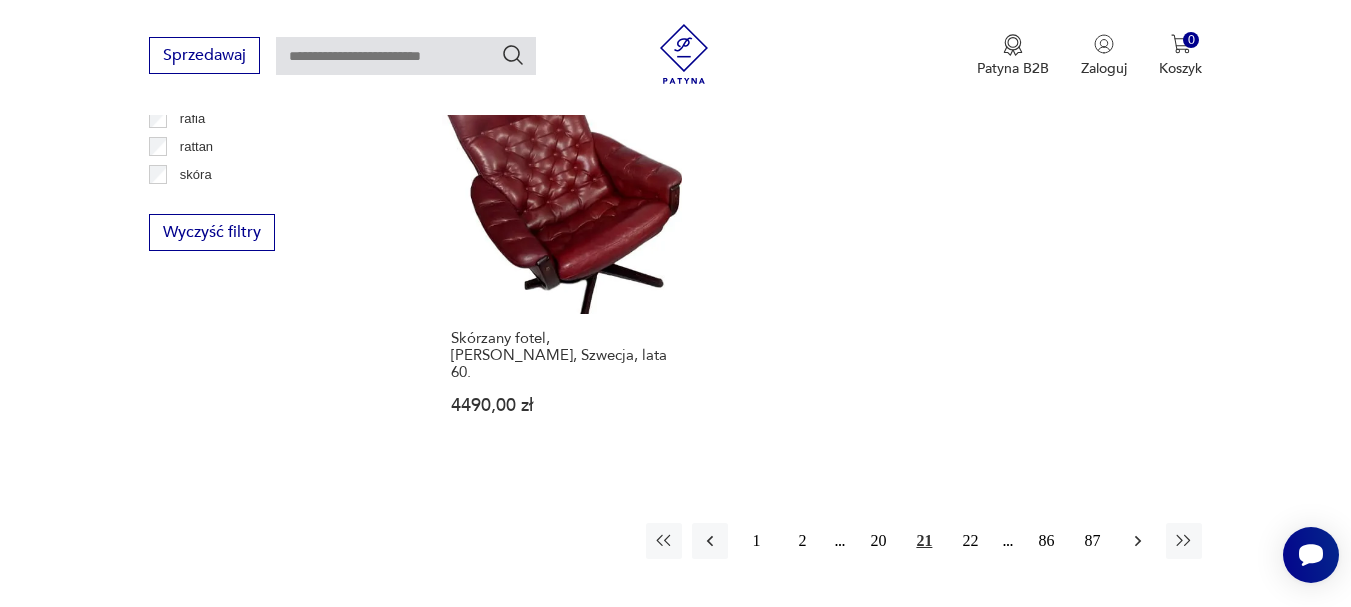 click 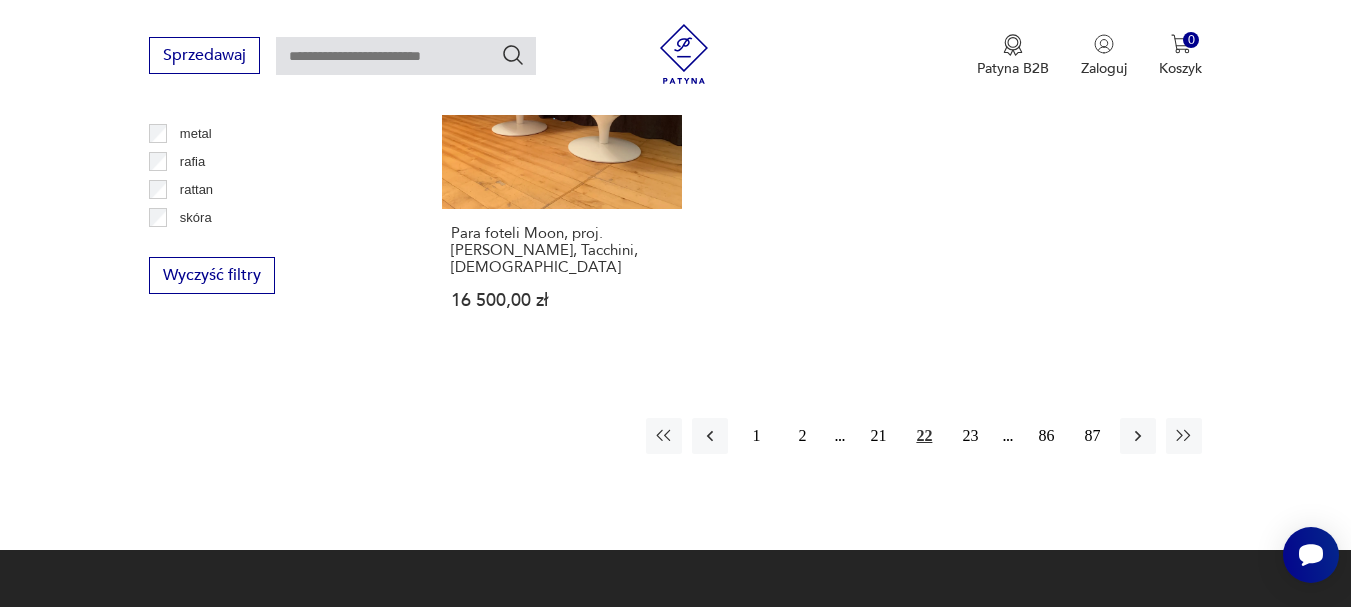 scroll, scrollTop: 3131, scrollLeft: 0, axis: vertical 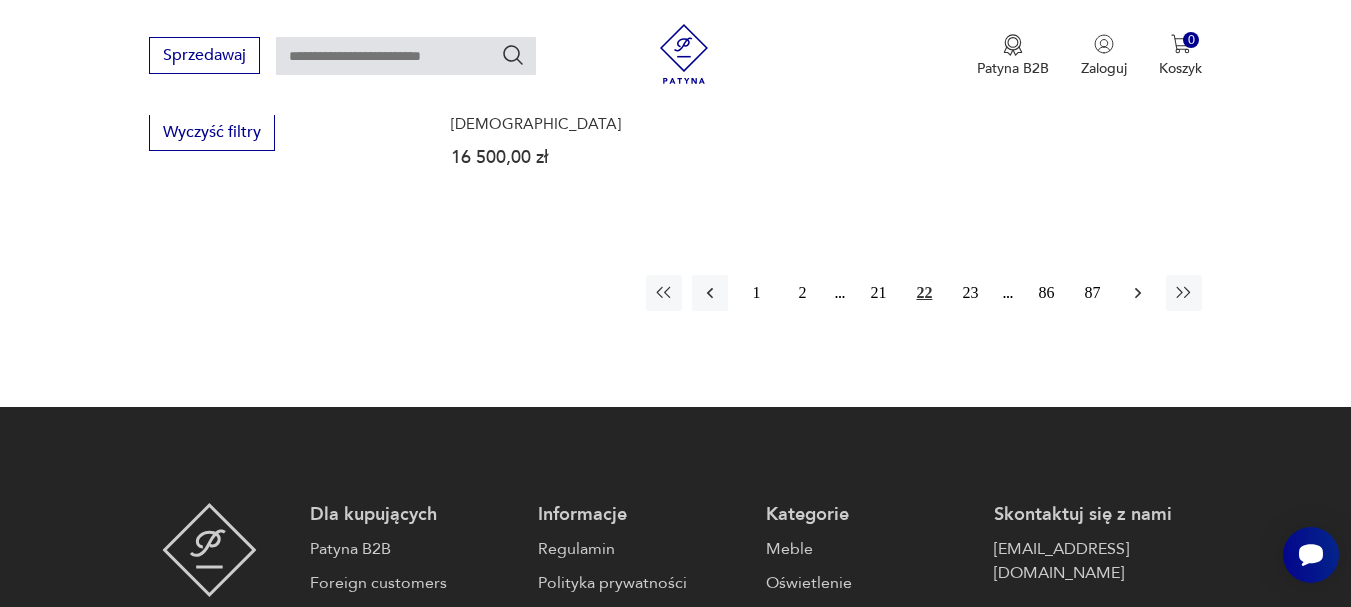 click 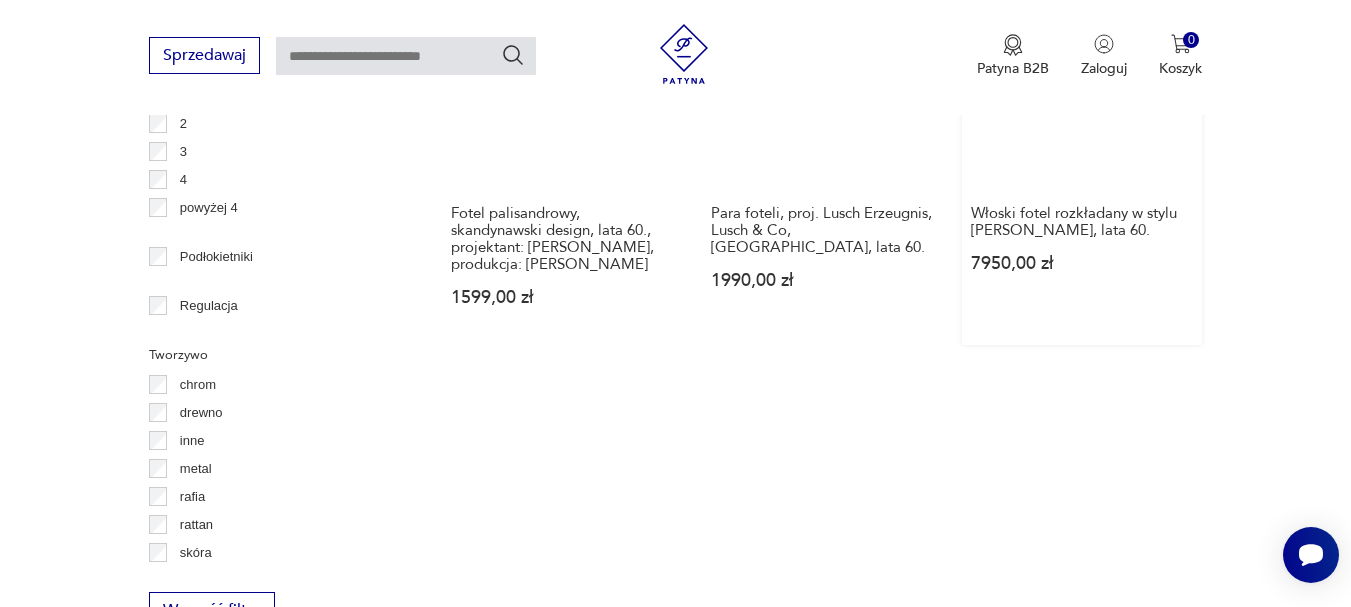 scroll, scrollTop: 3031, scrollLeft: 0, axis: vertical 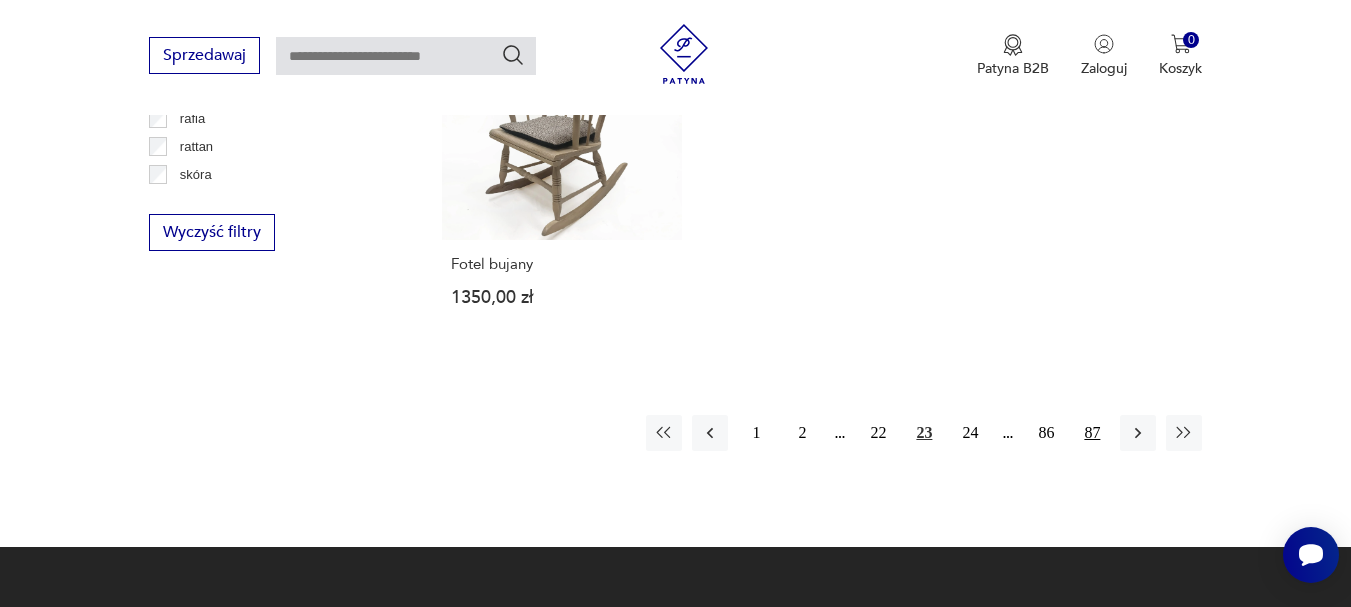 click on "87" at bounding box center (1092, 433) 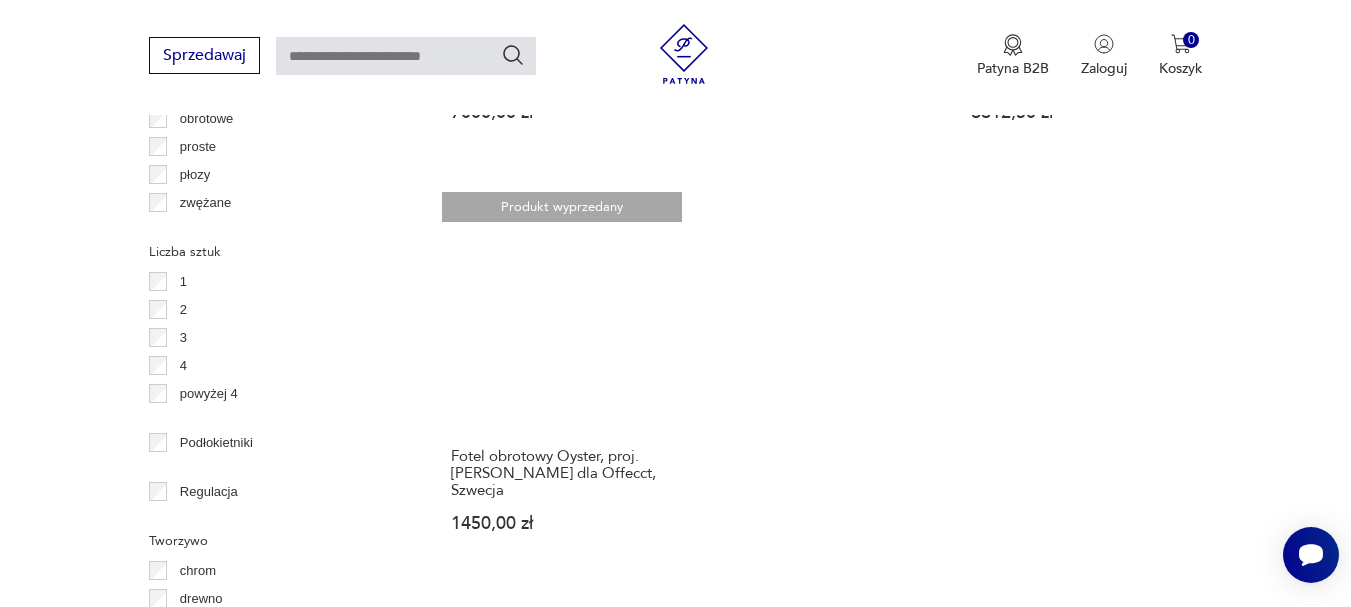 scroll, scrollTop: 2731, scrollLeft: 0, axis: vertical 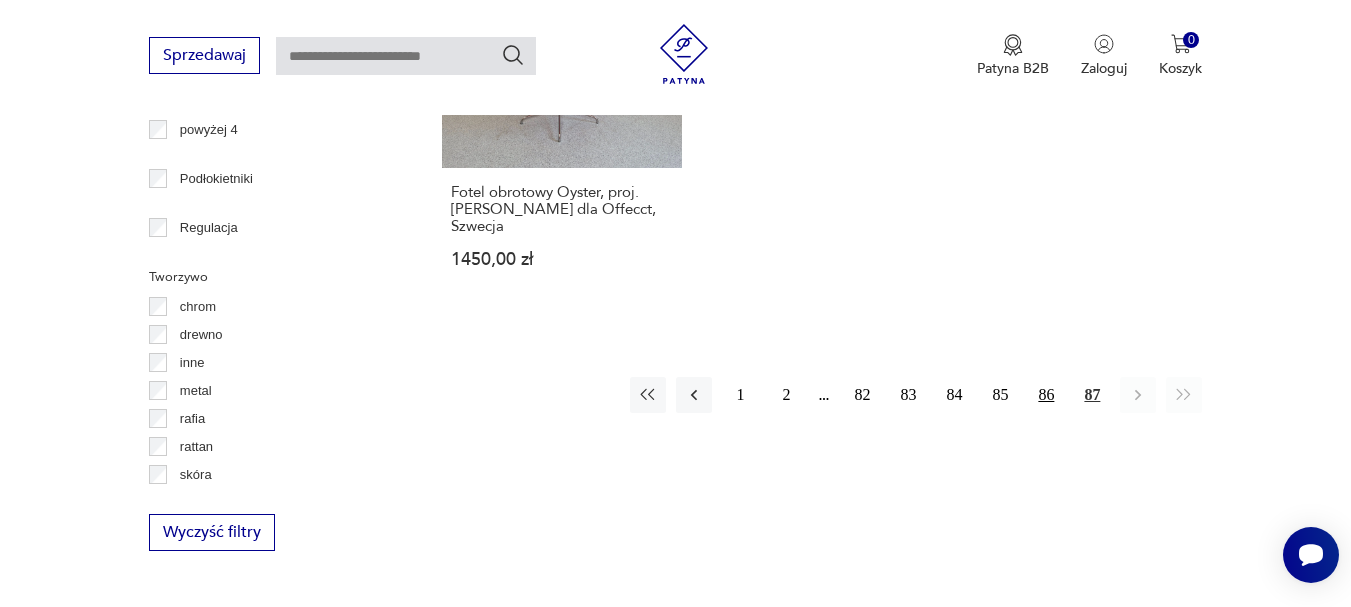 click on "86" at bounding box center [1046, 395] 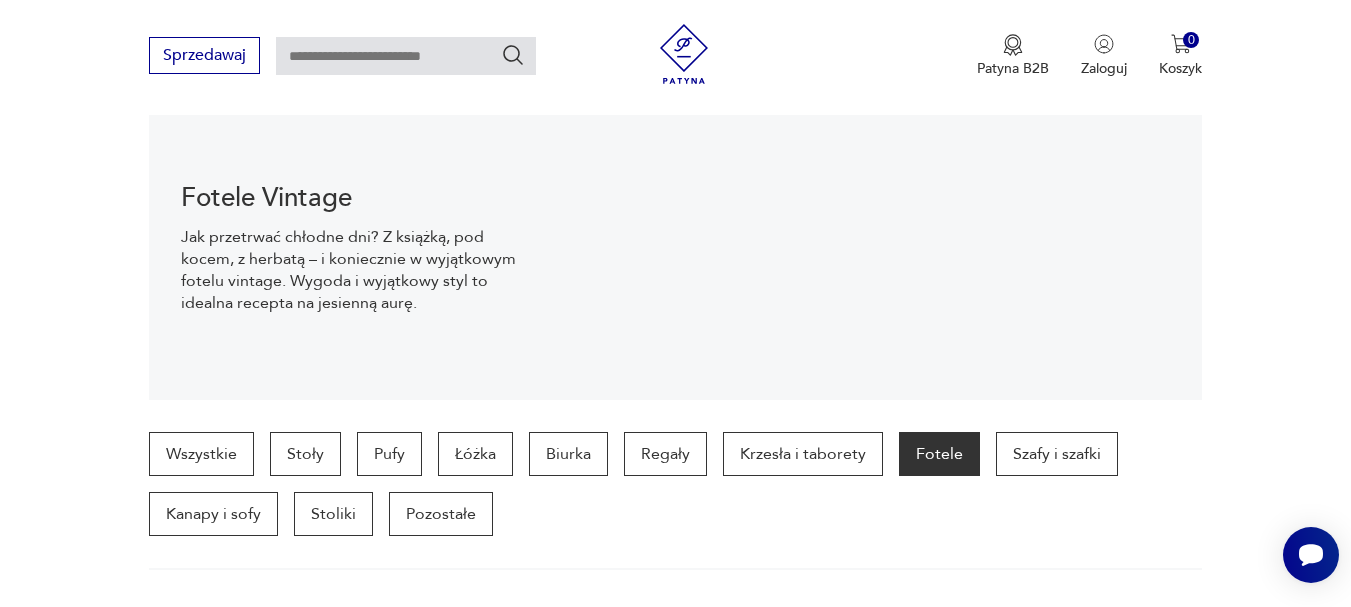 scroll, scrollTop: 300, scrollLeft: 0, axis: vertical 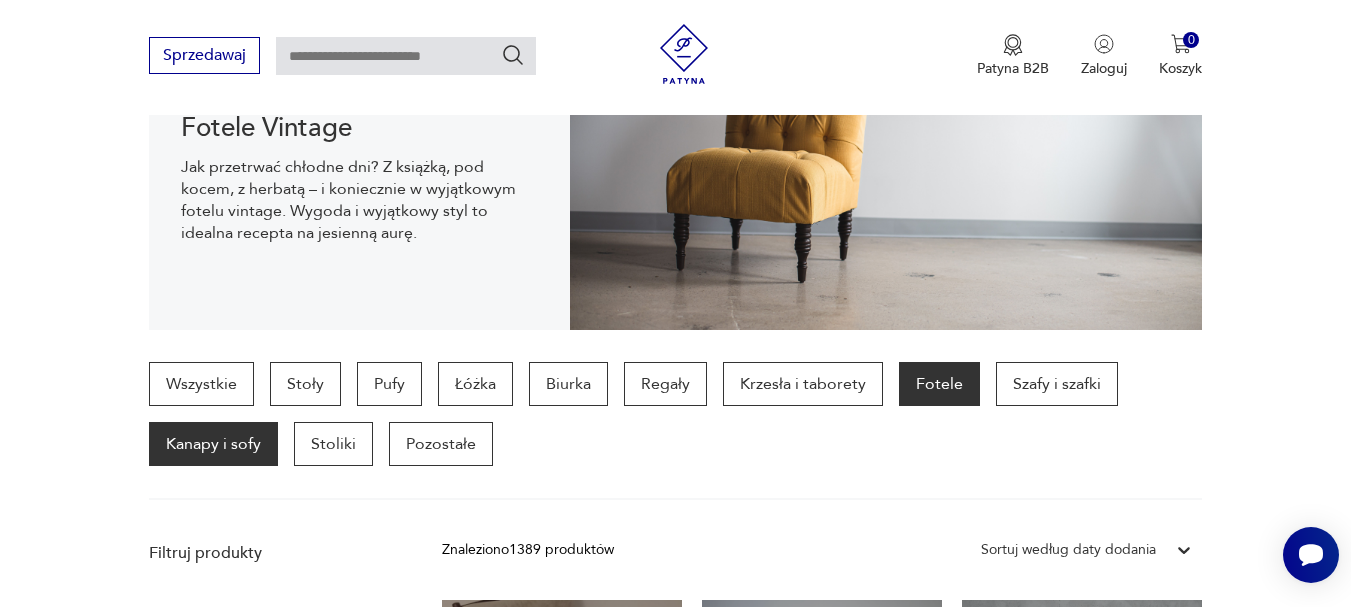 click on "Kanapy i sofy" at bounding box center [213, 444] 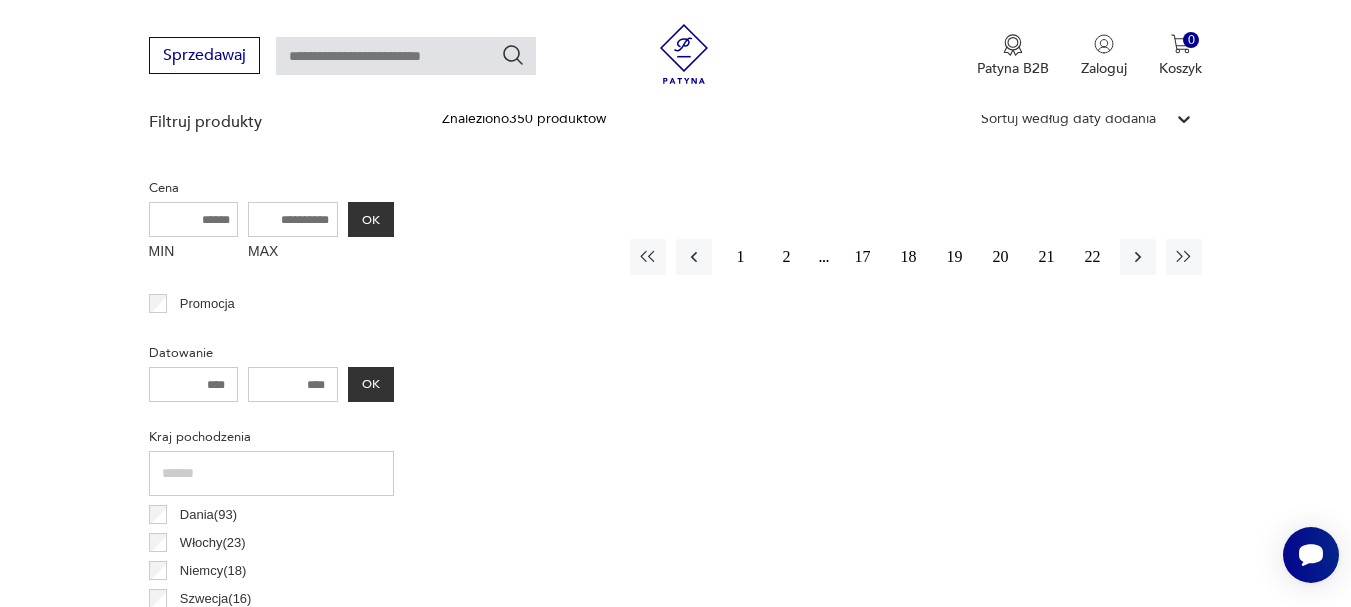 scroll, scrollTop: 431, scrollLeft: 0, axis: vertical 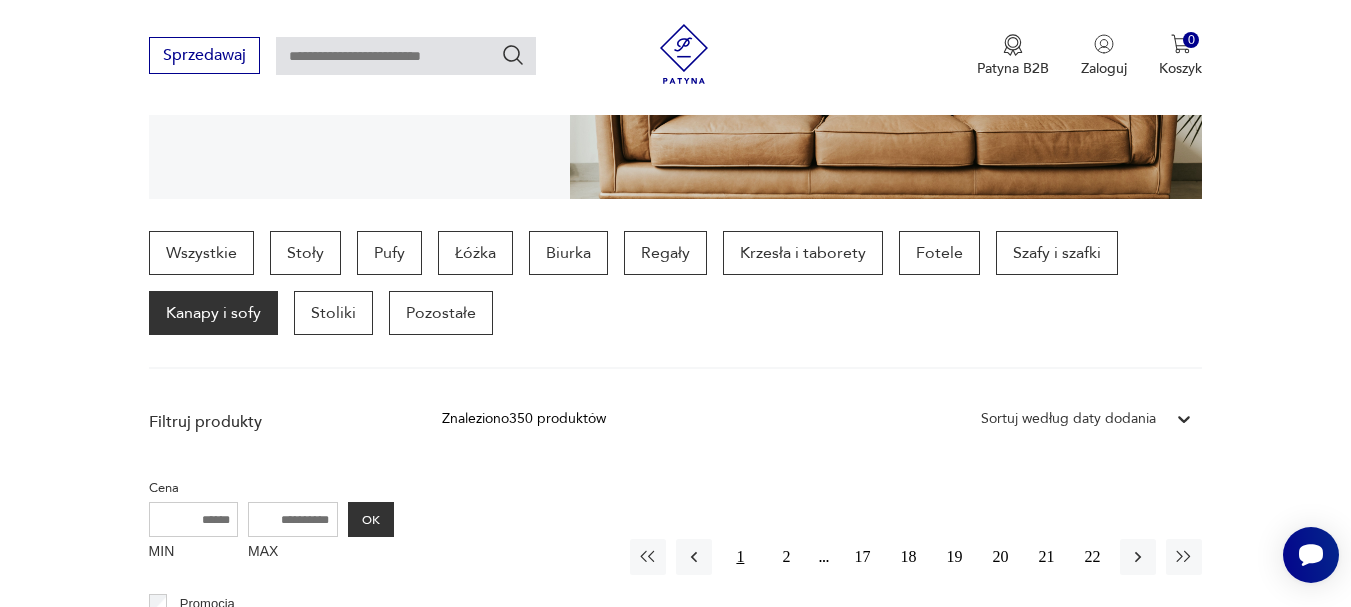 click on "1" at bounding box center [740, 557] 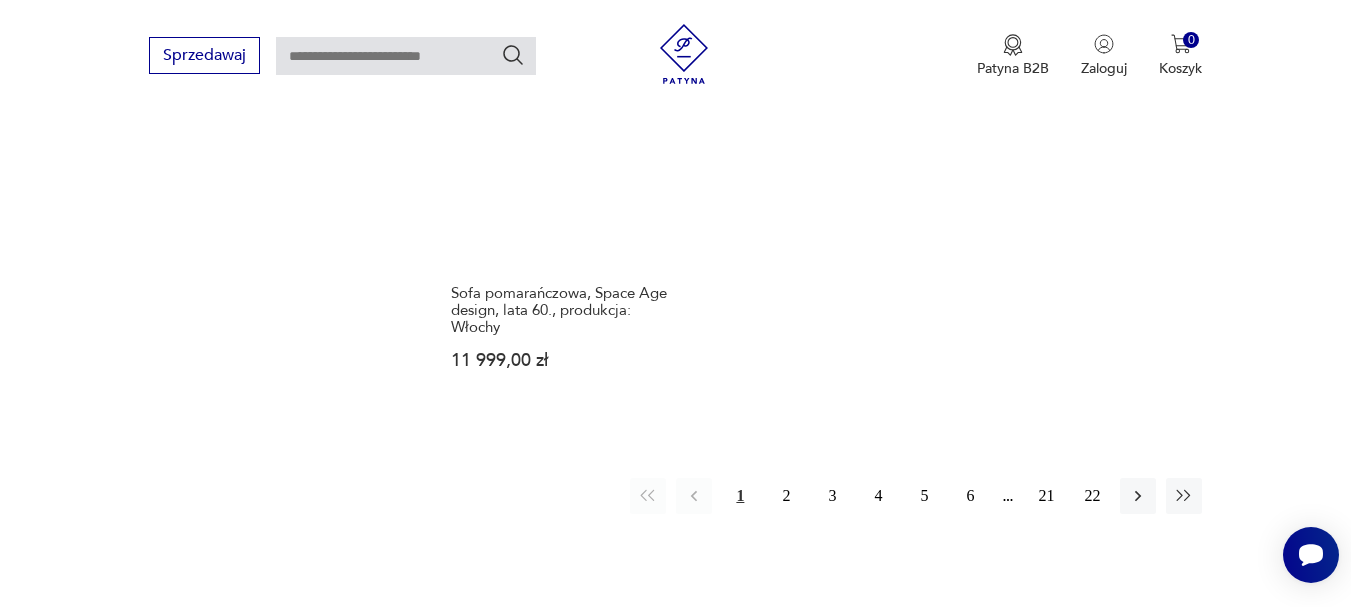 scroll, scrollTop: 3231, scrollLeft: 0, axis: vertical 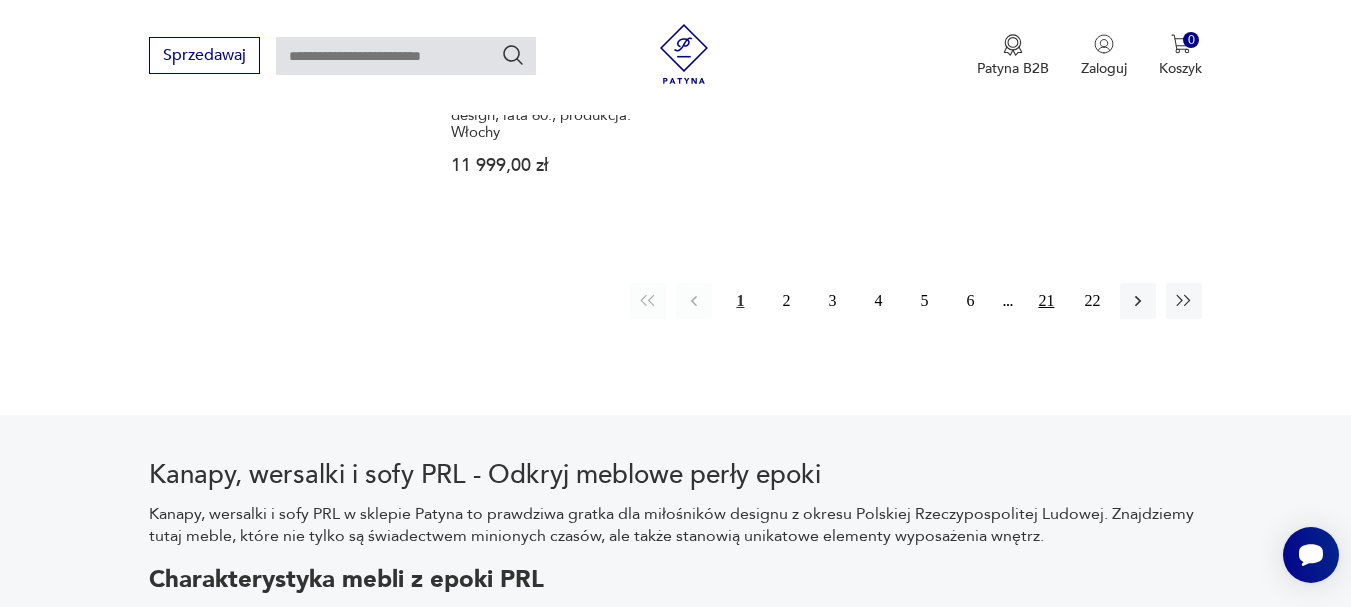 click on "21" at bounding box center (1046, 301) 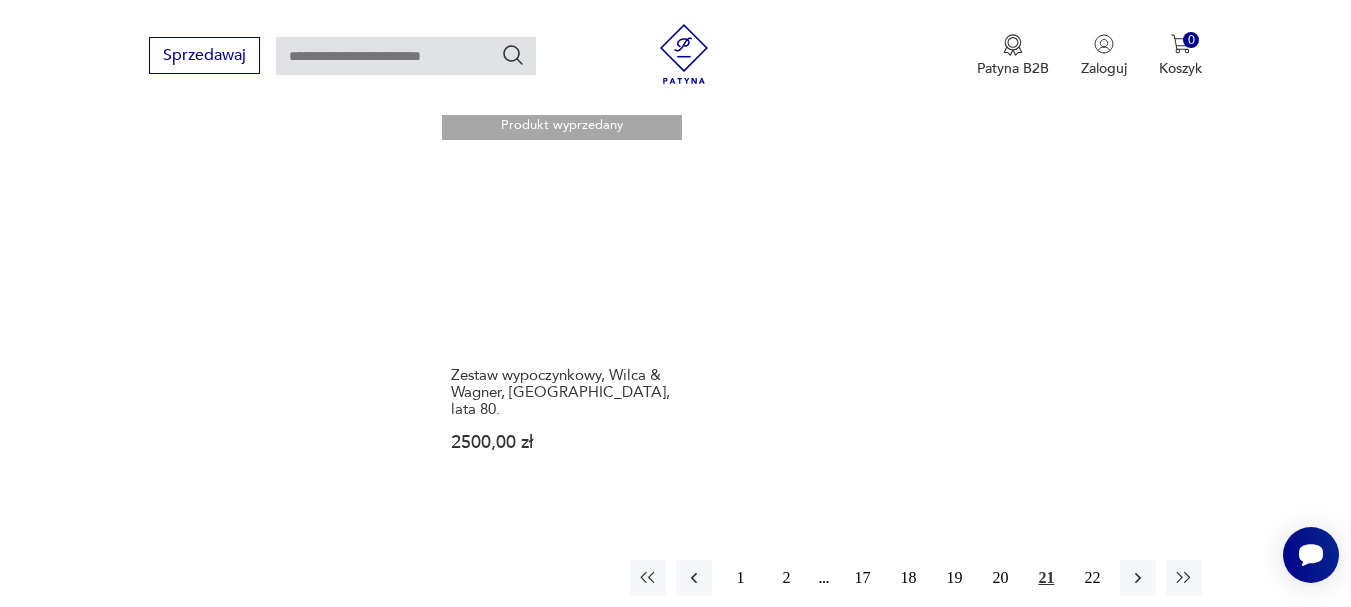 scroll, scrollTop: 2831, scrollLeft: 0, axis: vertical 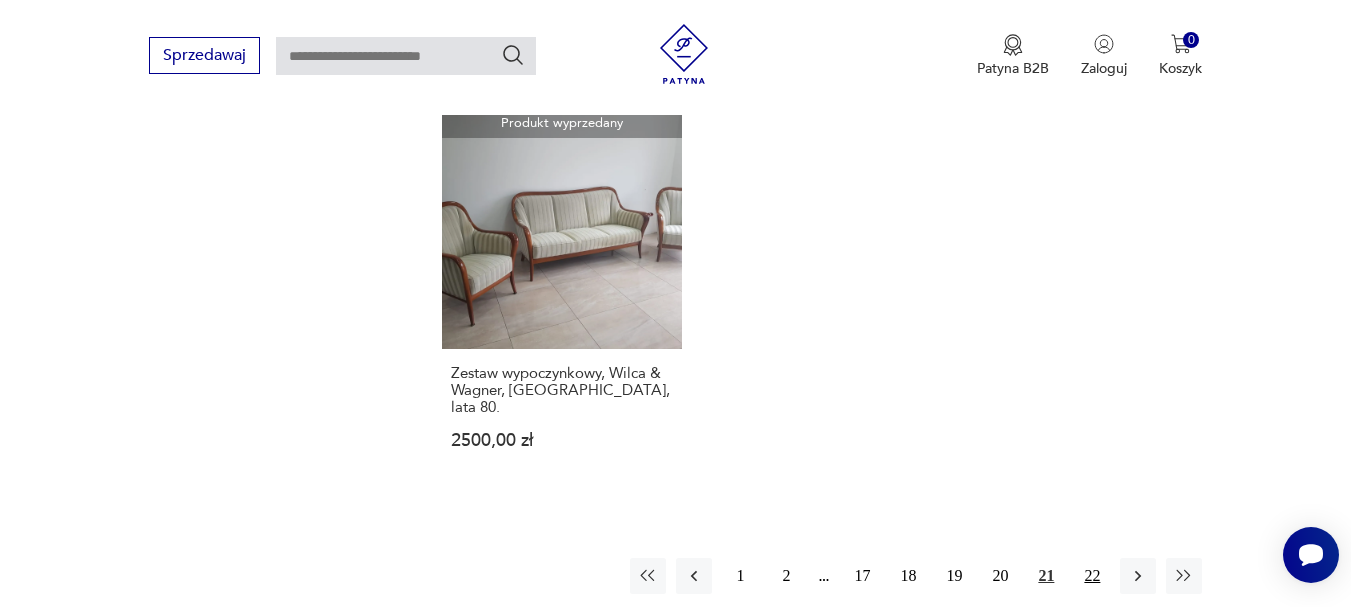 click on "22" at bounding box center [1092, 576] 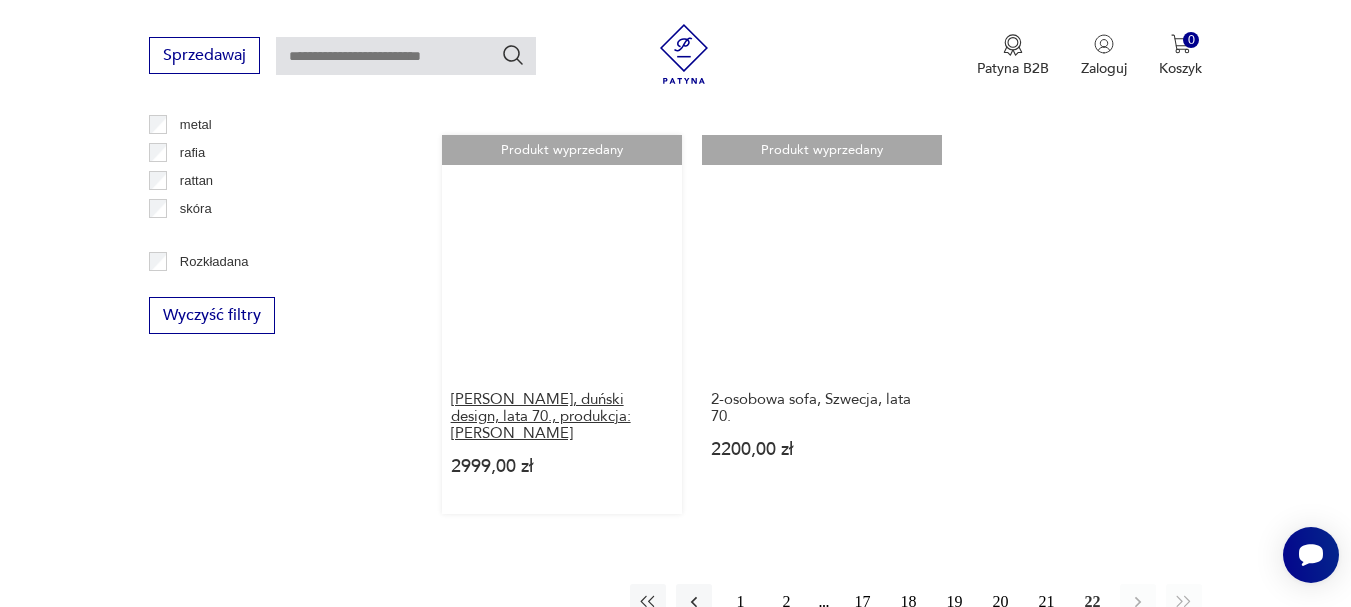 scroll, scrollTop: 2531, scrollLeft: 0, axis: vertical 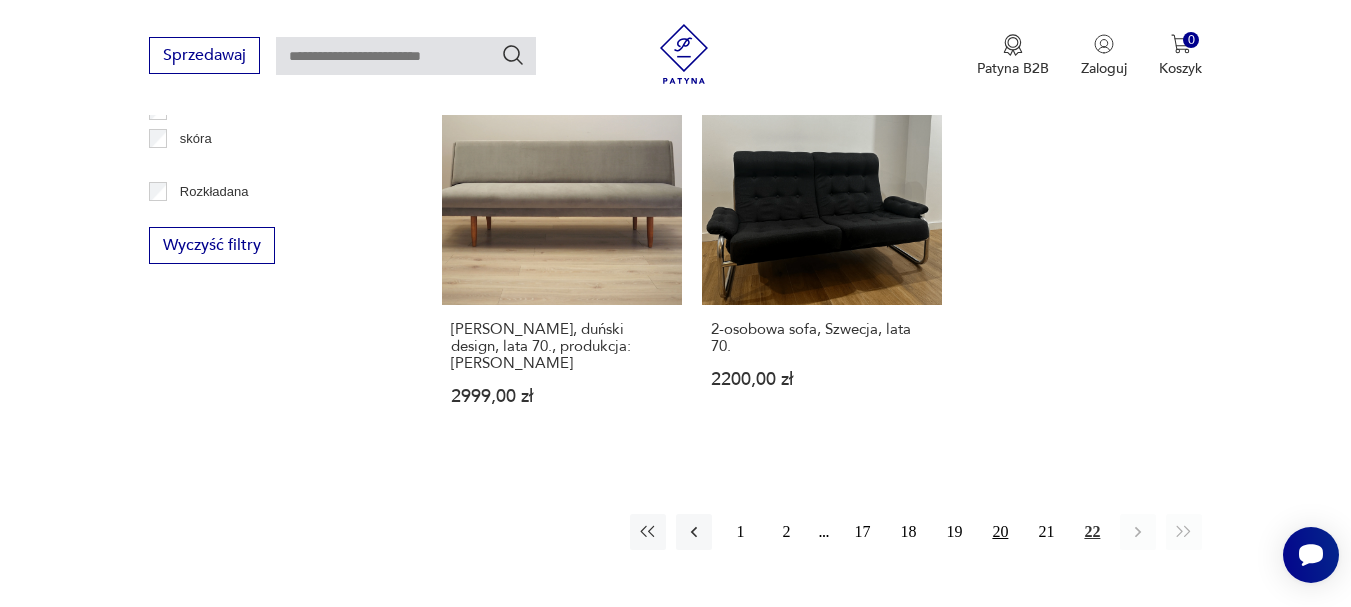 click on "20" at bounding box center [1000, 532] 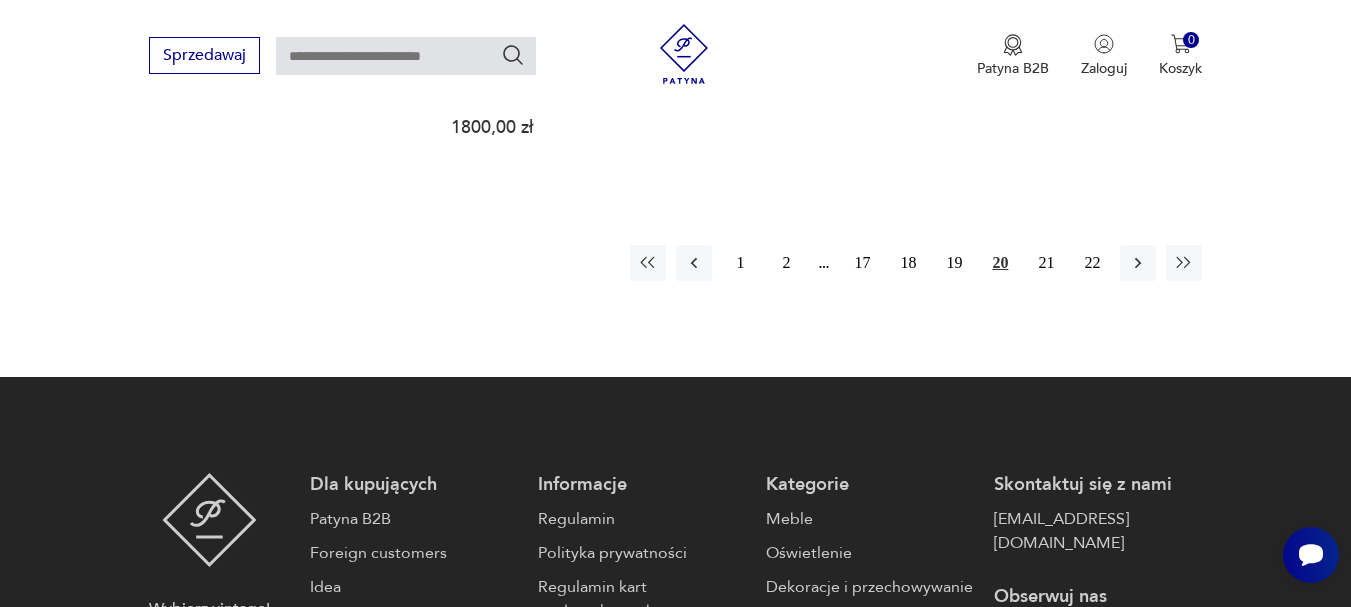 scroll, scrollTop: 3131, scrollLeft: 0, axis: vertical 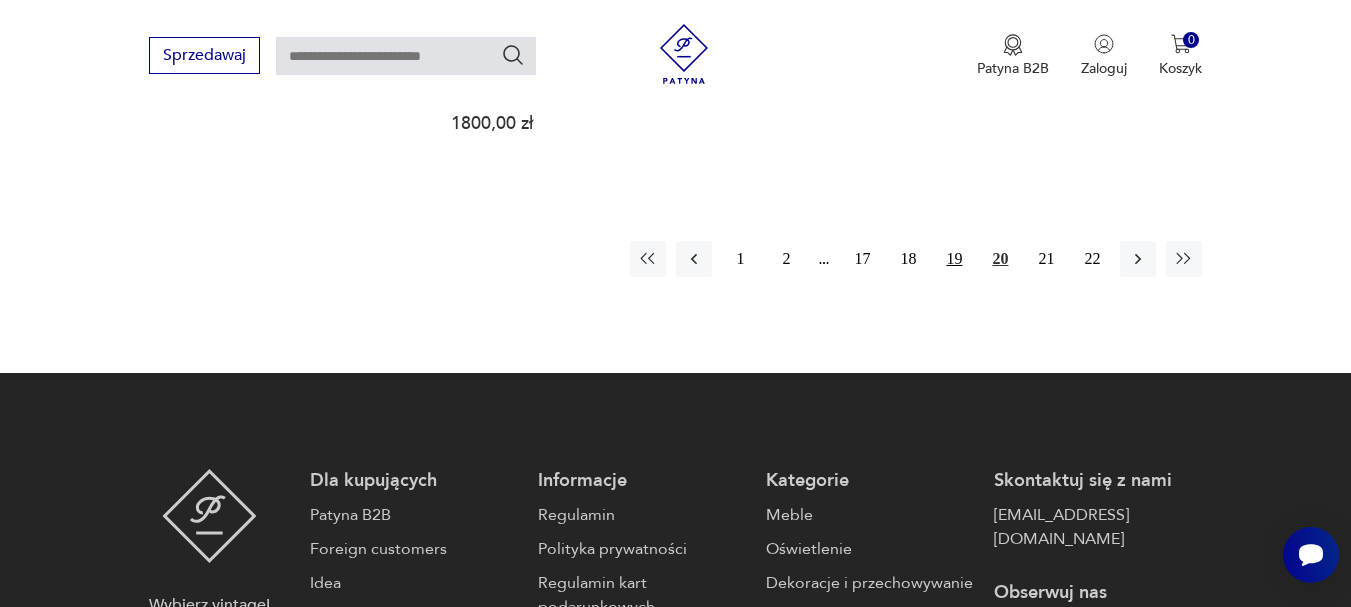 click on "19" at bounding box center [954, 259] 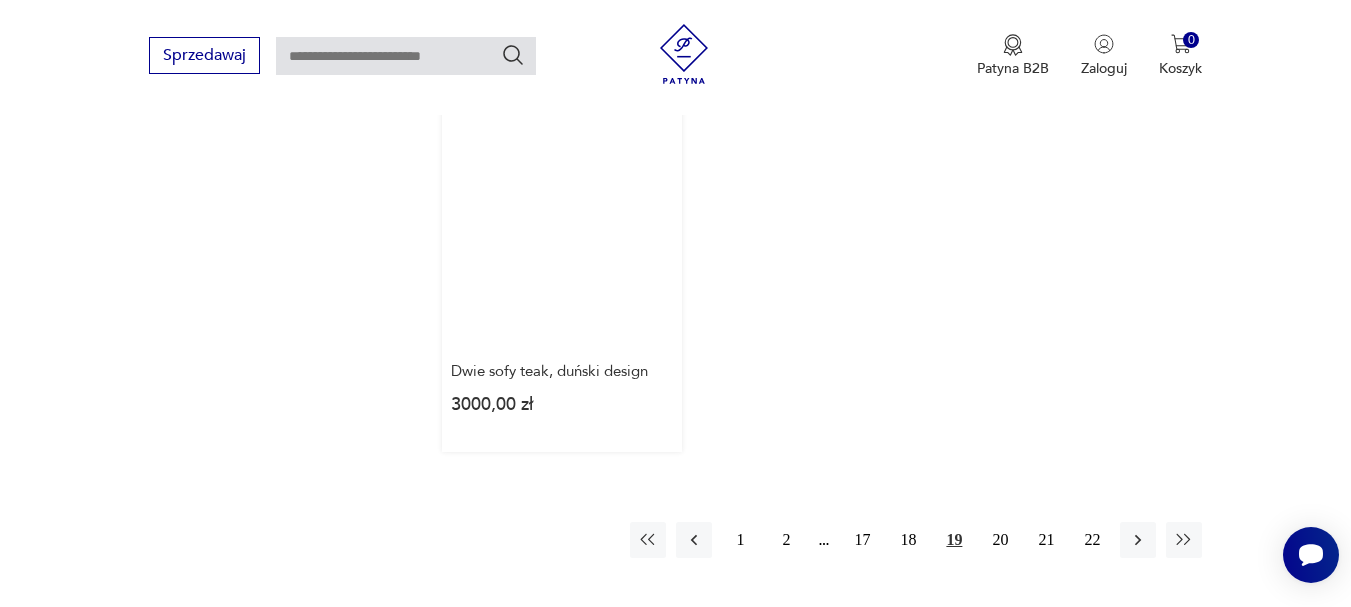 scroll, scrollTop: 3031, scrollLeft: 0, axis: vertical 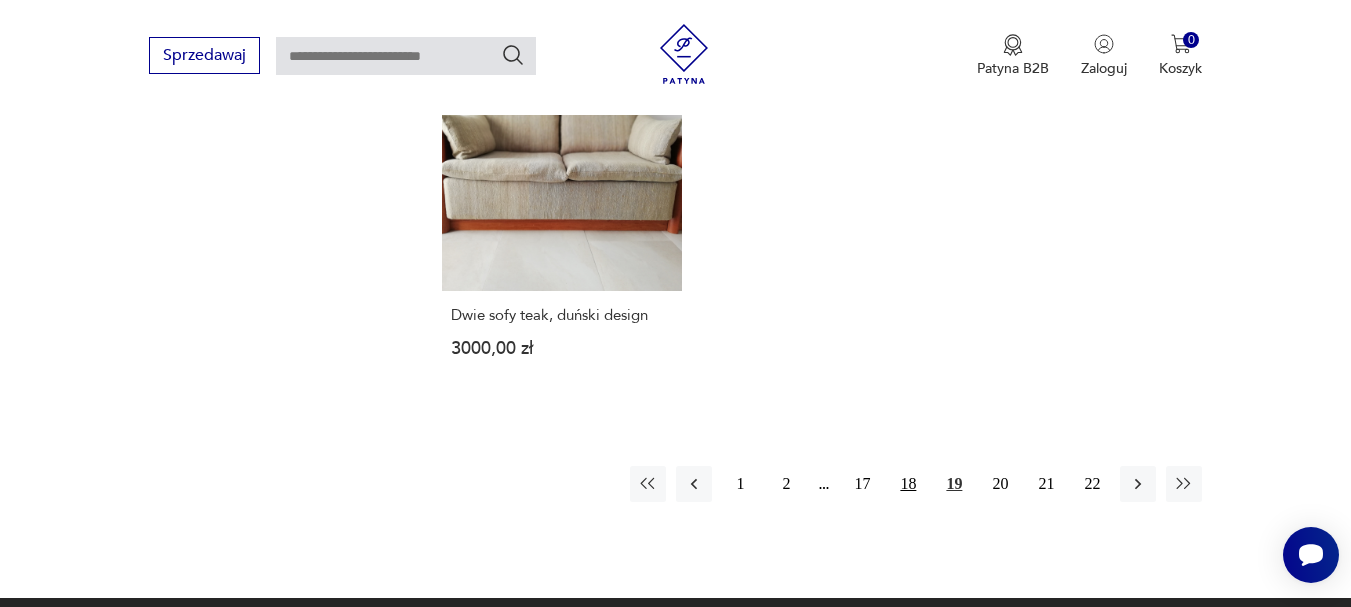 click on "18" at bounding box center (908, 484) 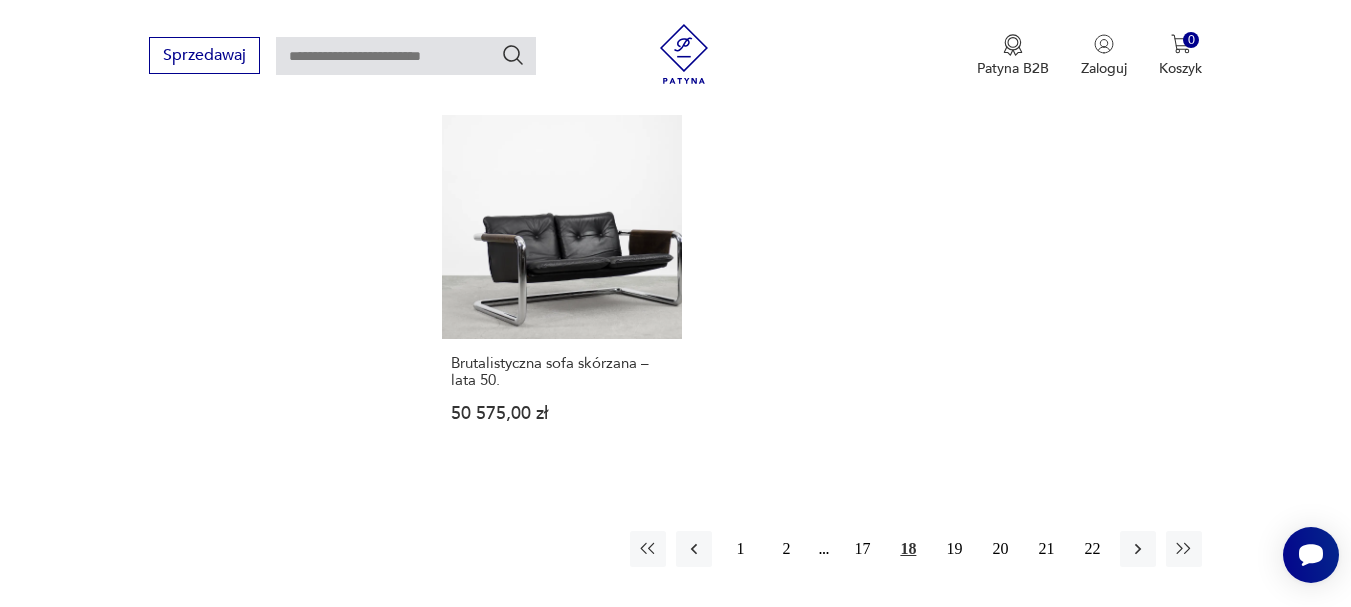 scroll, scrollTop: 2931, scrollLeft: 0, axis: vertical 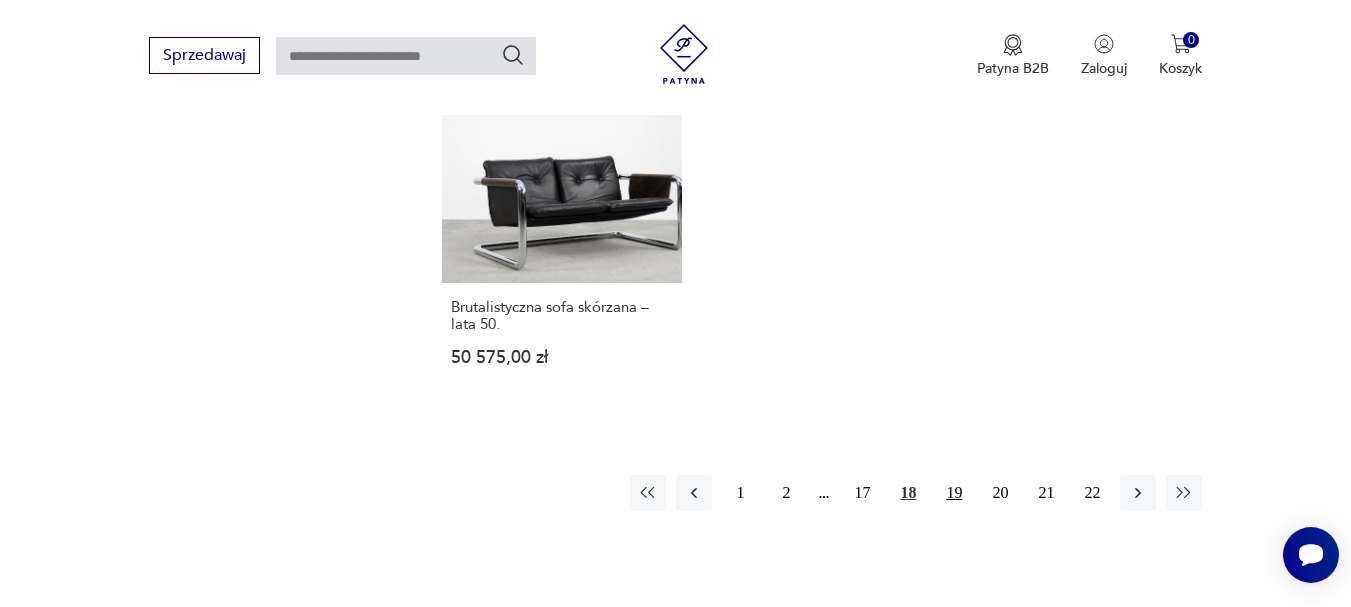 click on "19" at bounding box center [954, 493] 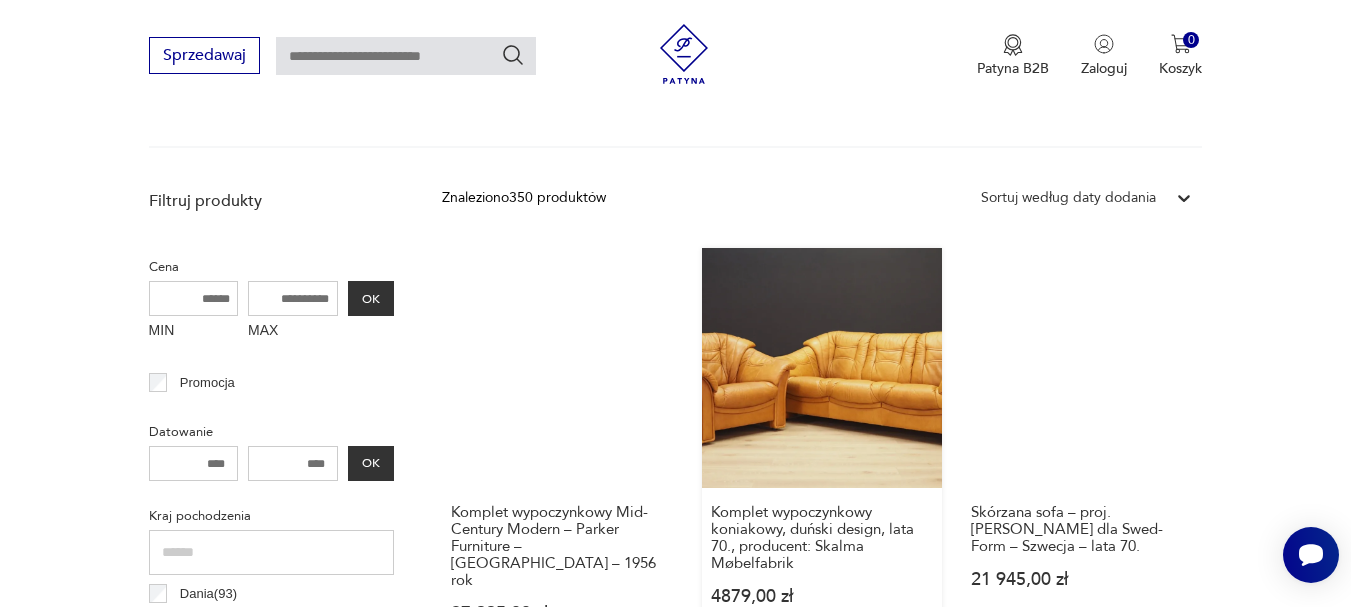 scroll, scrollTop: 731, scrollLeft: 0, axis: vertical 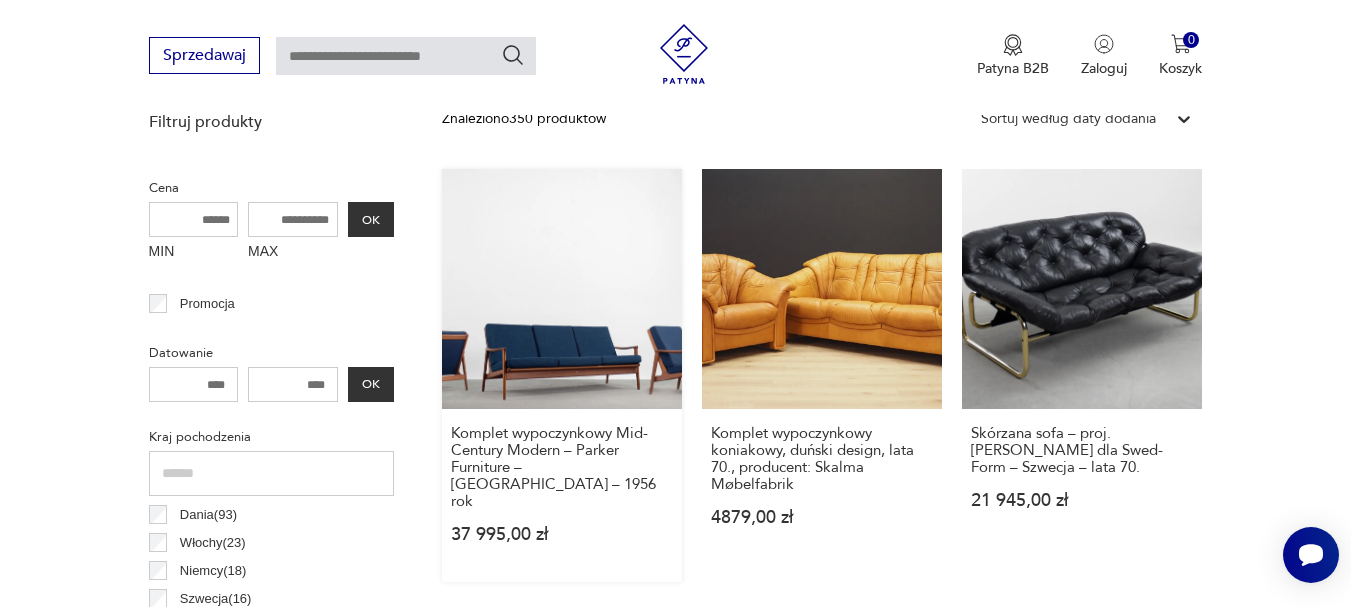 click on "Komplet wypoczynkowy Mid-Century Modern – Parker Furniture – [GEOGRAPHIC_DATA] – 1956 rok 37 995,00 zł" at bounding box center [562, 375] 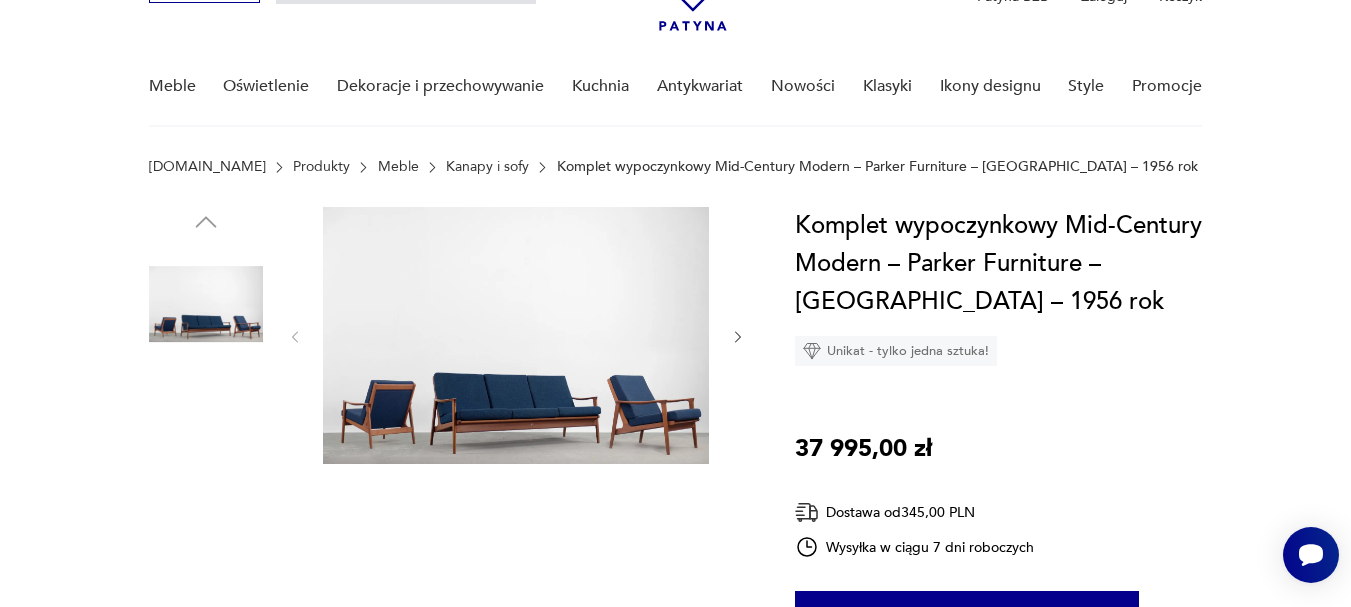 scroll, scrollTop: 200, scrollLeft: 0, axis: vertical 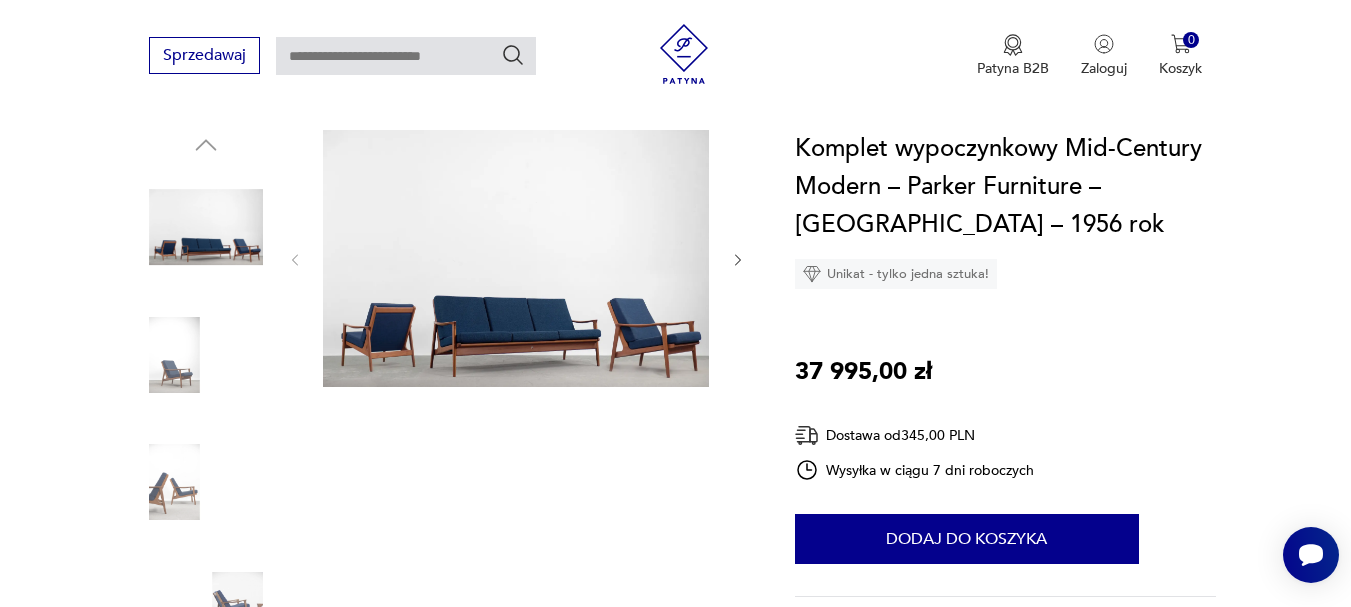 click at bounding box center [206, 355] 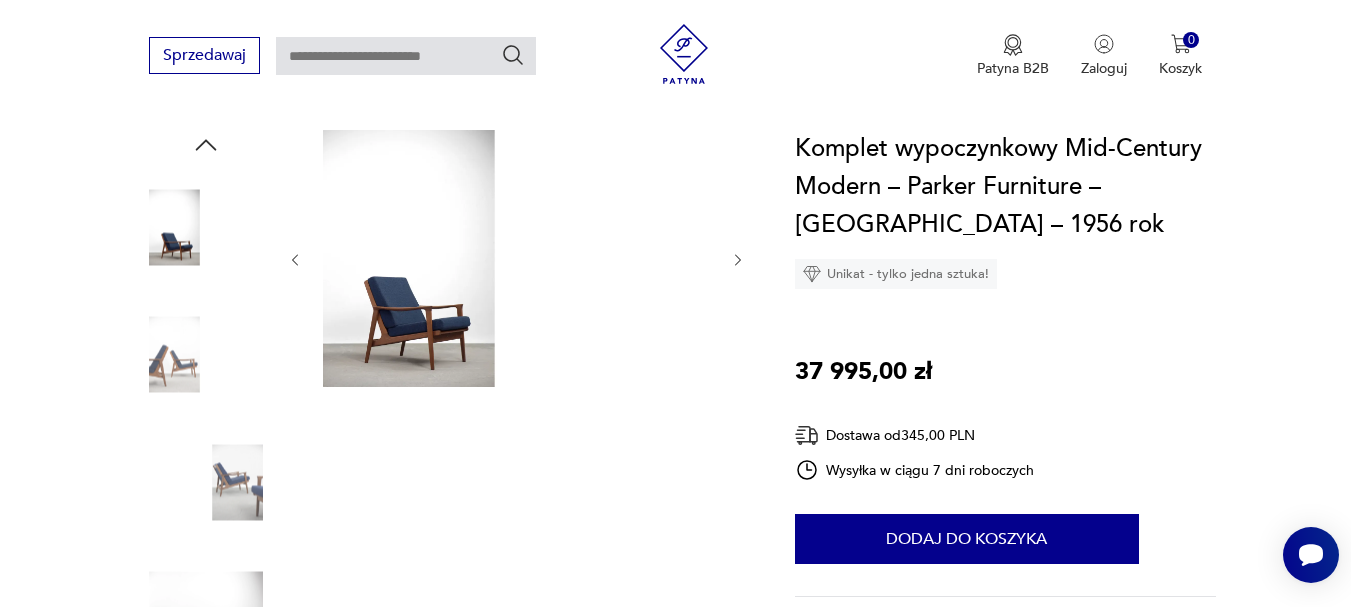 click at bounding box center (206, 482) 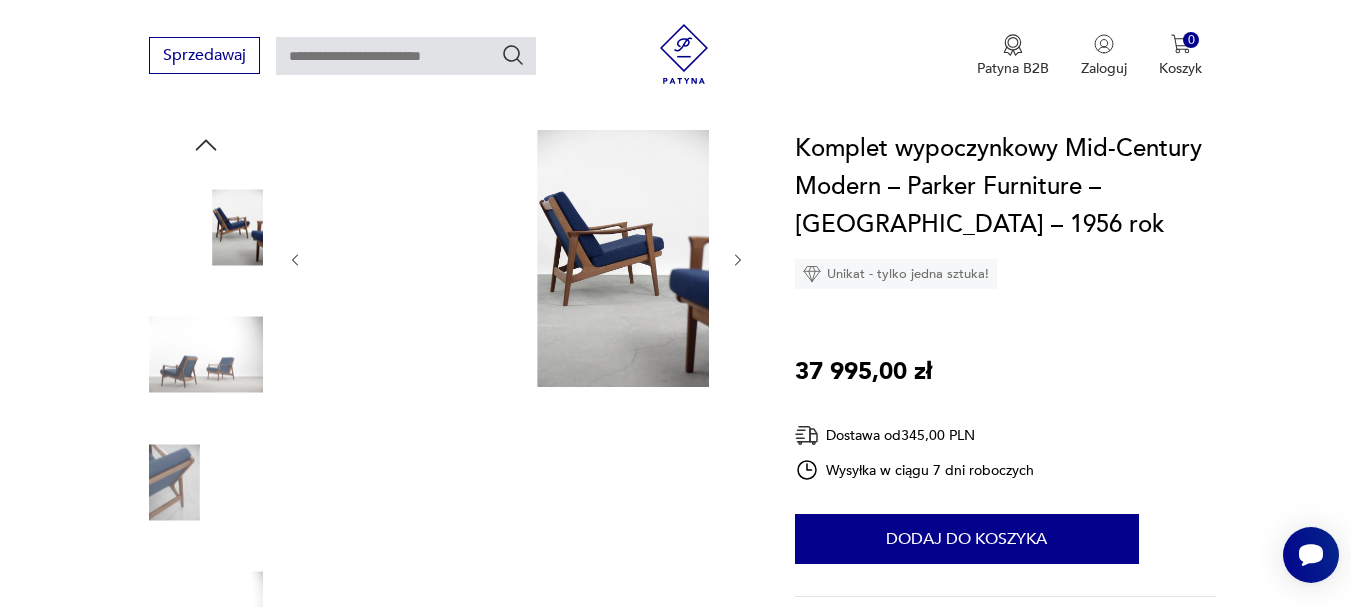 click at bounding box center [206, 482] 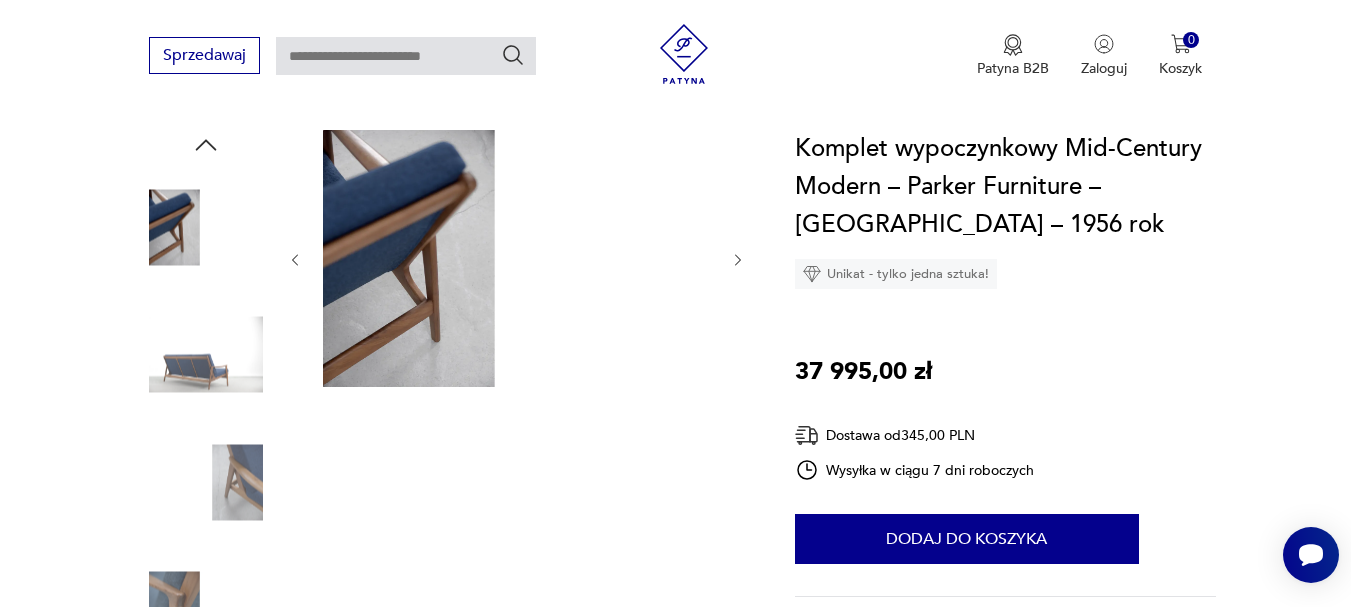 click at bounding box center (206, 227) 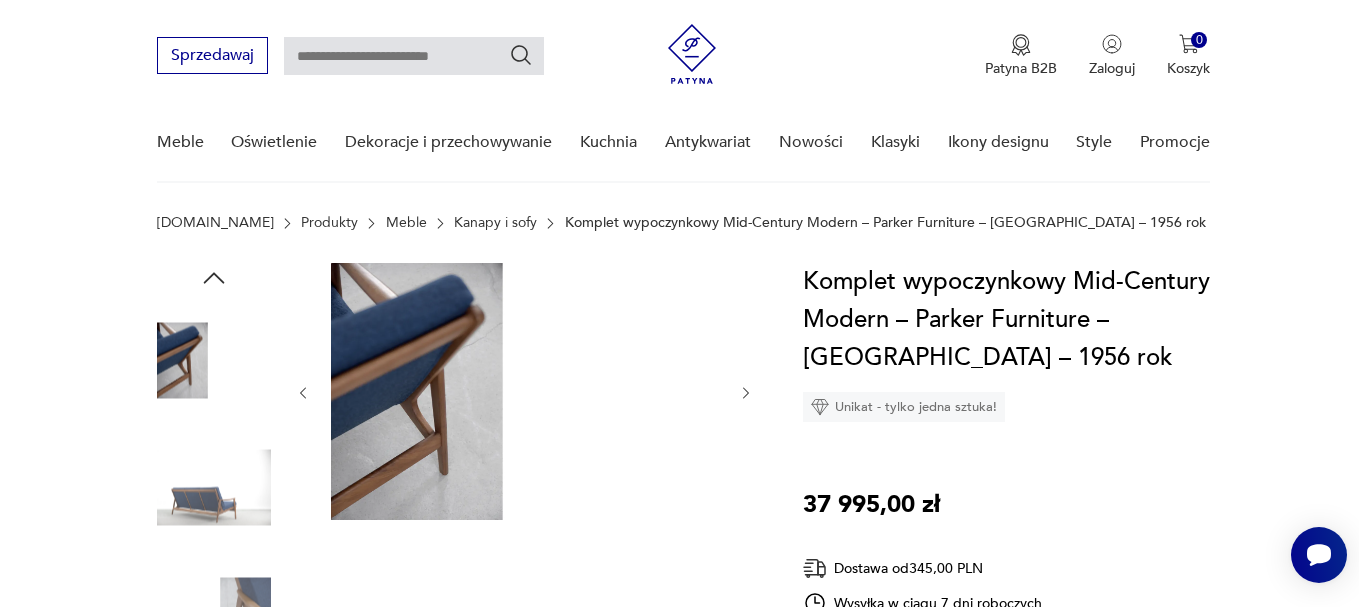scroll, scrollTop: 0, scrollLeft: 0, axis: both 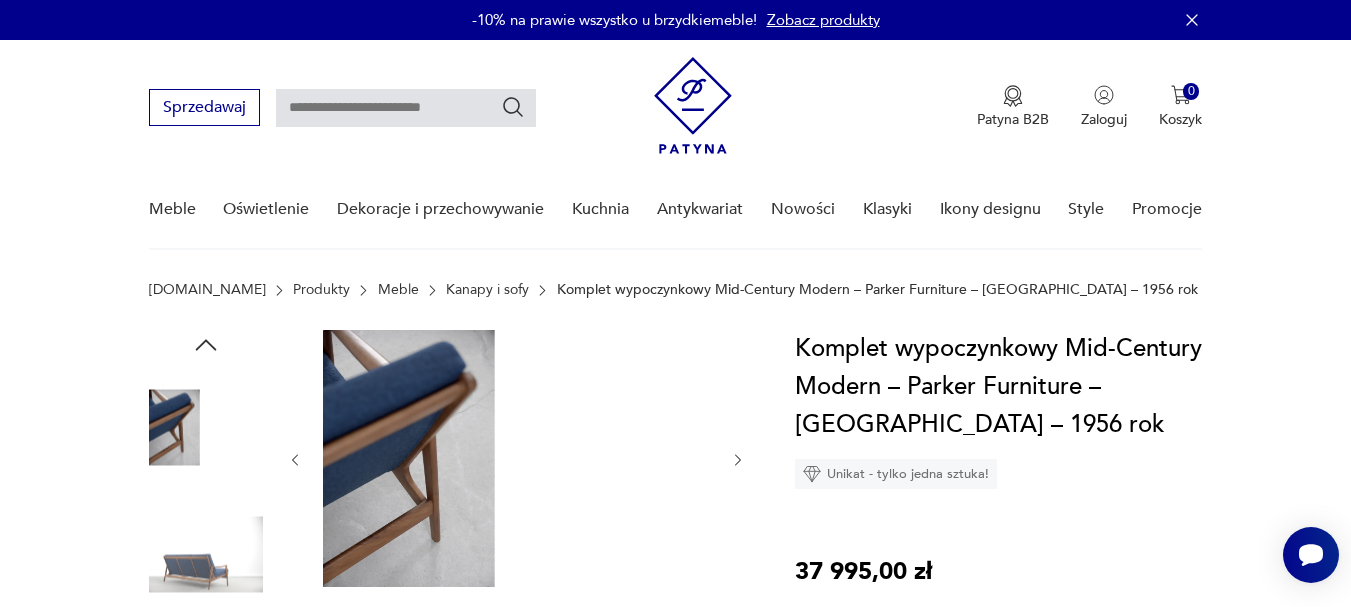 click 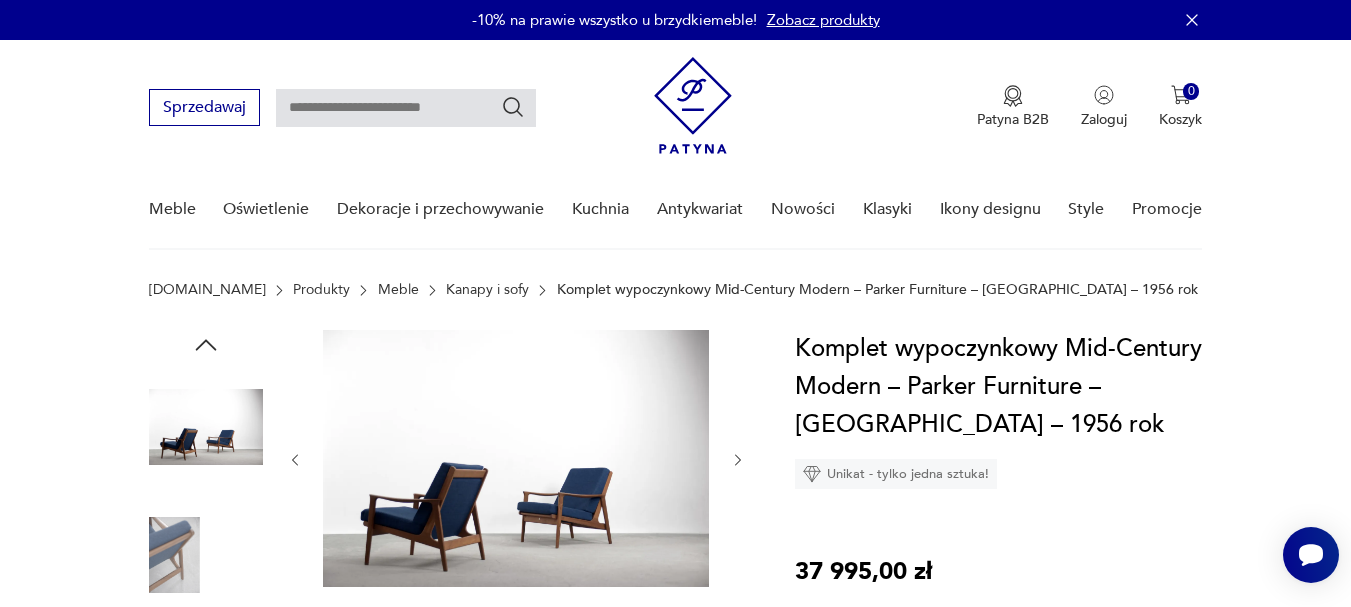 click 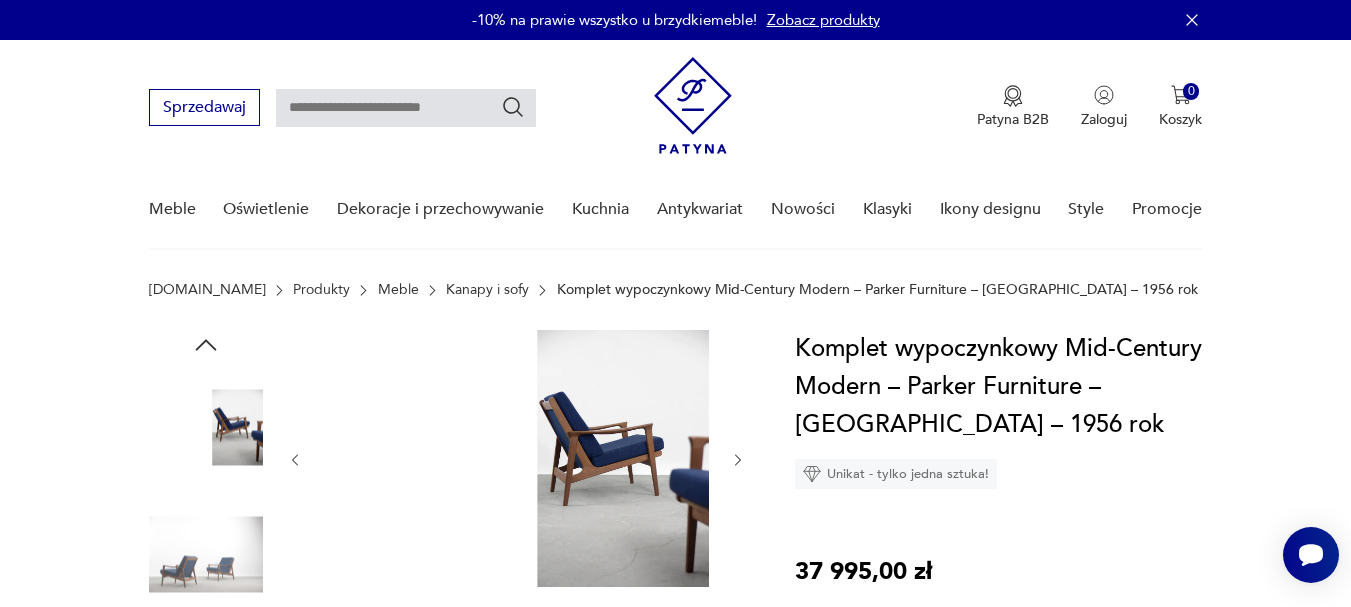 click 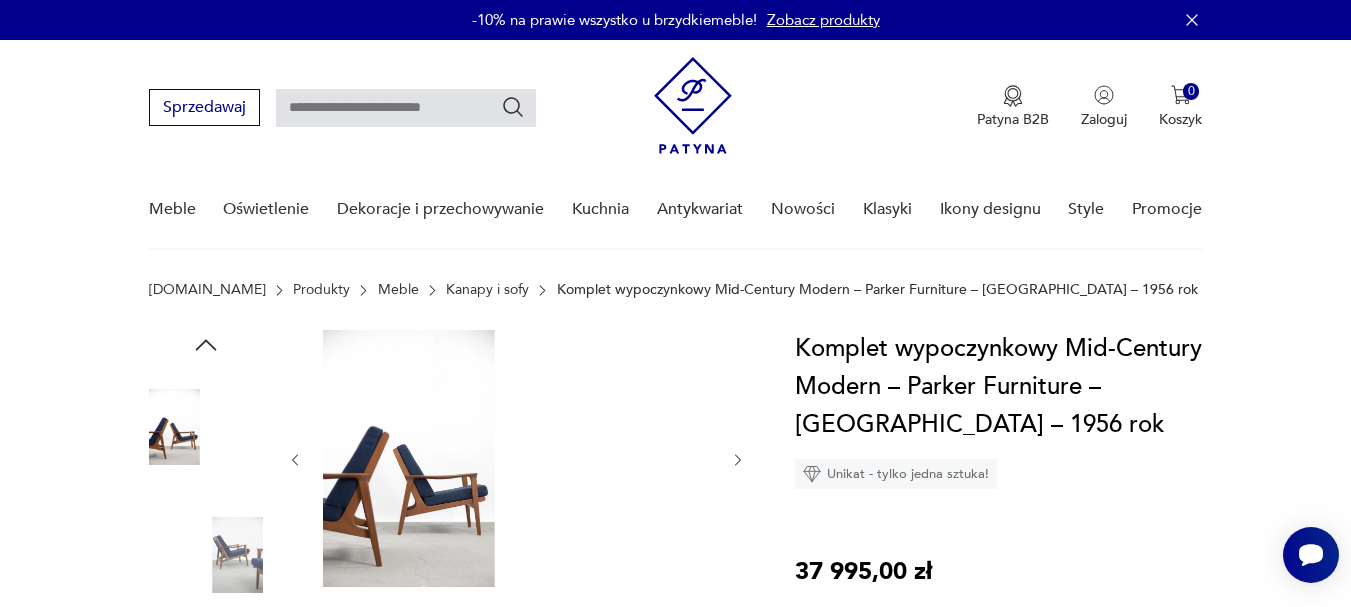click 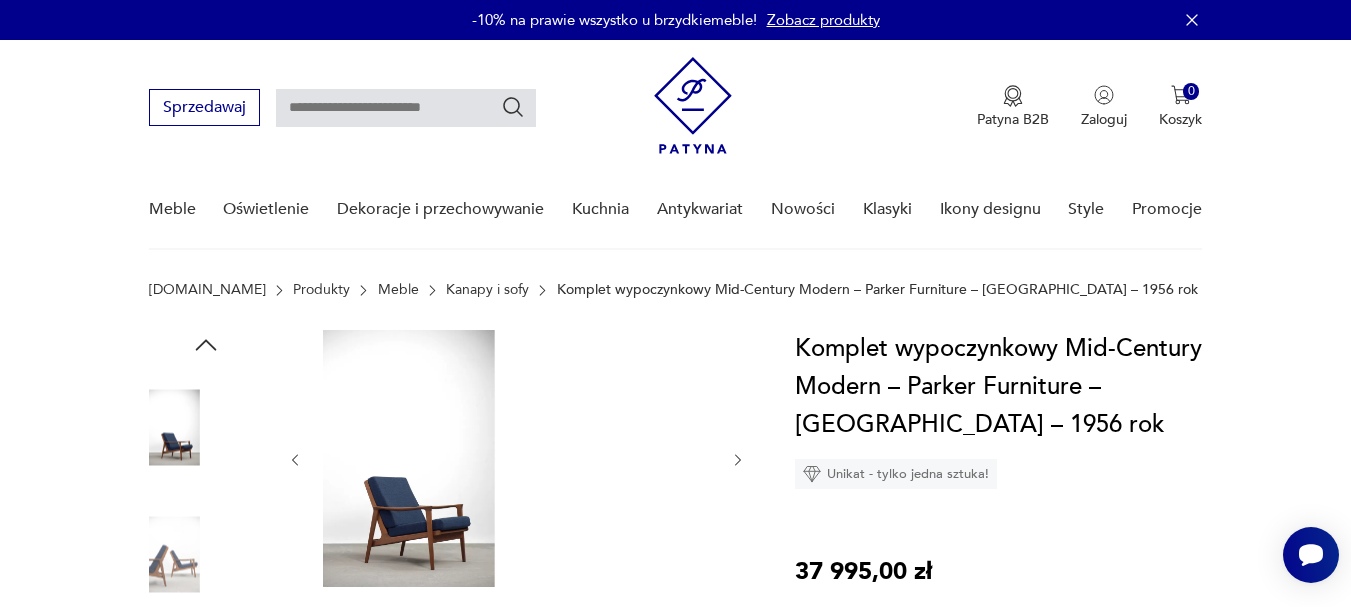 click 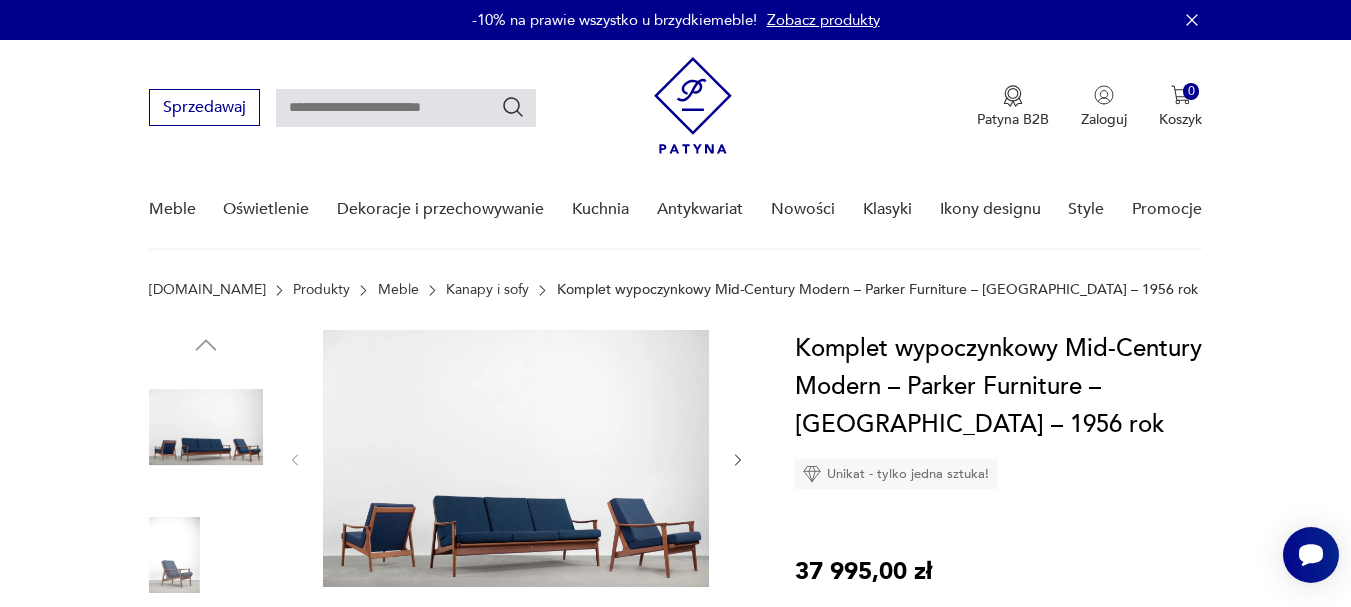 click at bounding box center (516, 458) 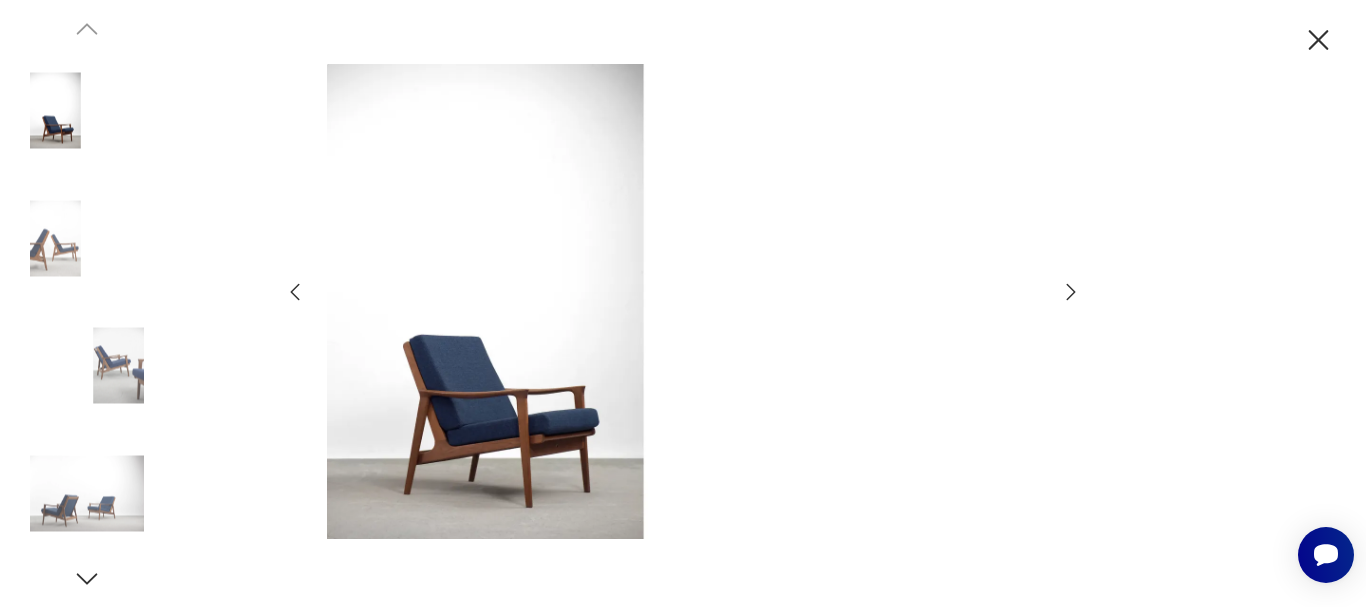 click at bounding box center [683, 302] 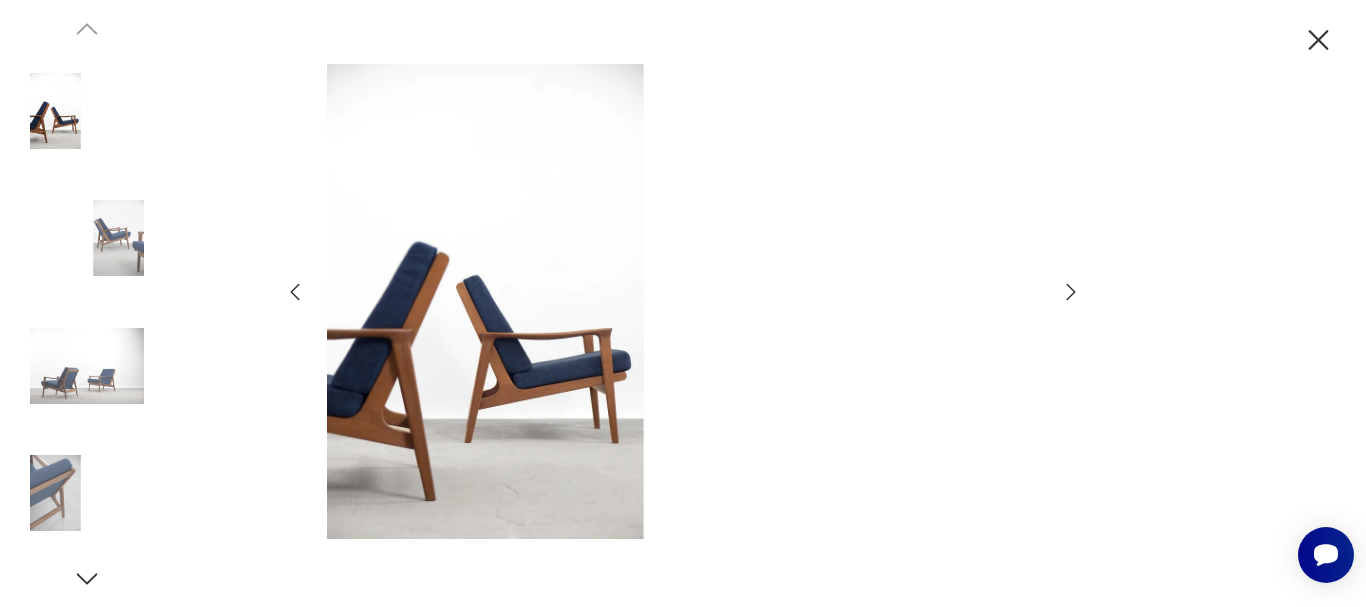 click 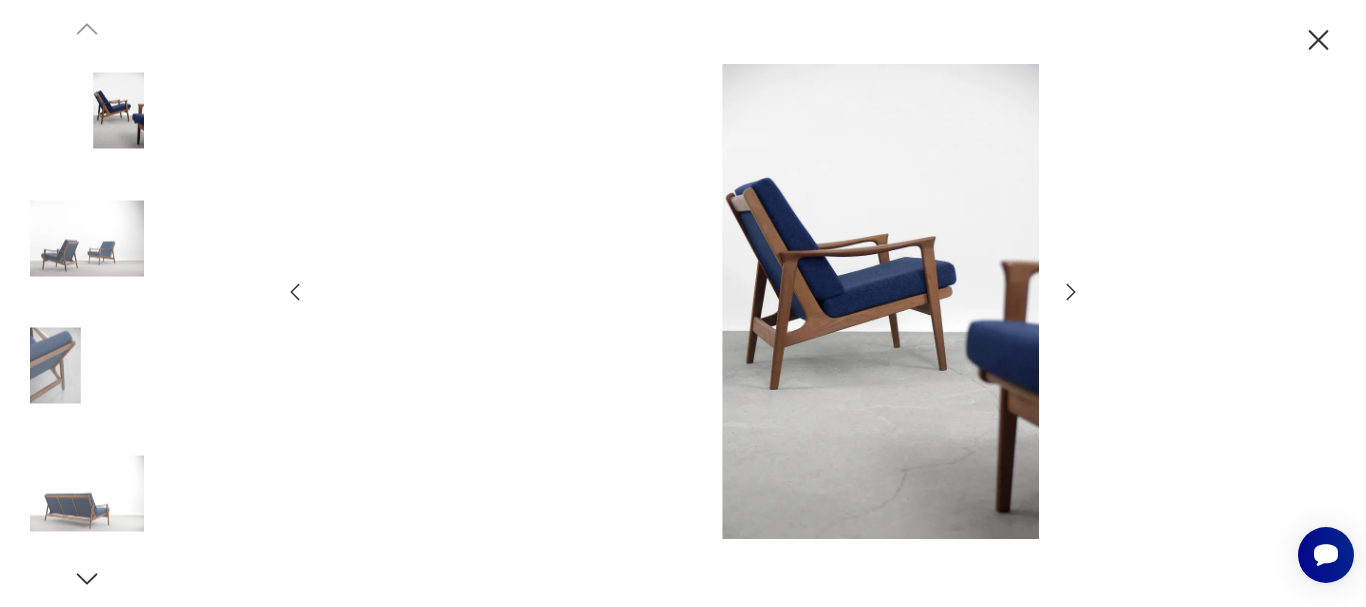 click 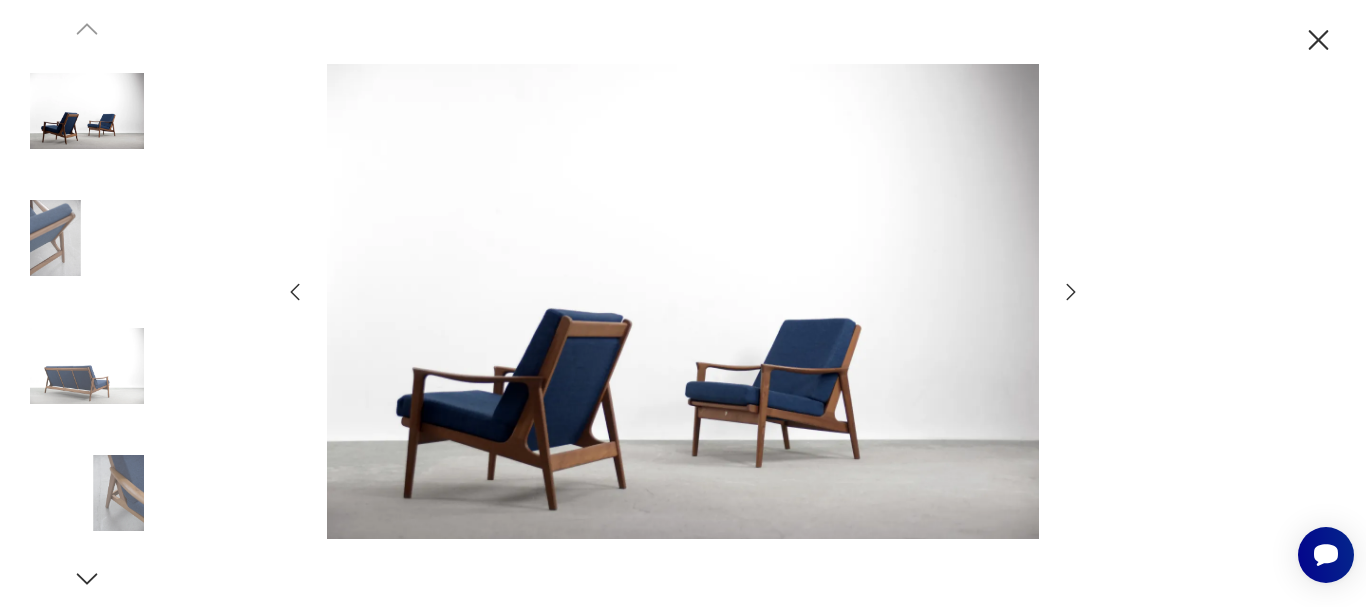 click 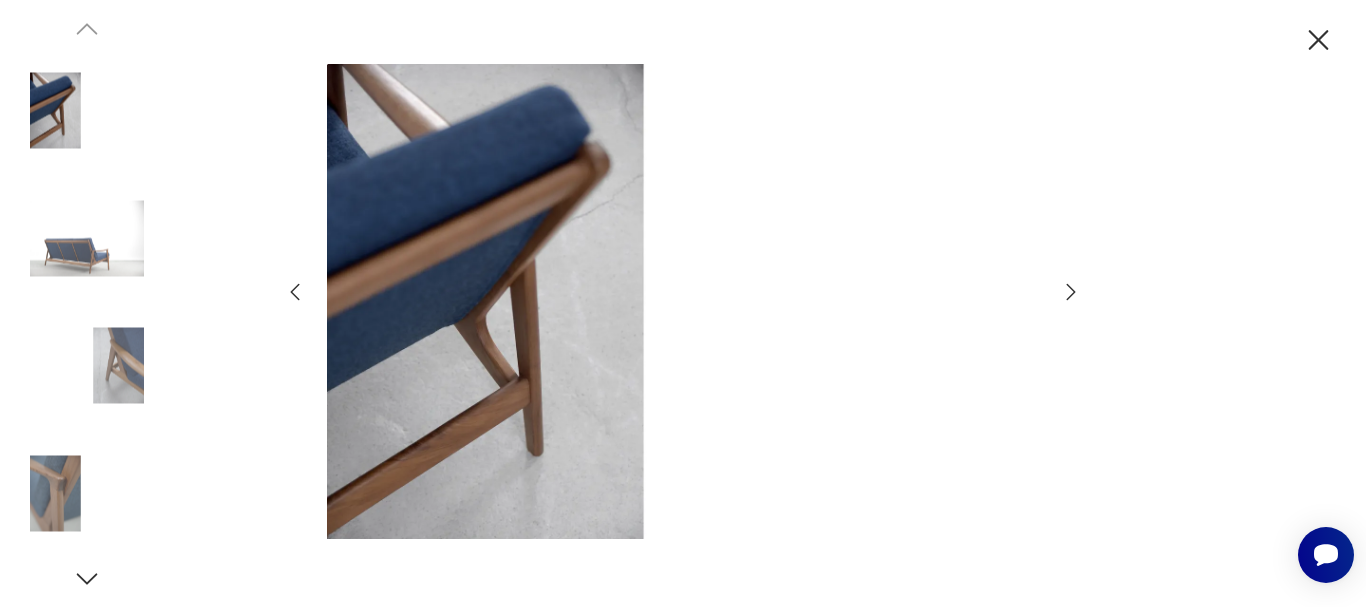 click 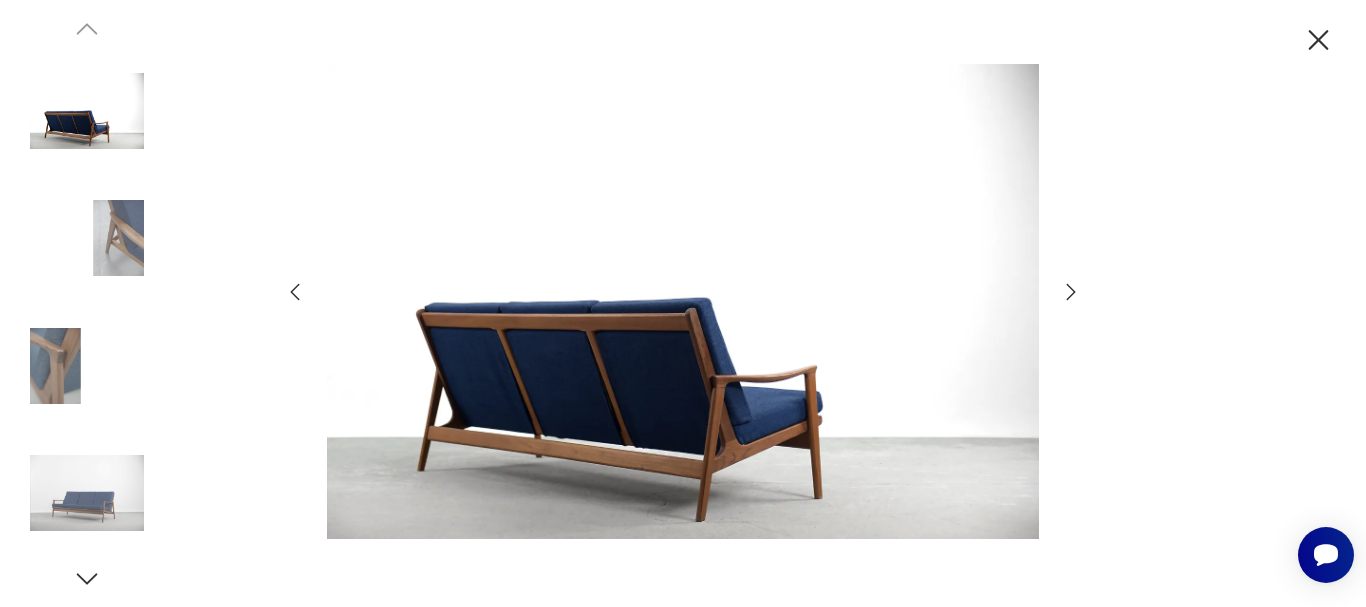click 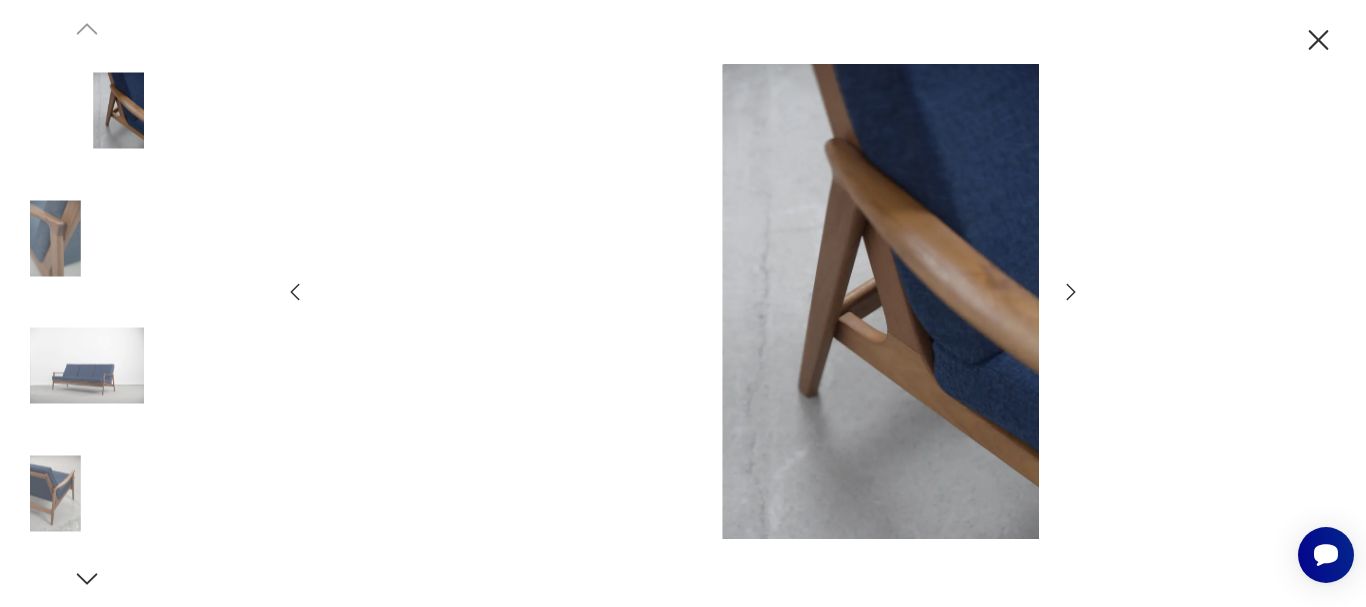 click 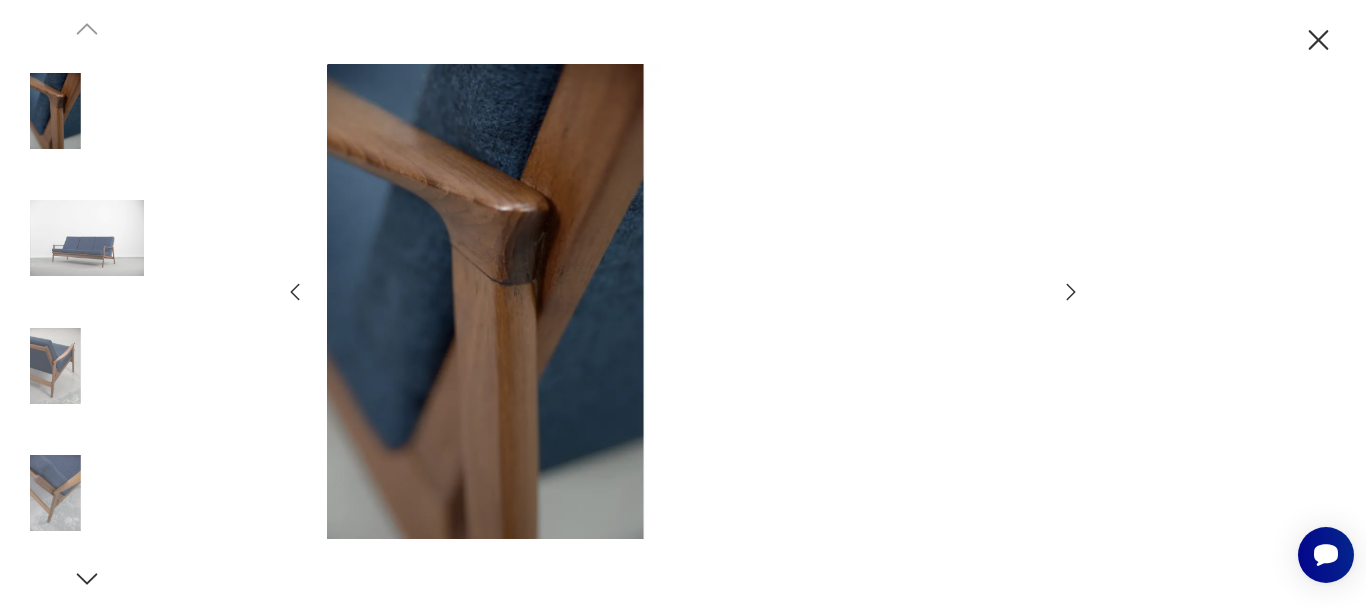 click 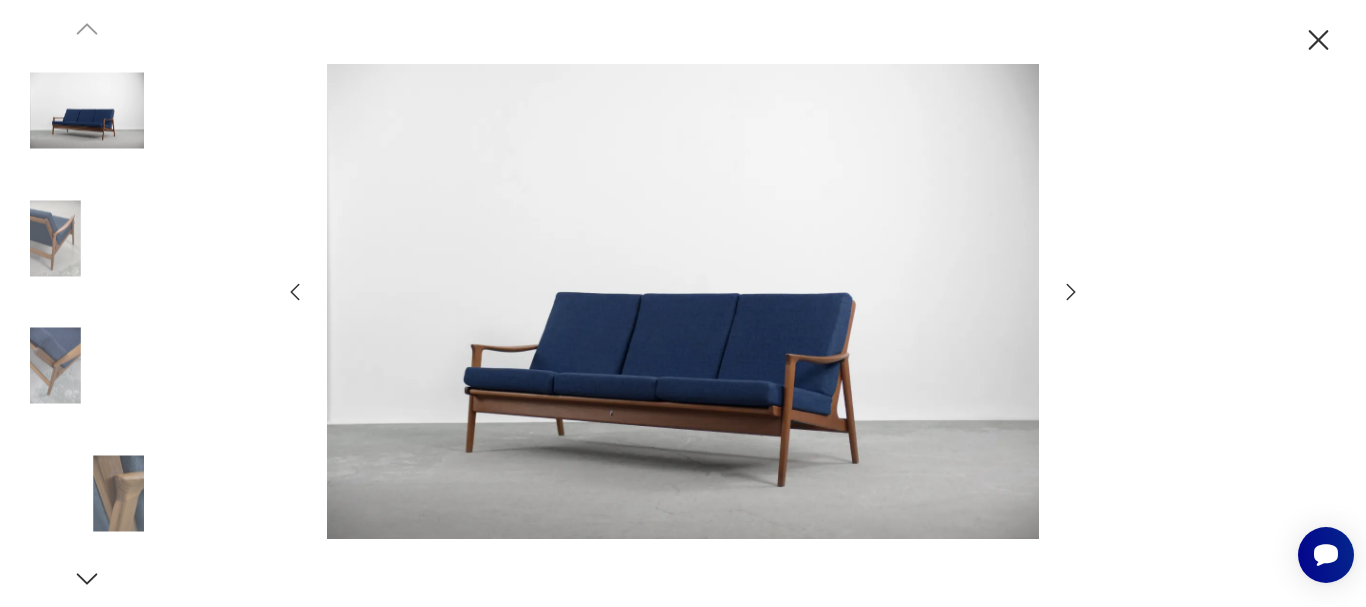 click 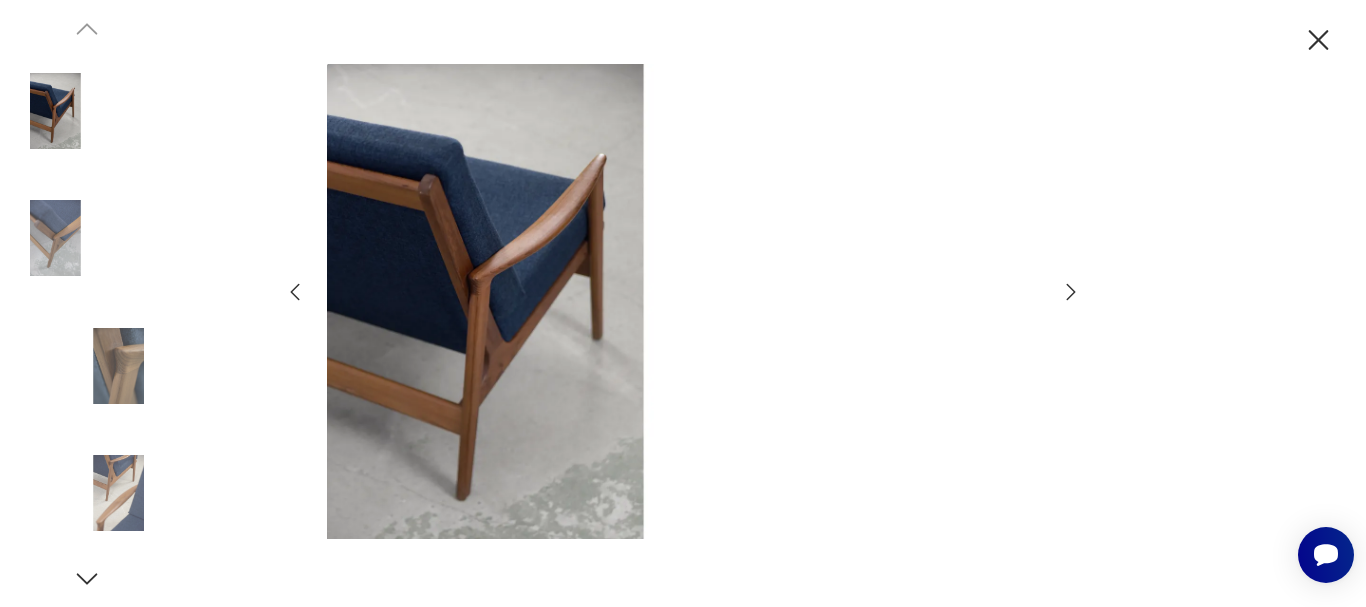 click 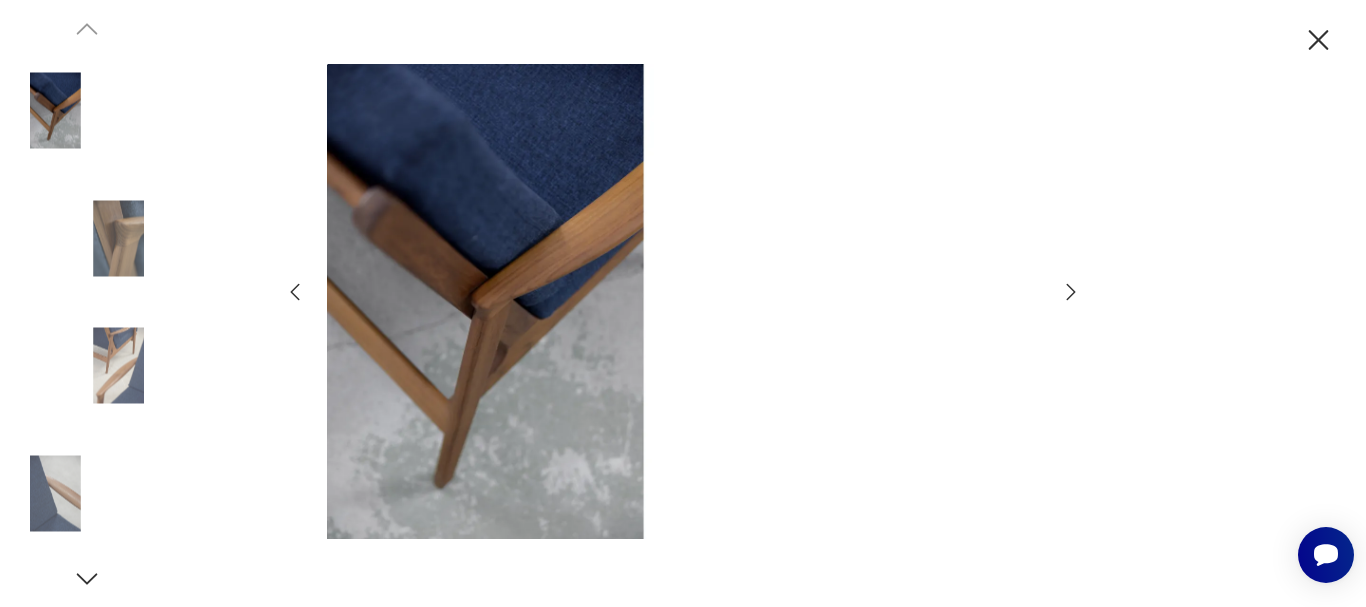 click 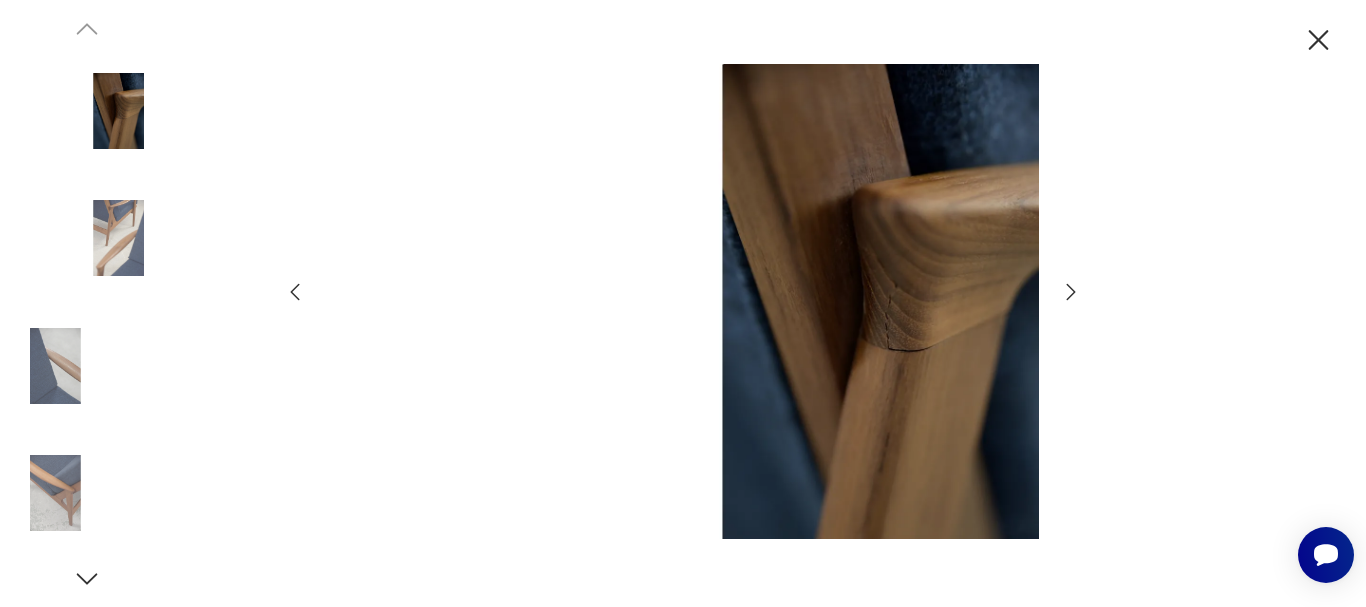 click 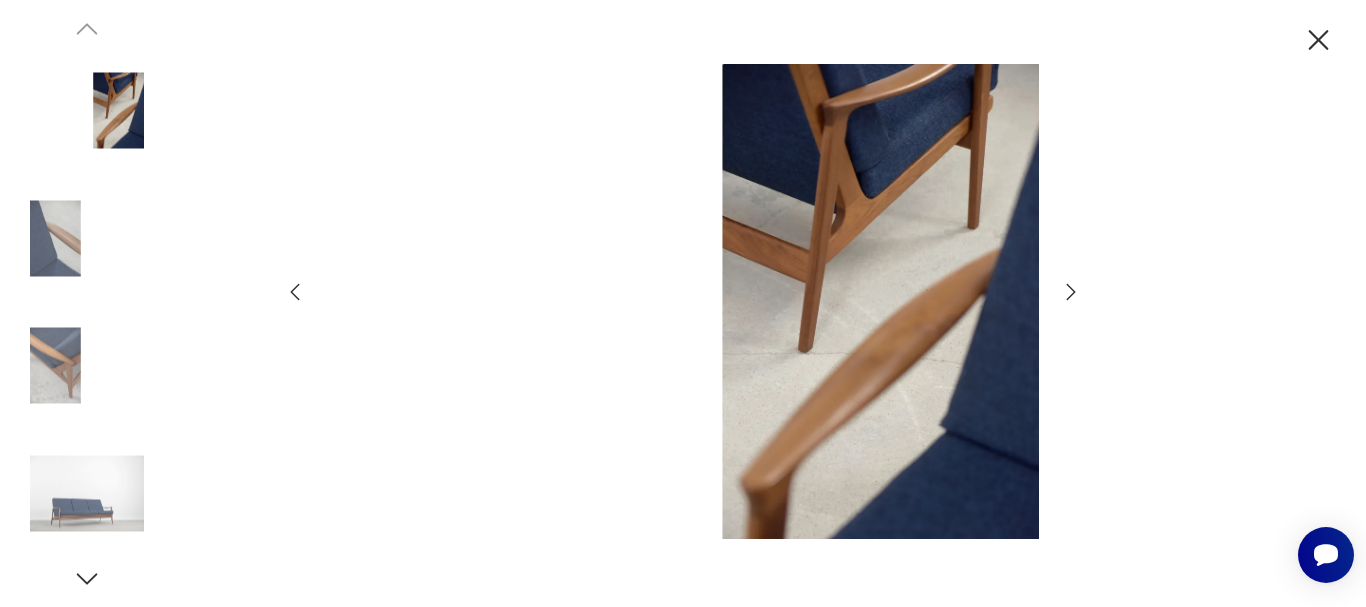 click 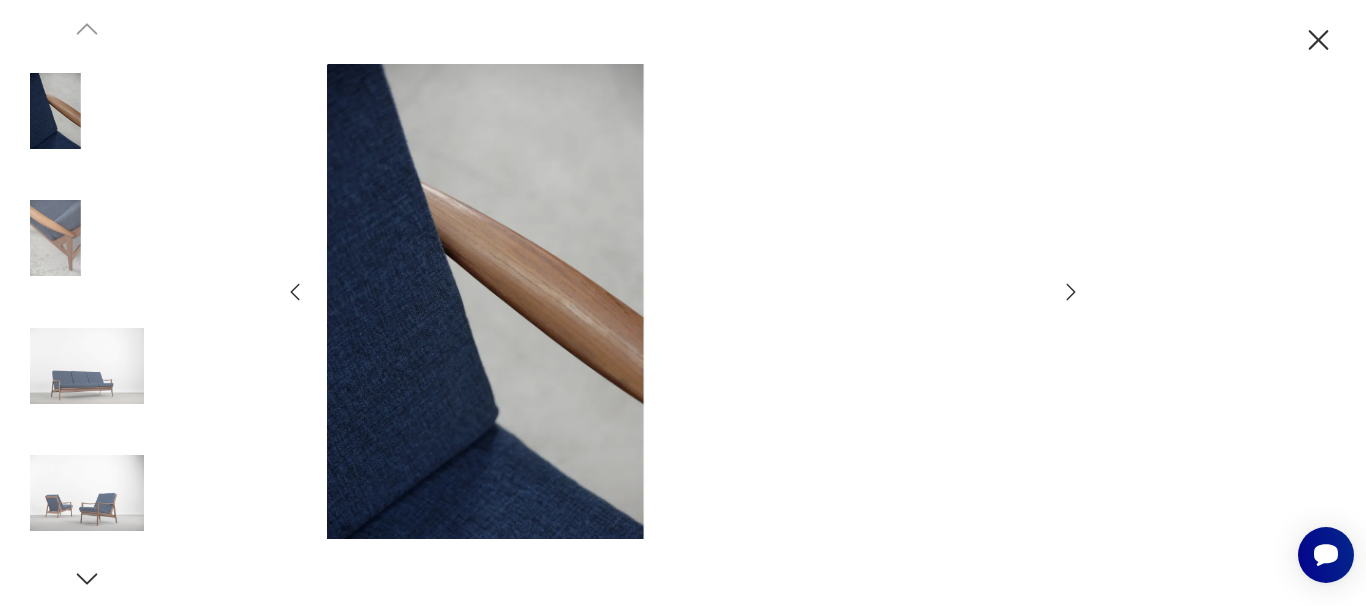 click 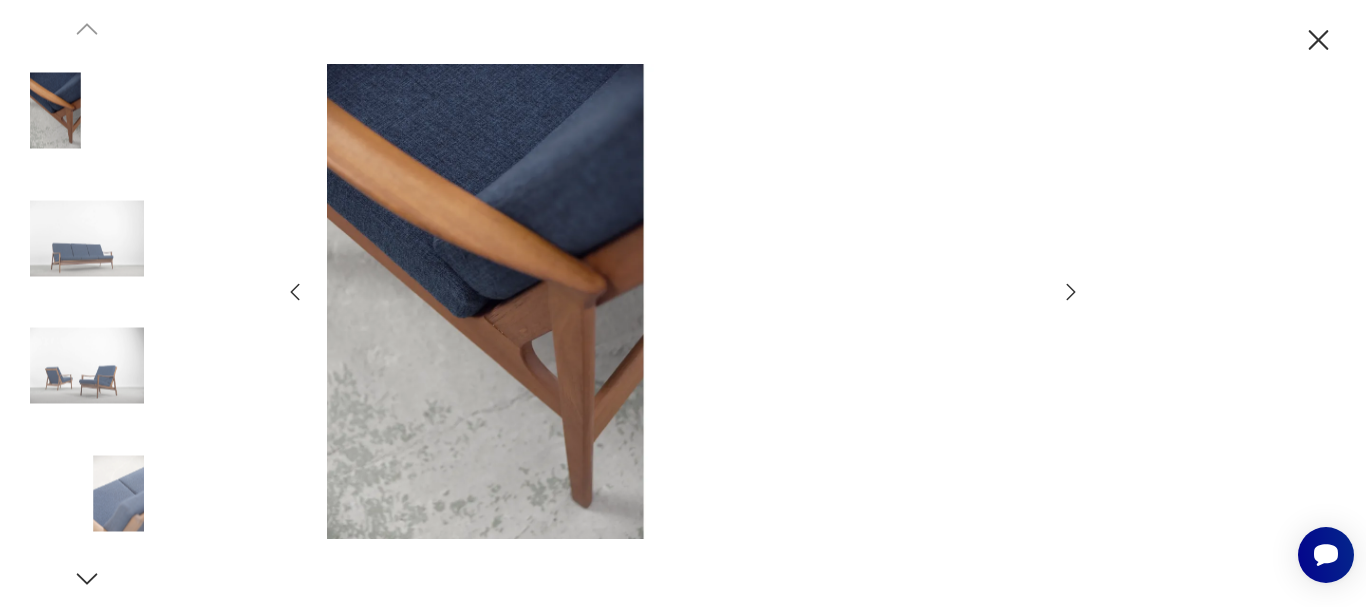 click 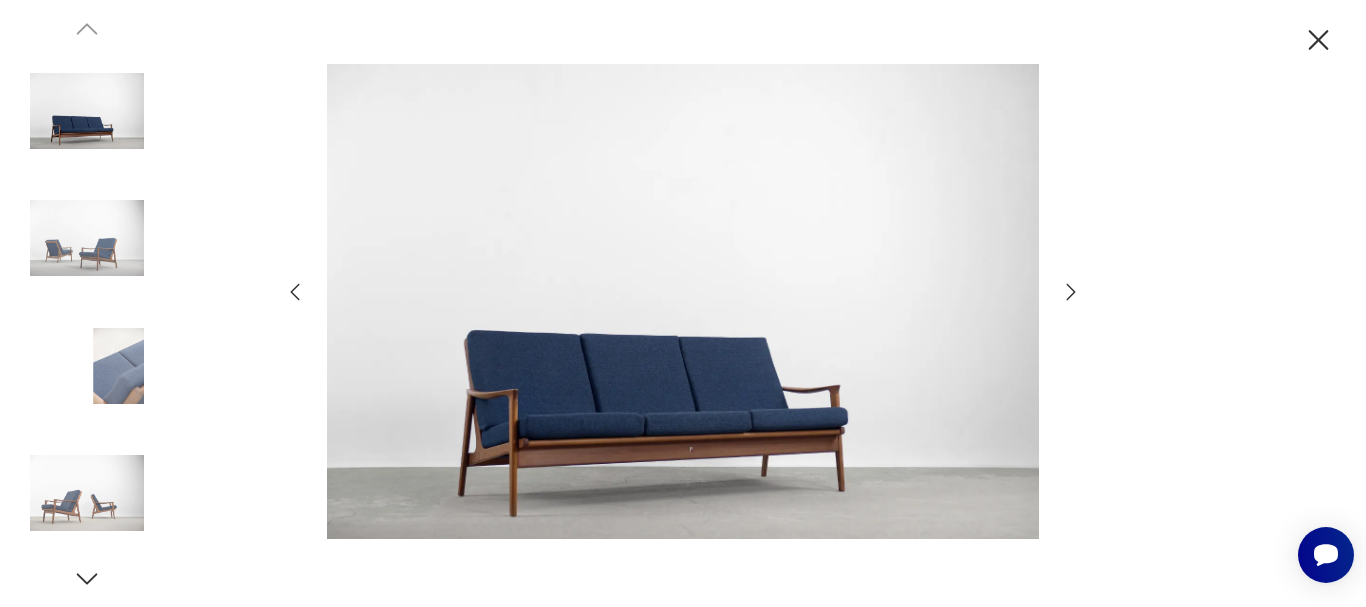click 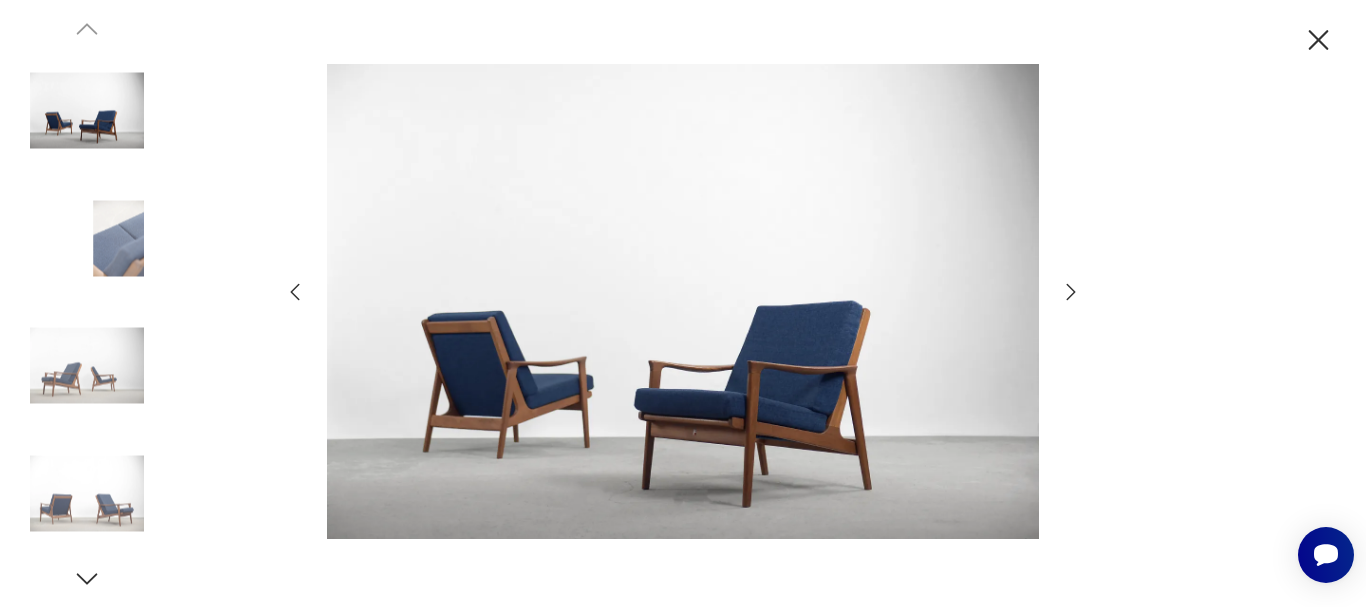 click 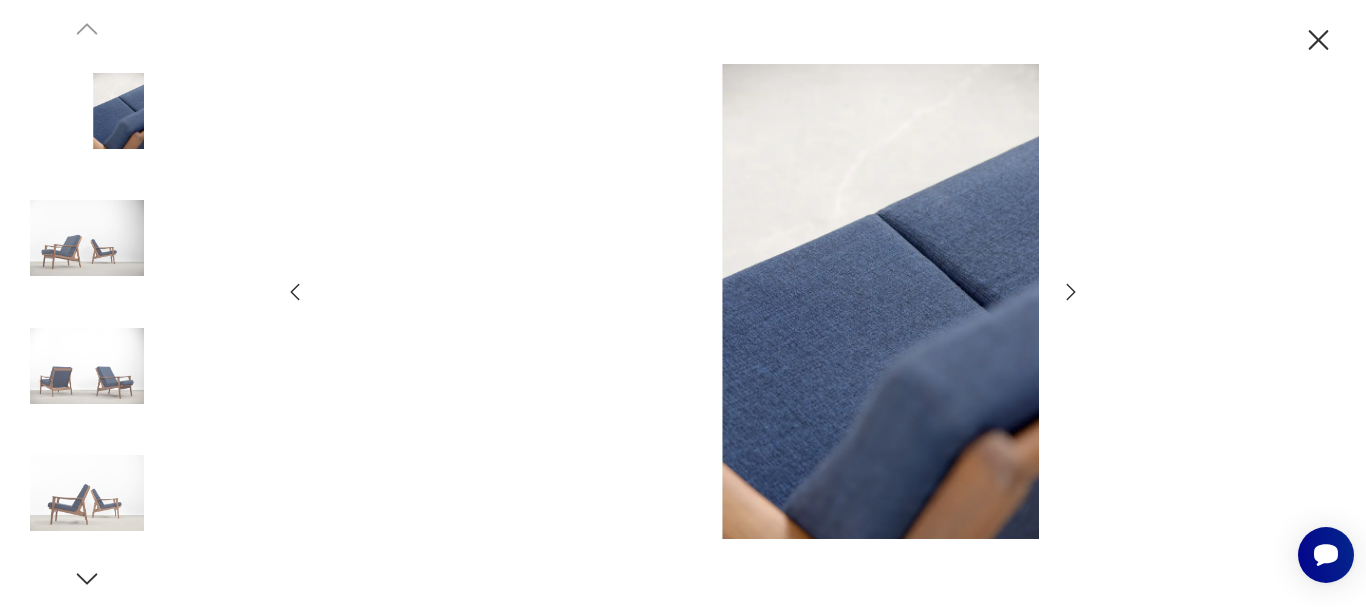 click 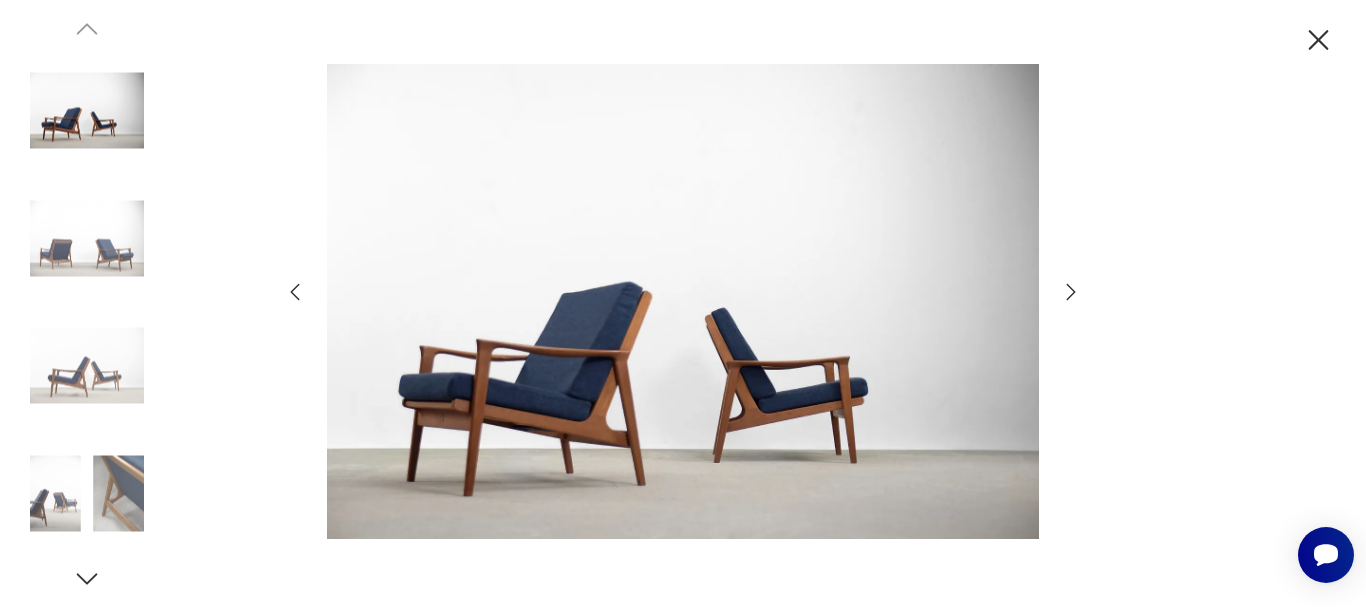 click 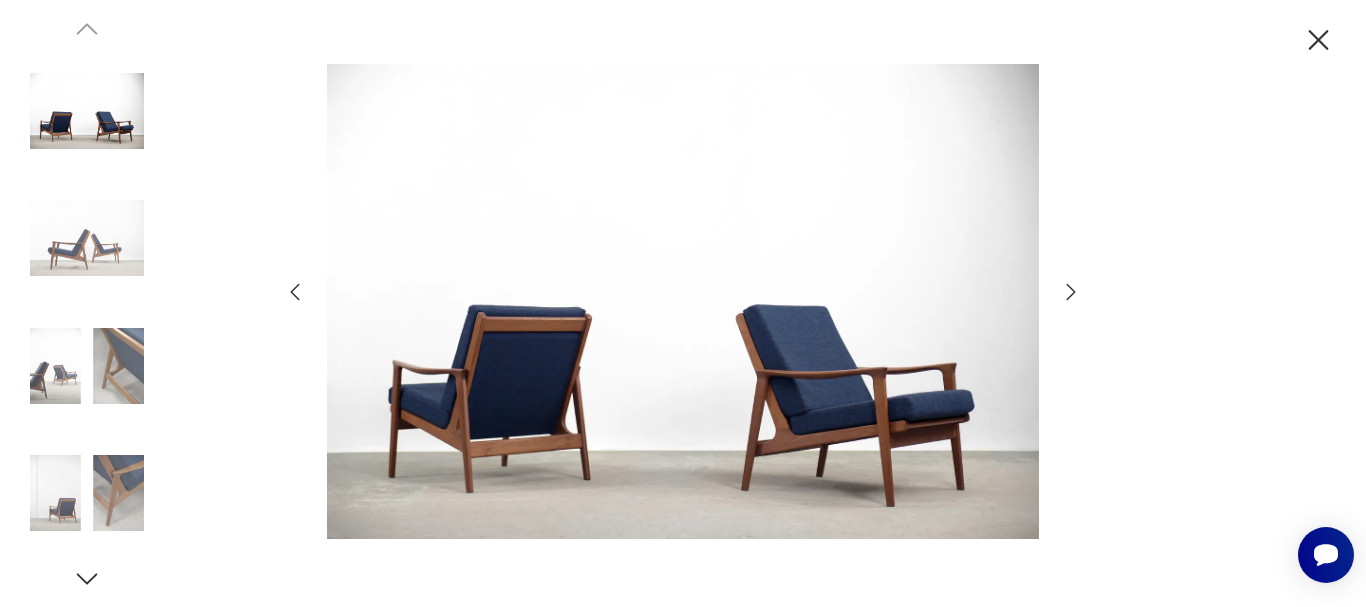 click 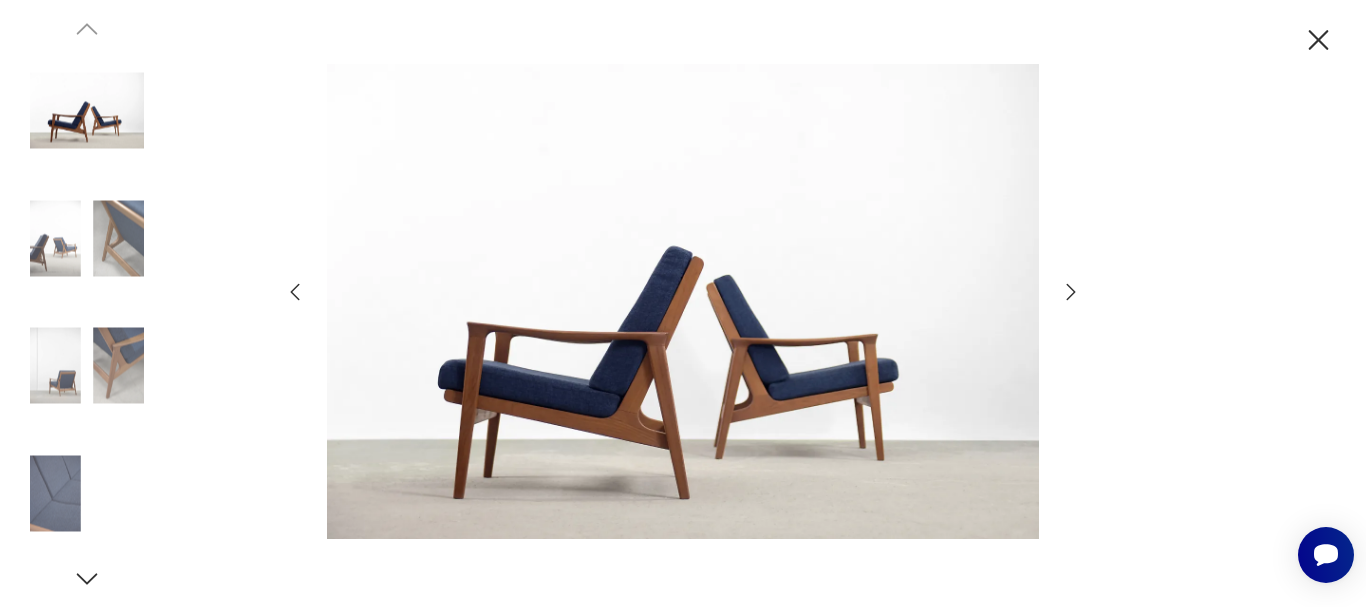 click 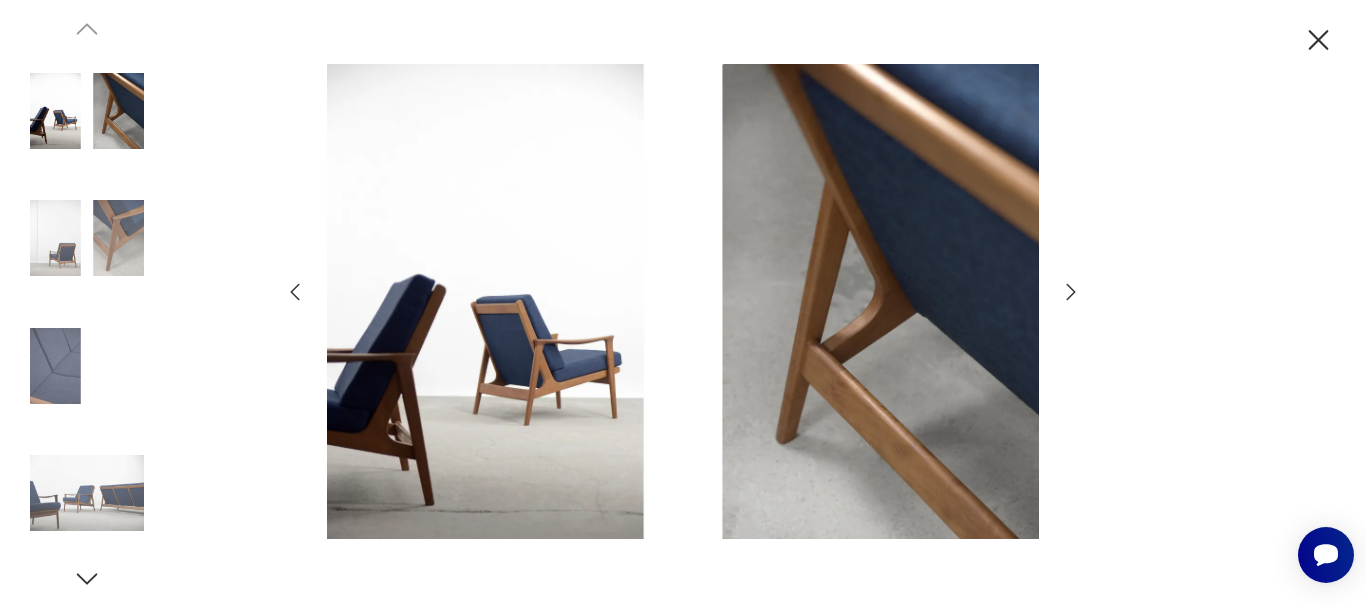 click 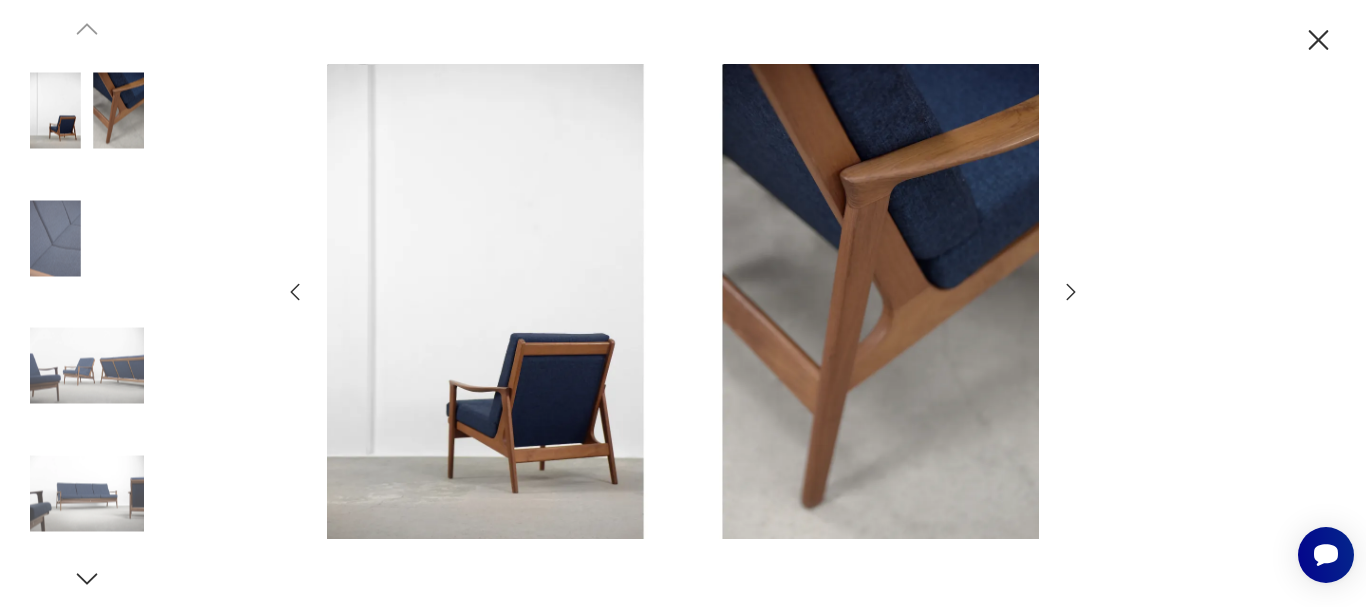 click 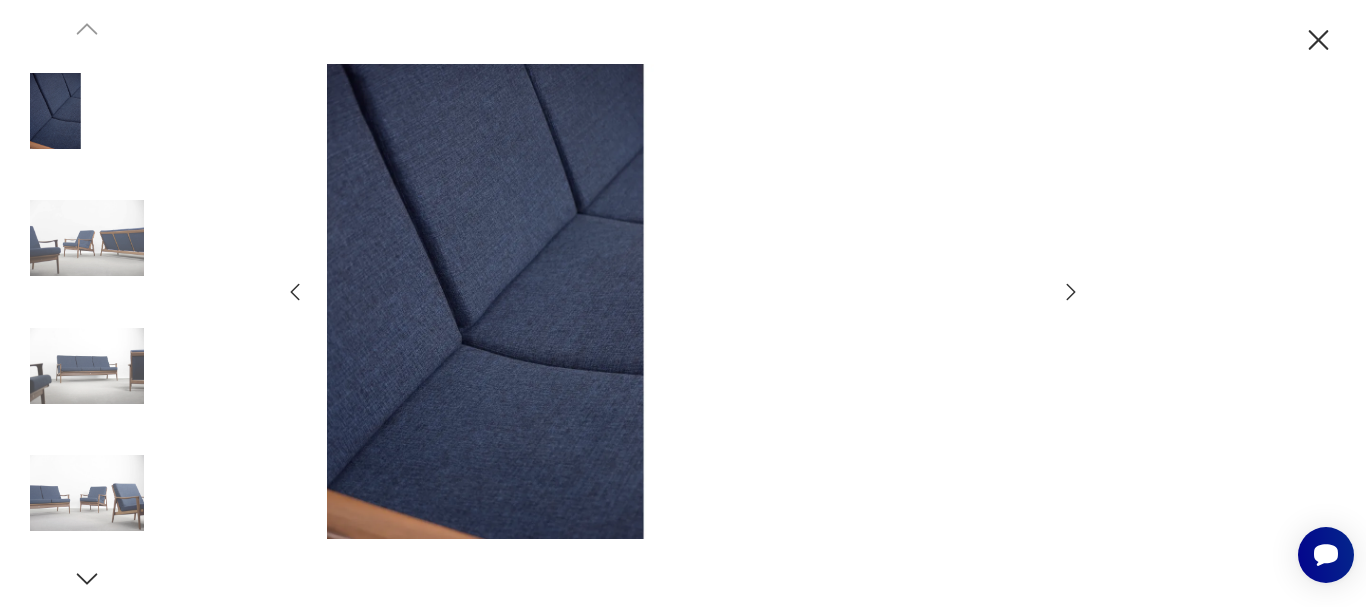 click 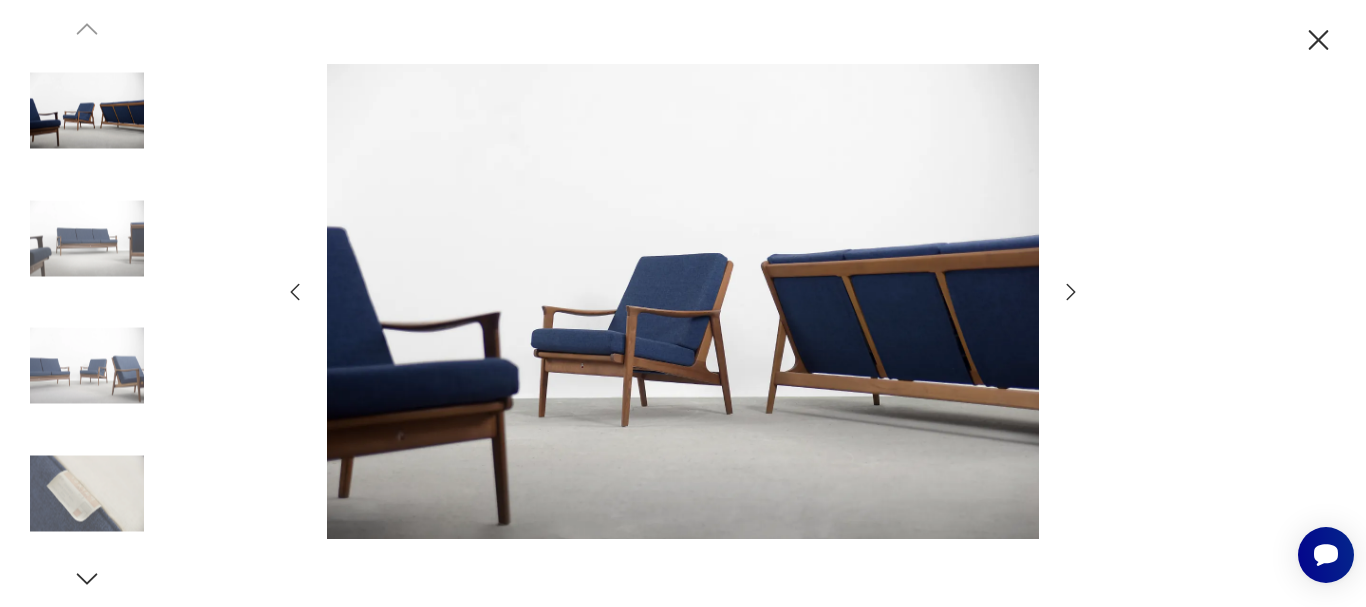 click 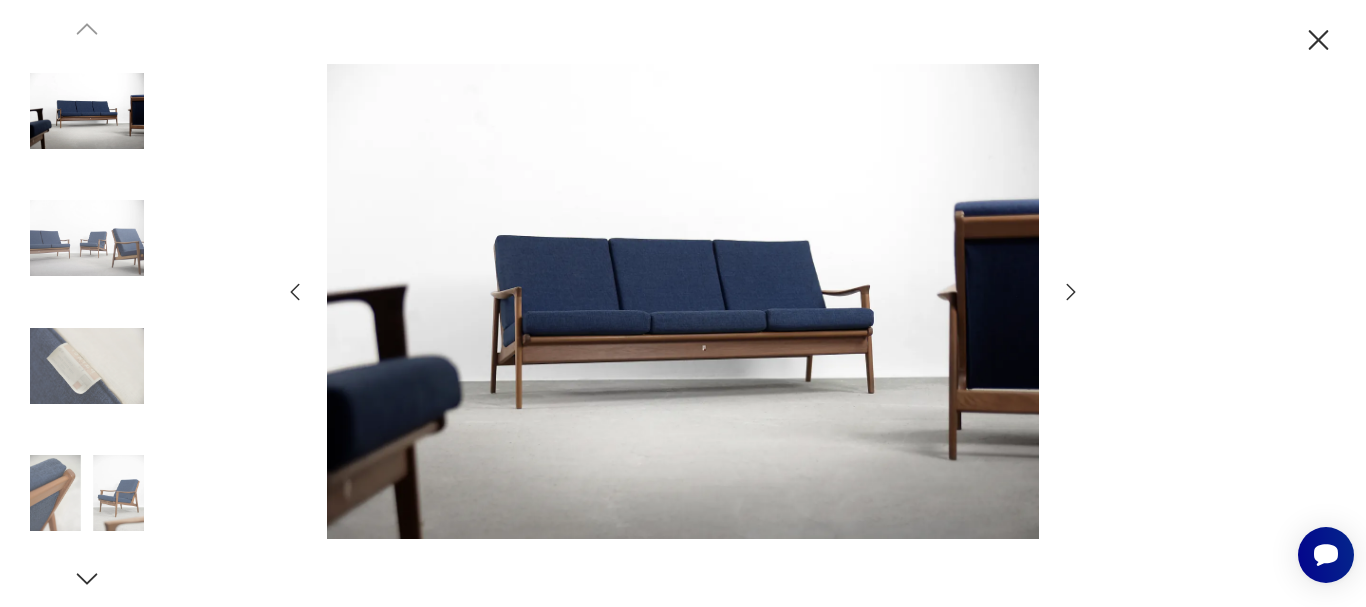 click 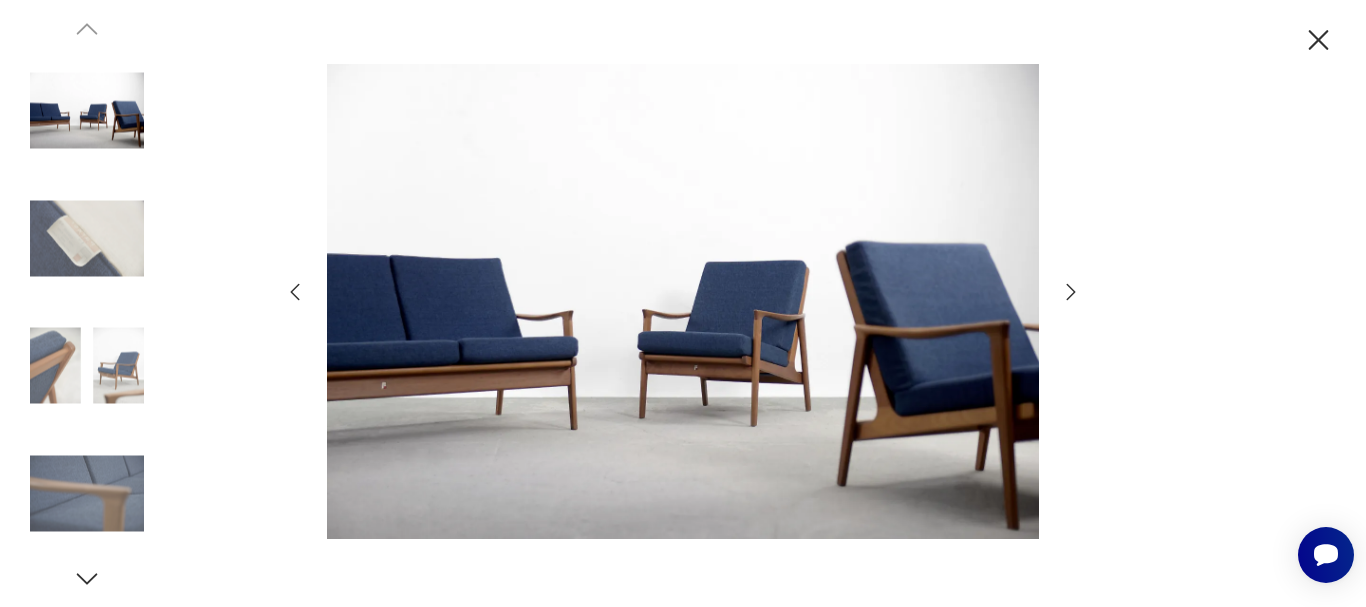 click 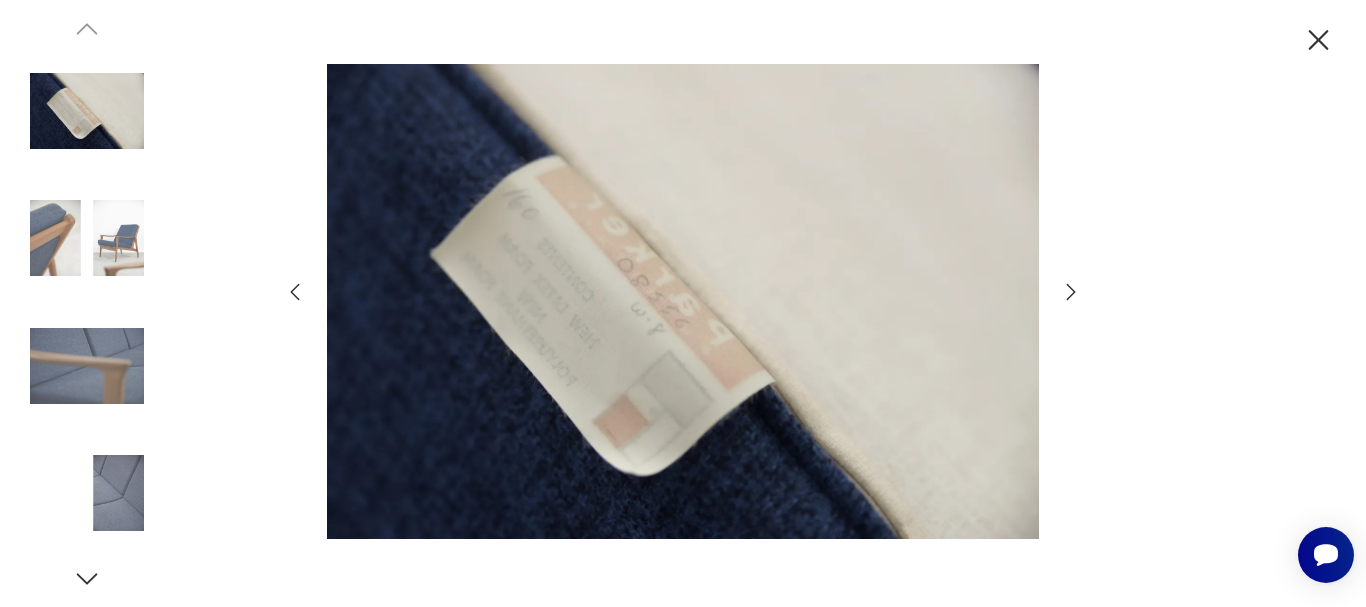 click 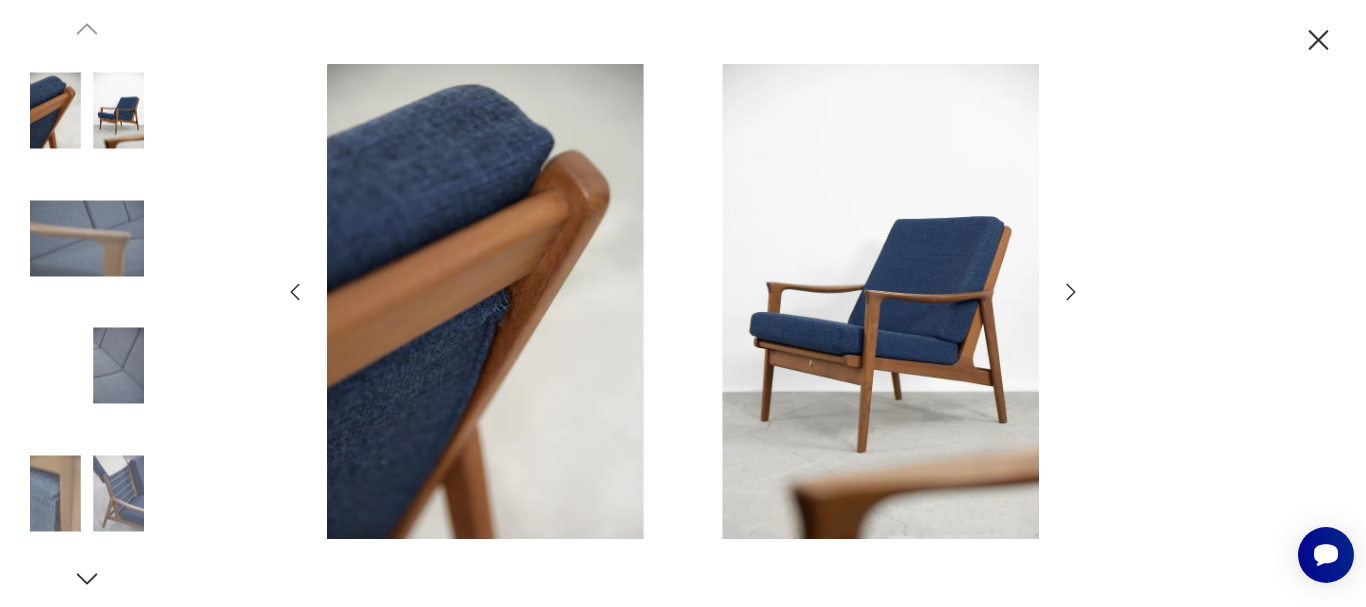 click 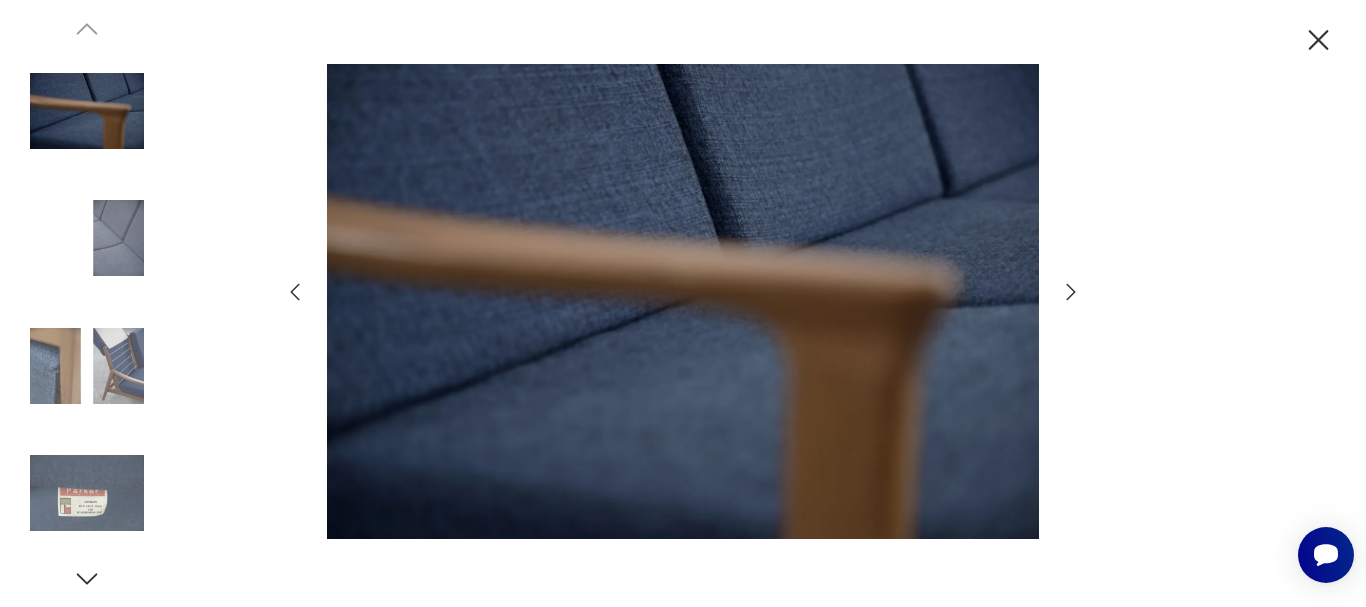 click 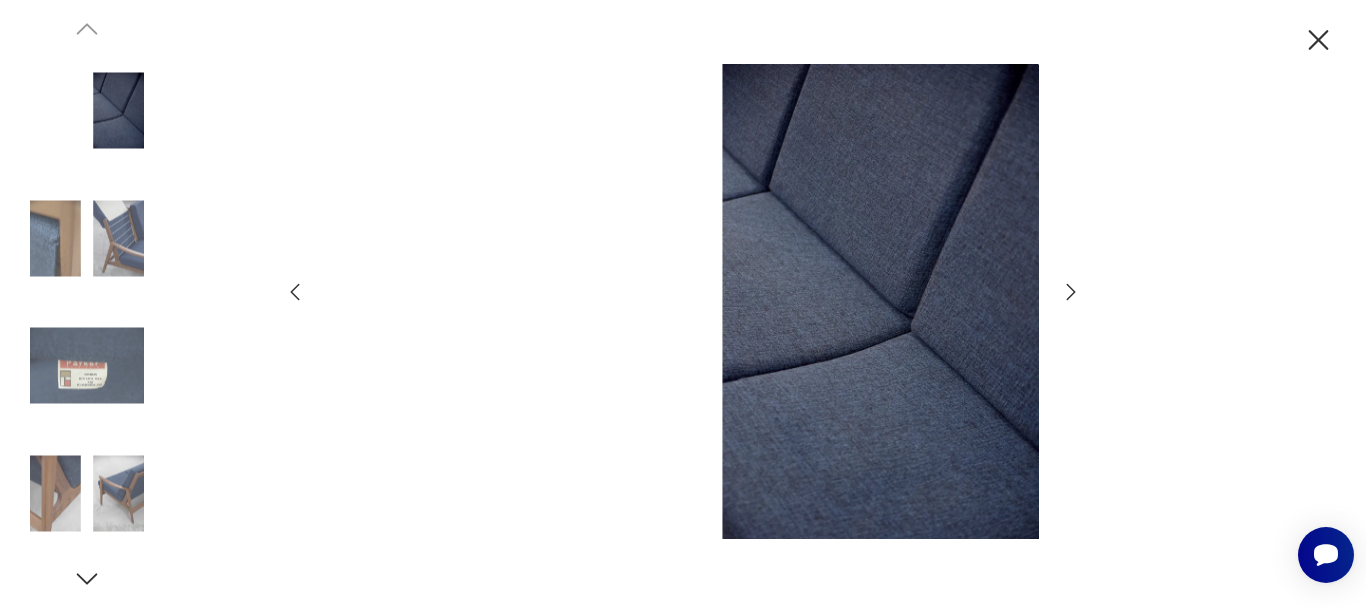 click 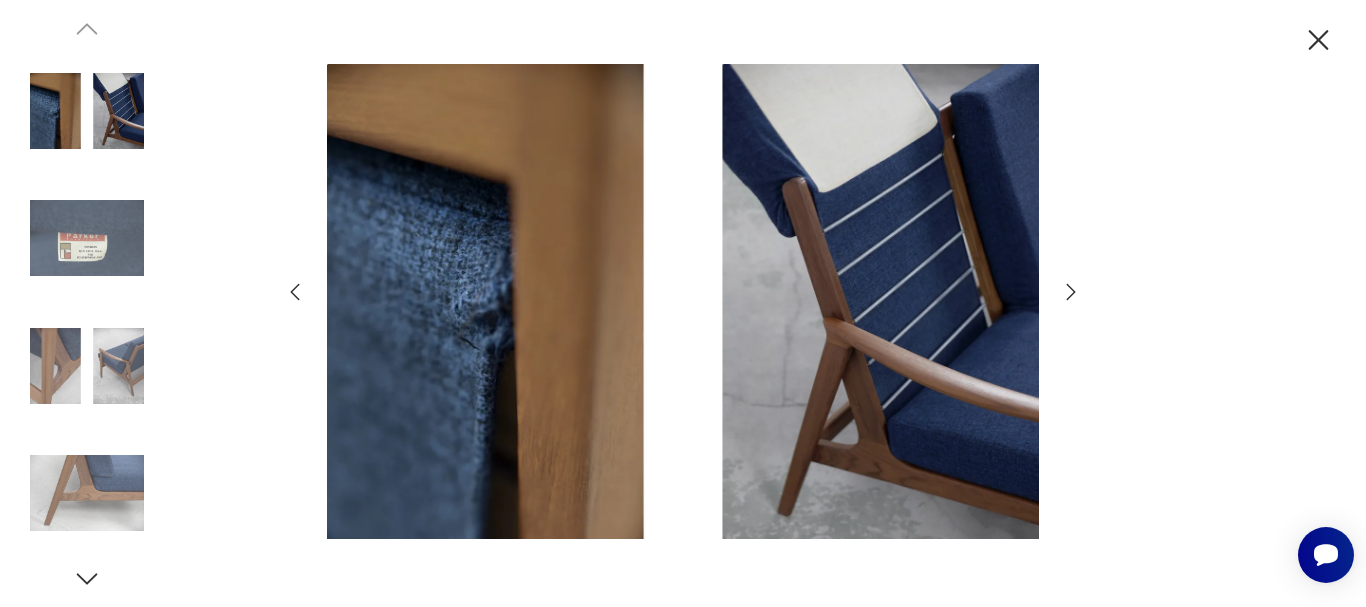 click 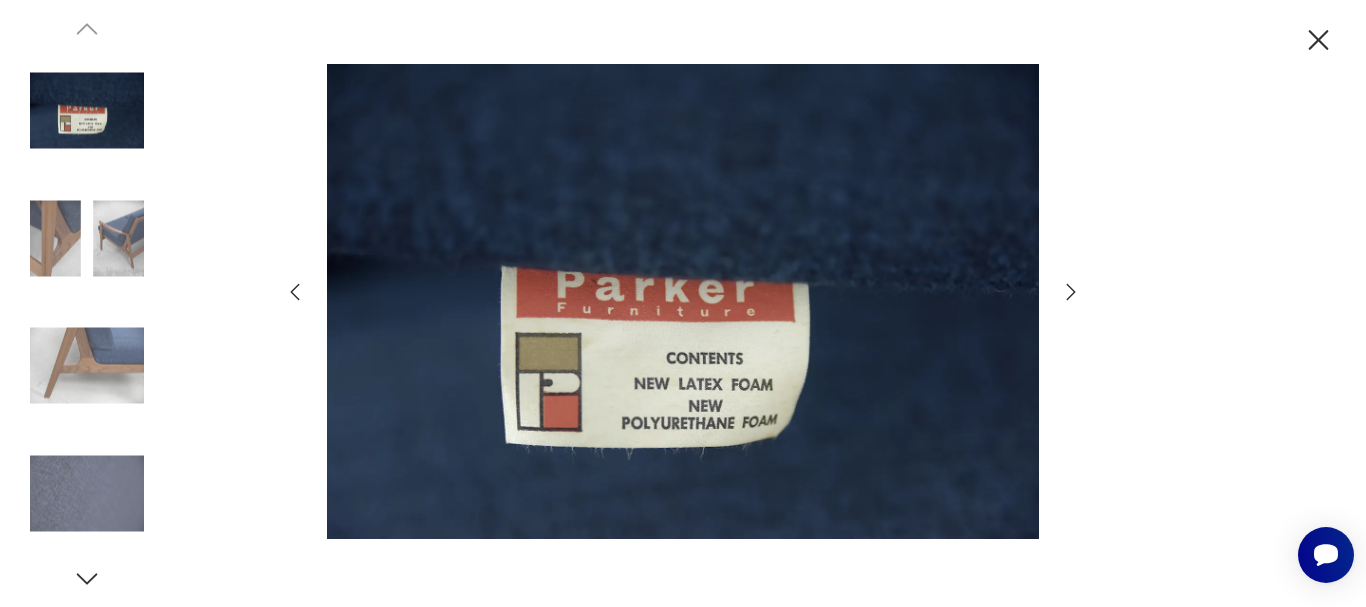 click 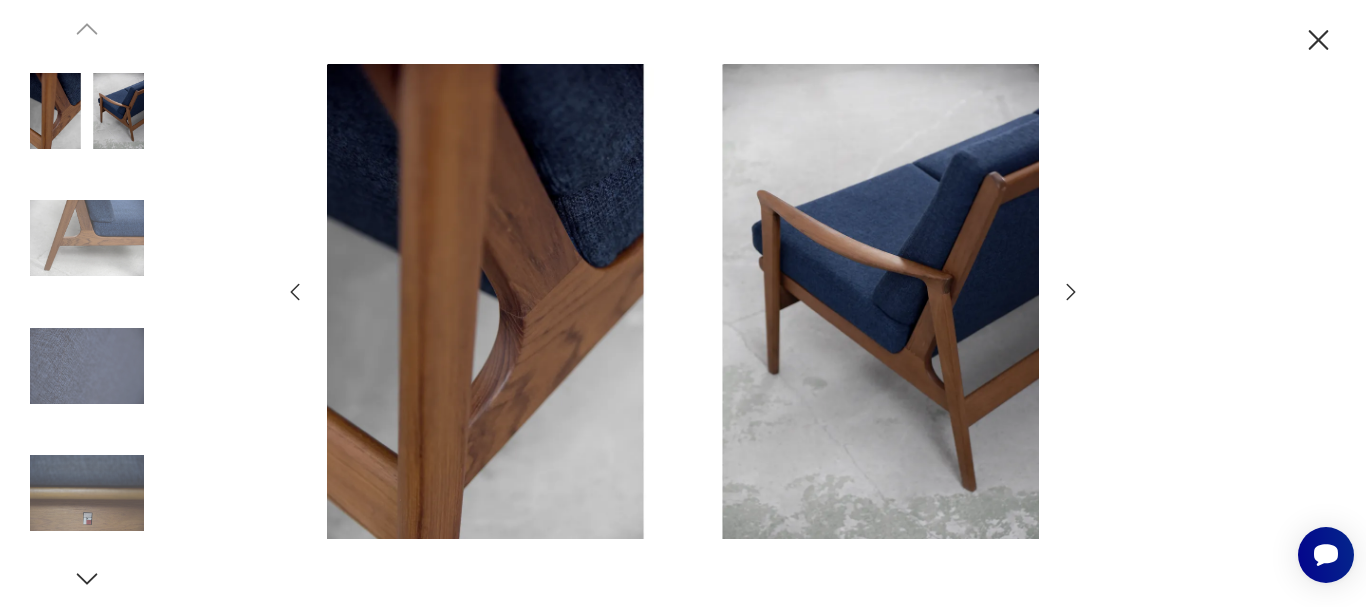 click 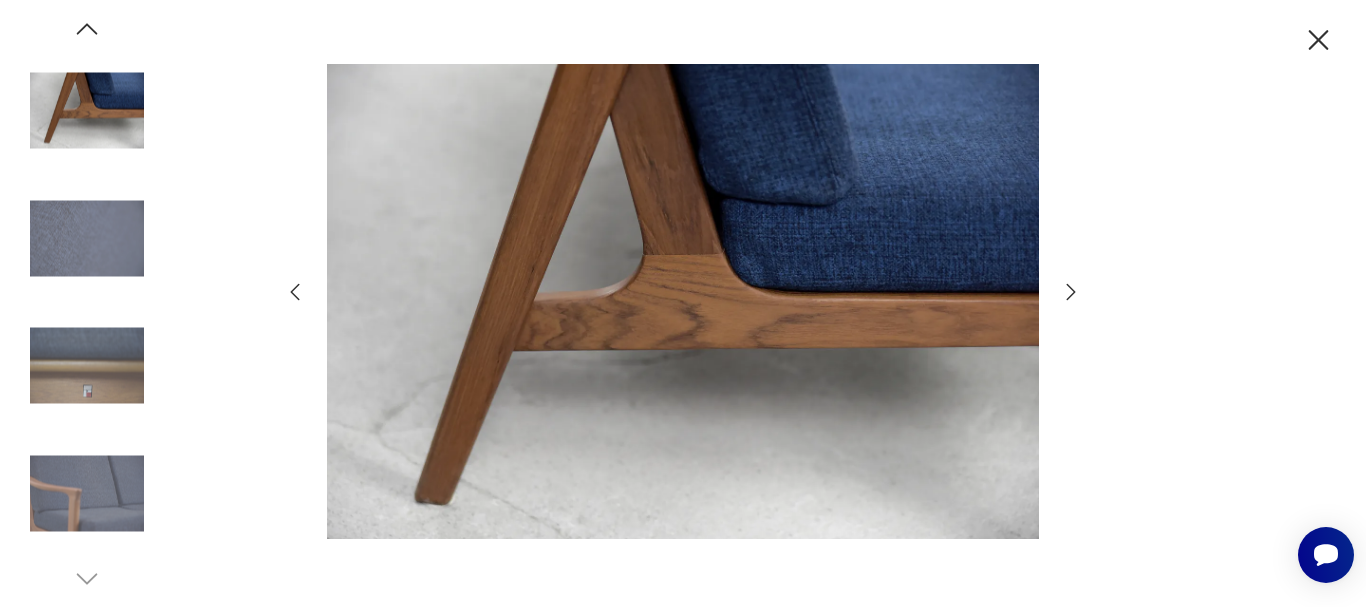 click 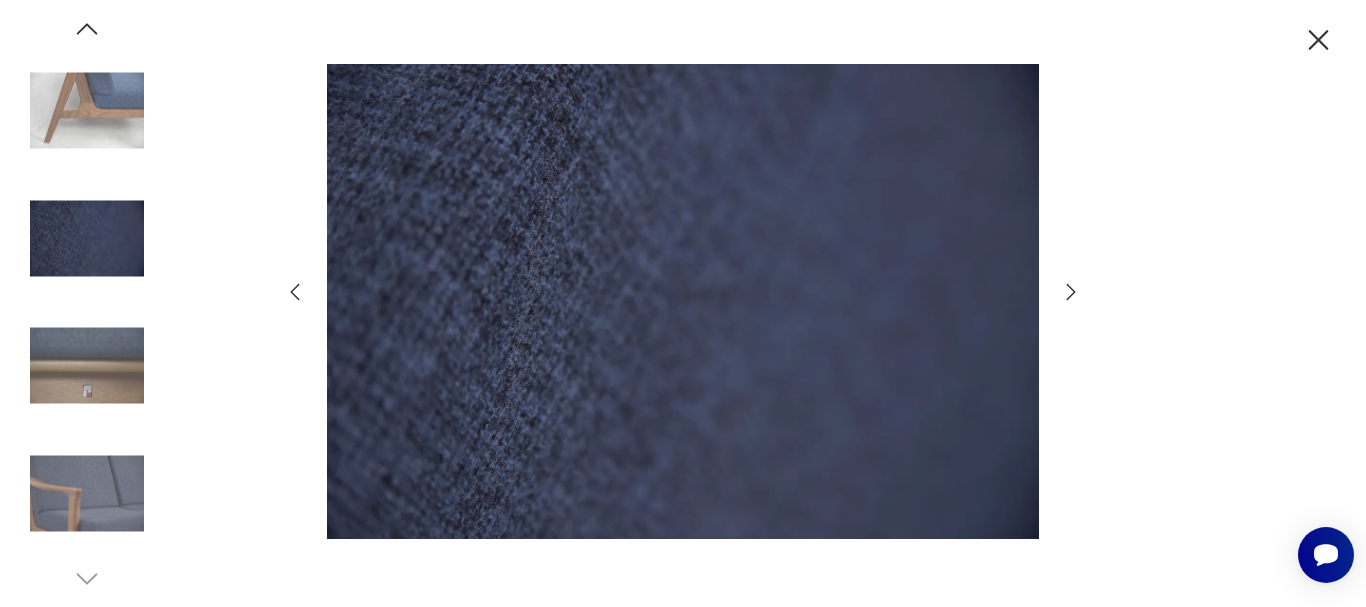 click 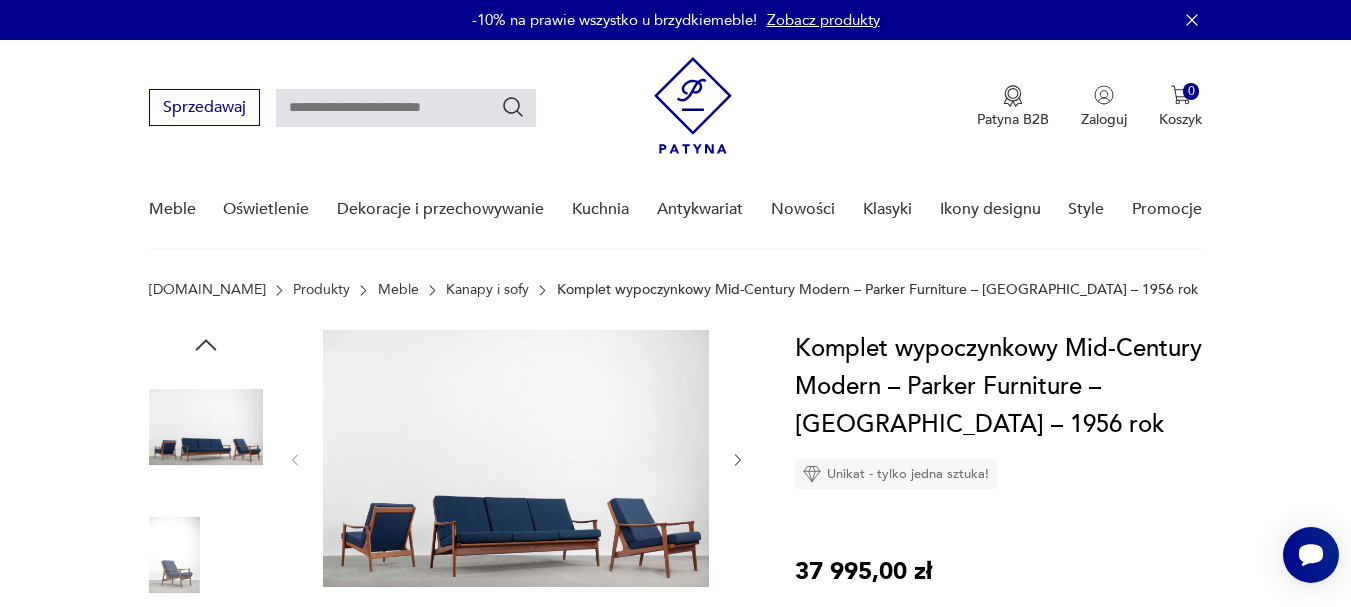 click at bounding box center (516, 458) 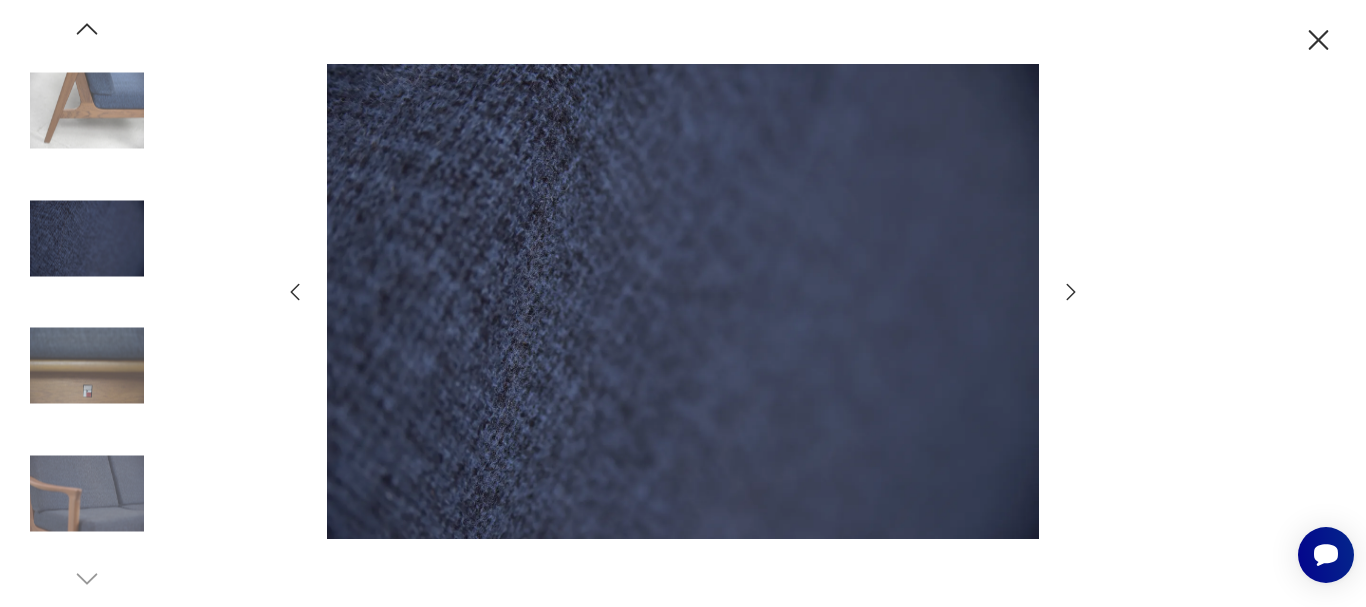 click at bounding box center (683, 302) 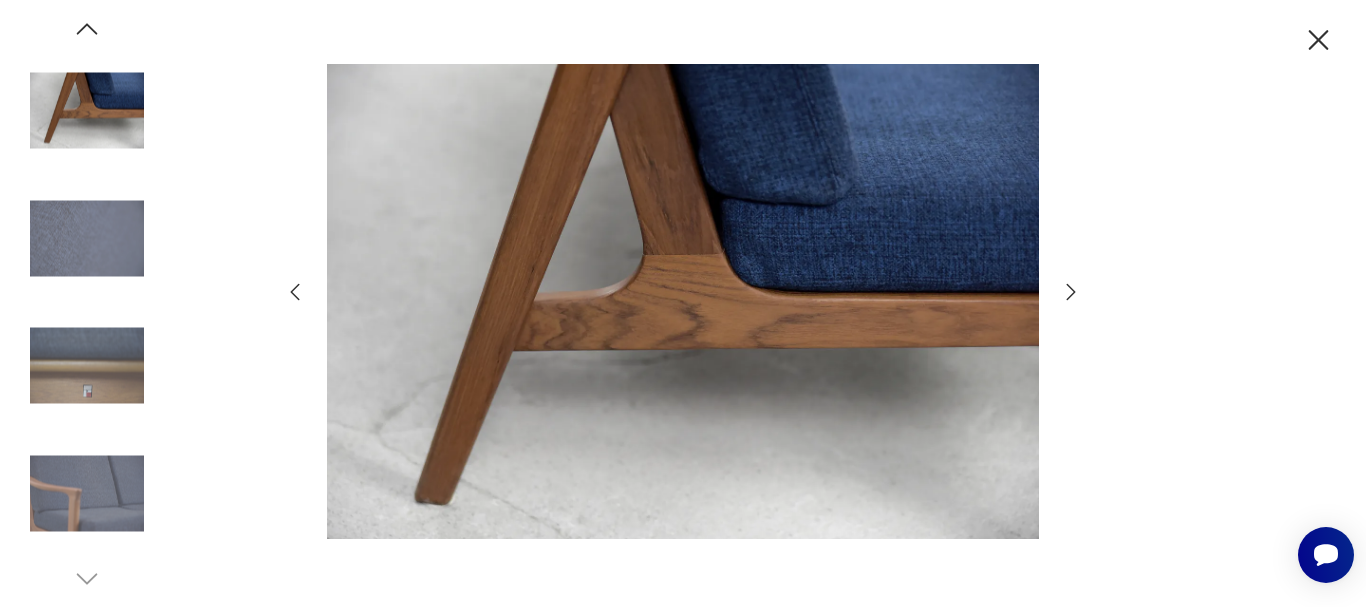 click 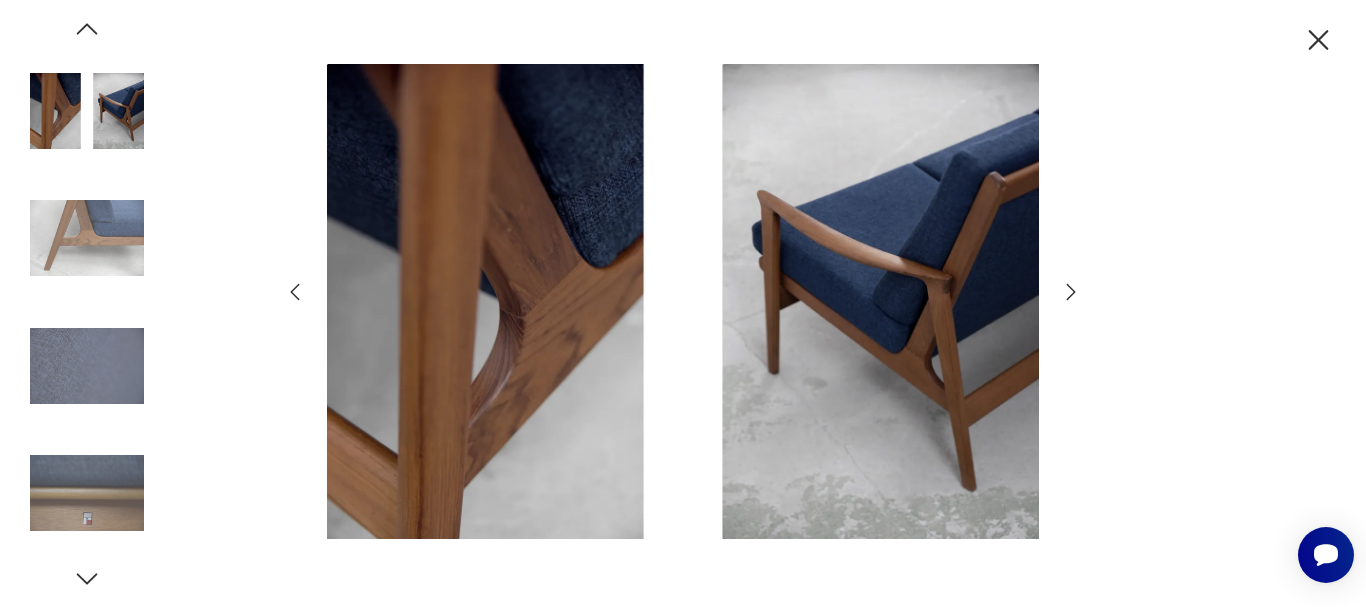 click 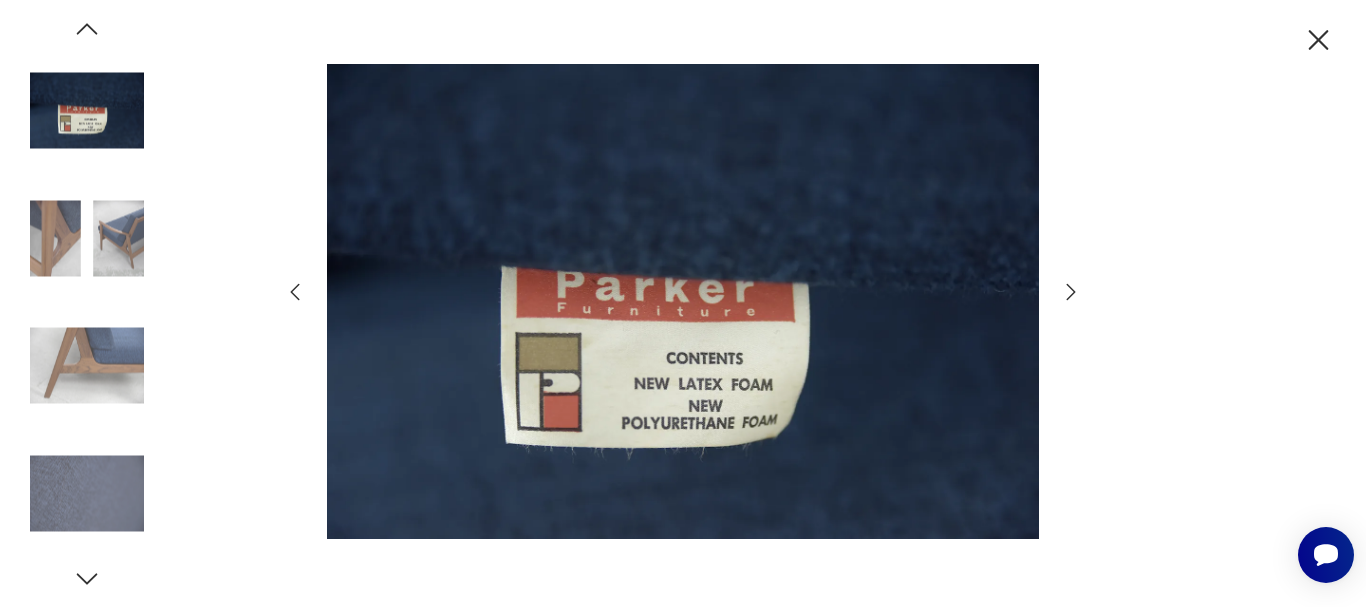 click 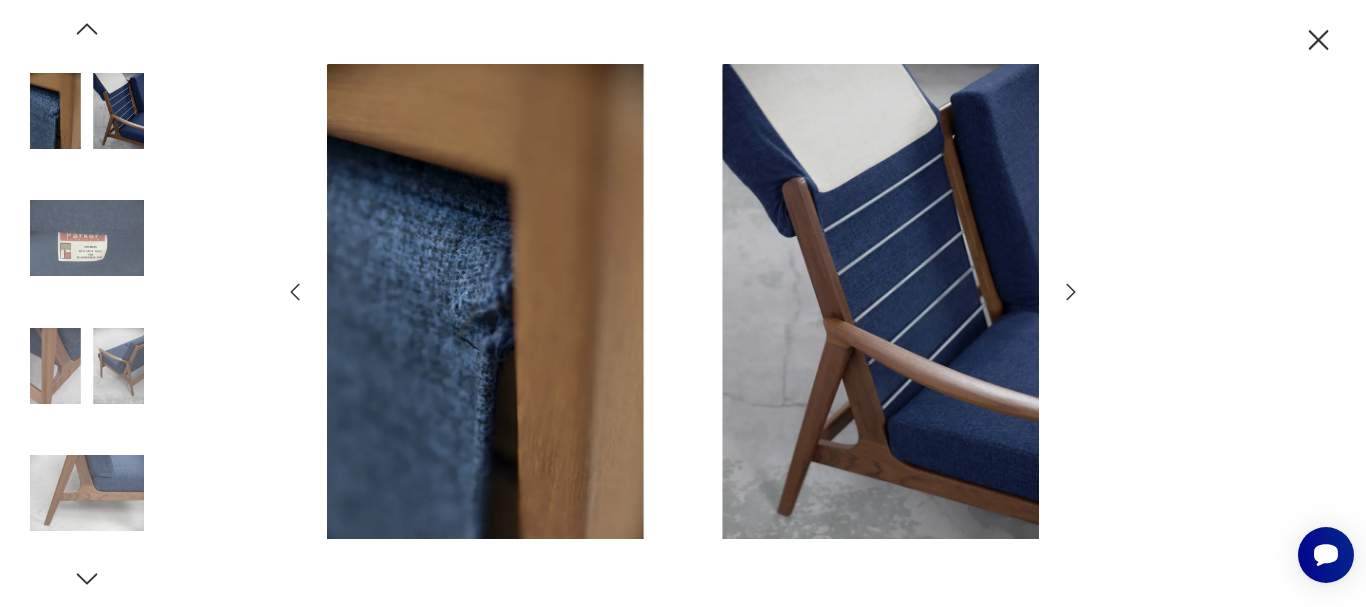 click 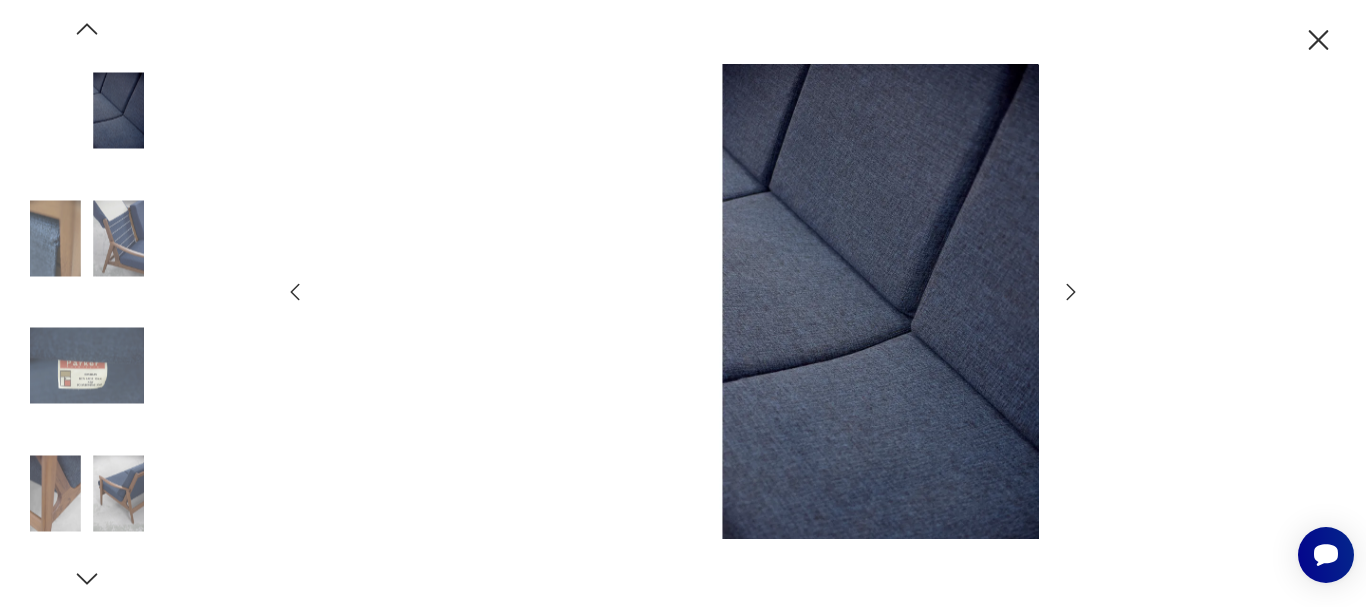 click 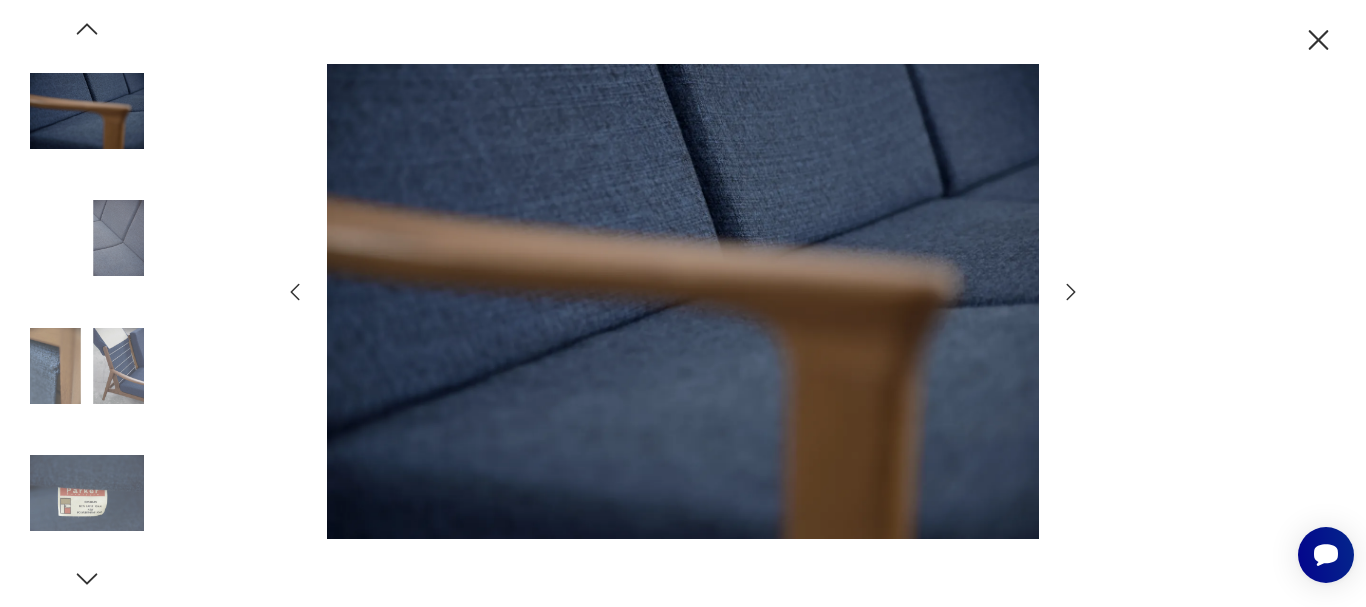 click 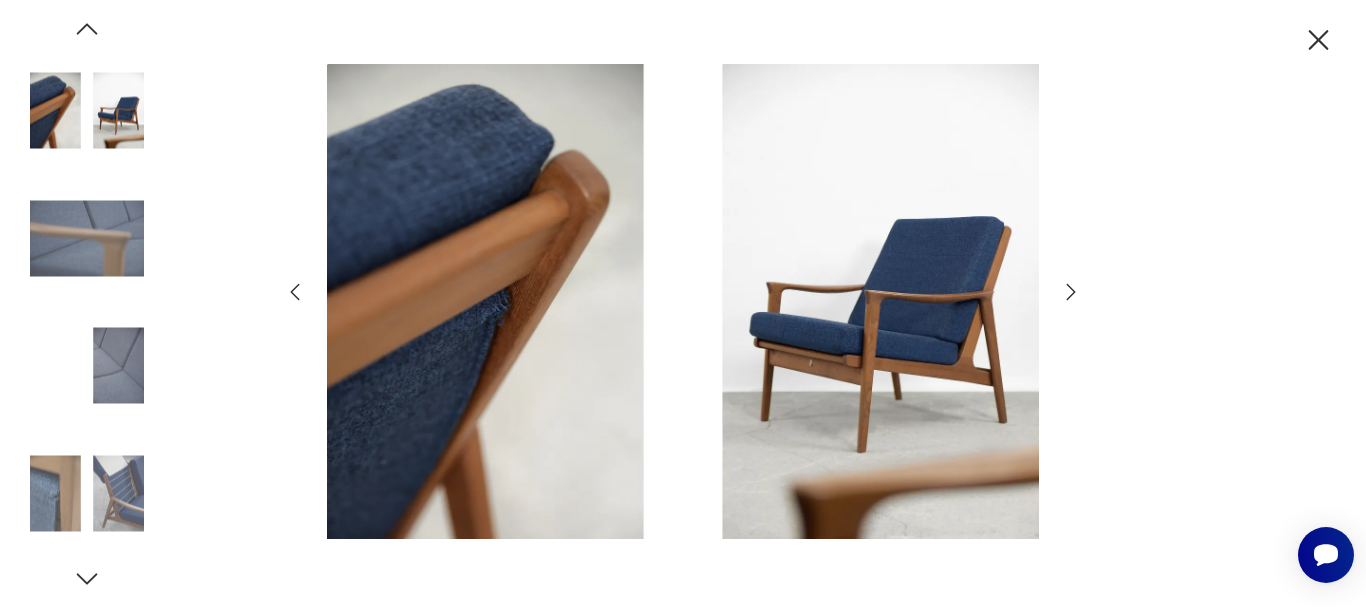 click 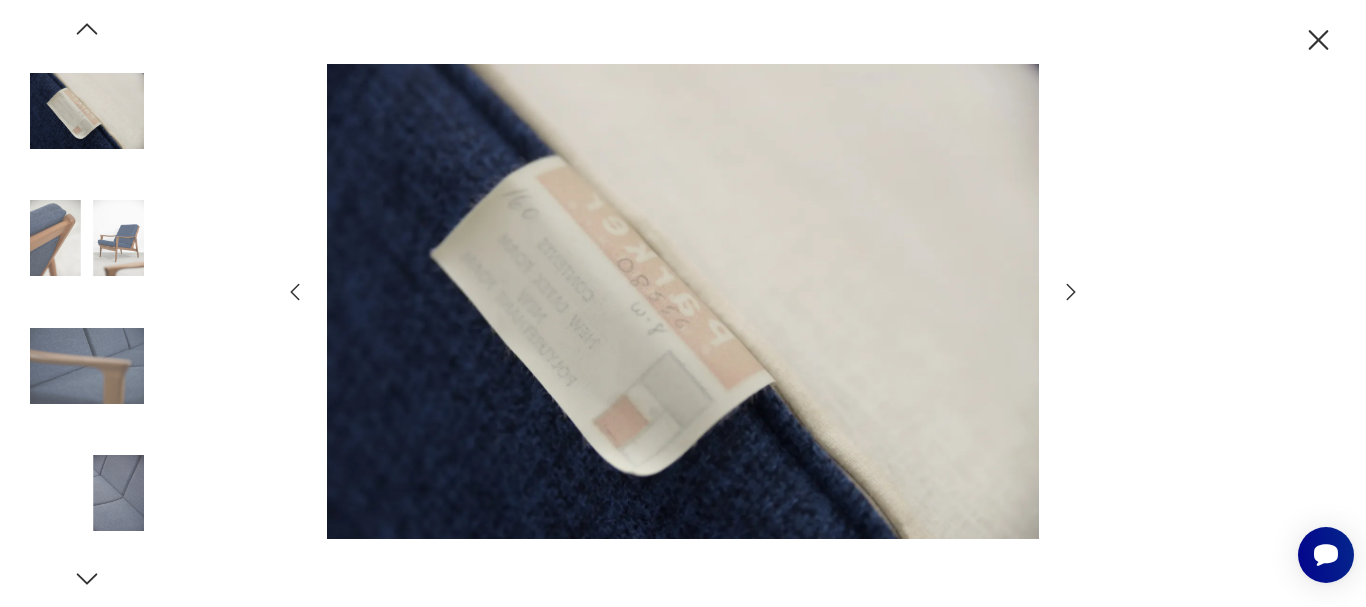 click 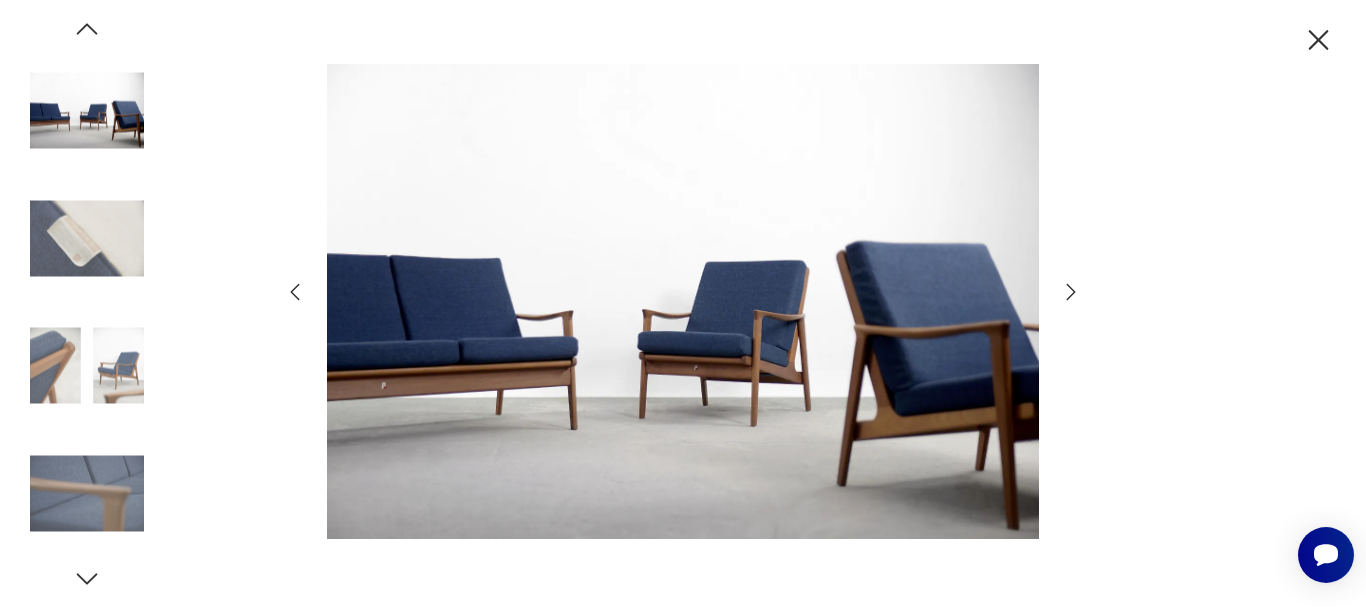 click 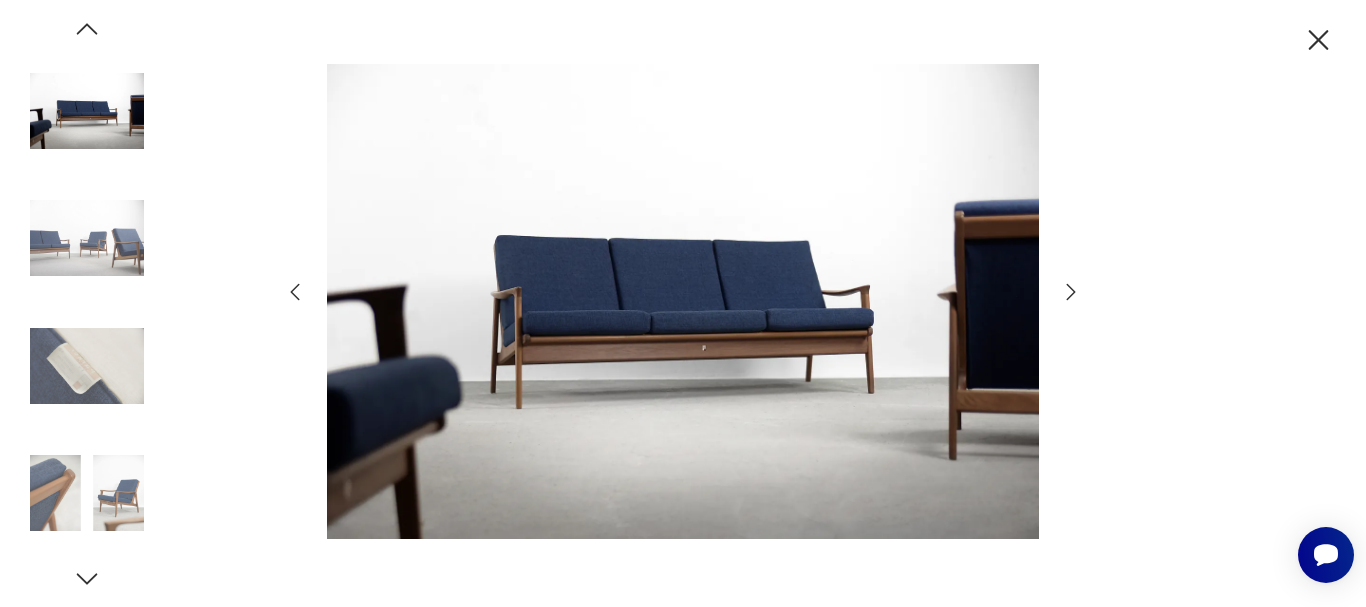 click 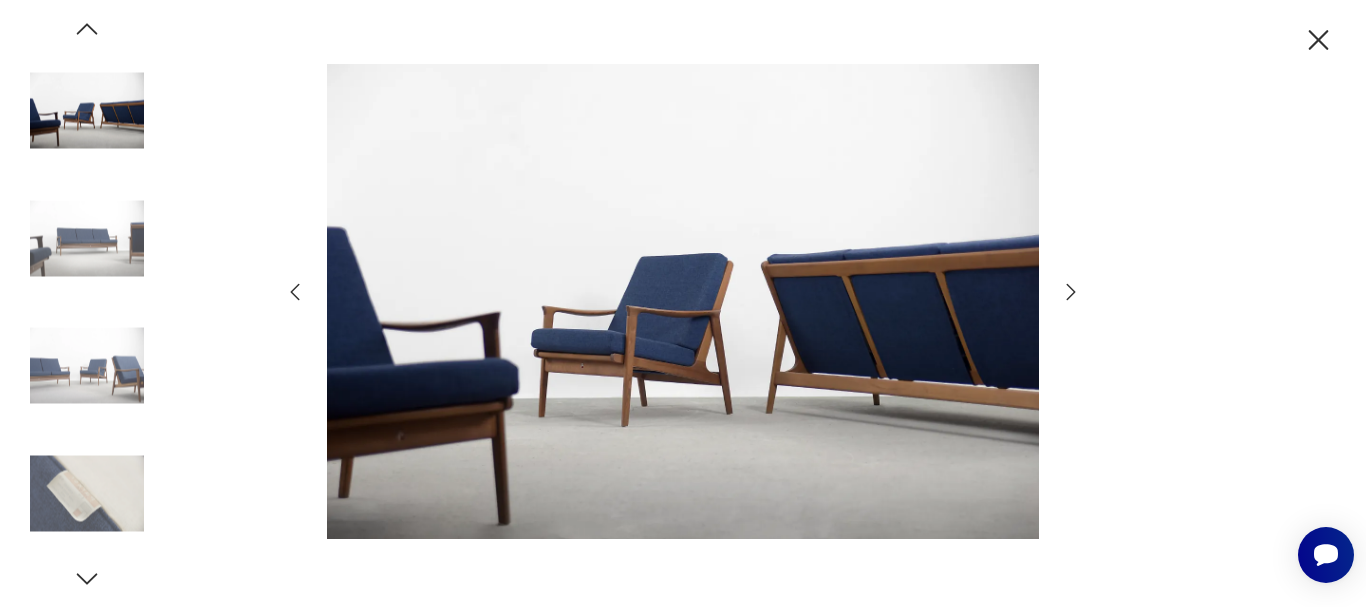 click 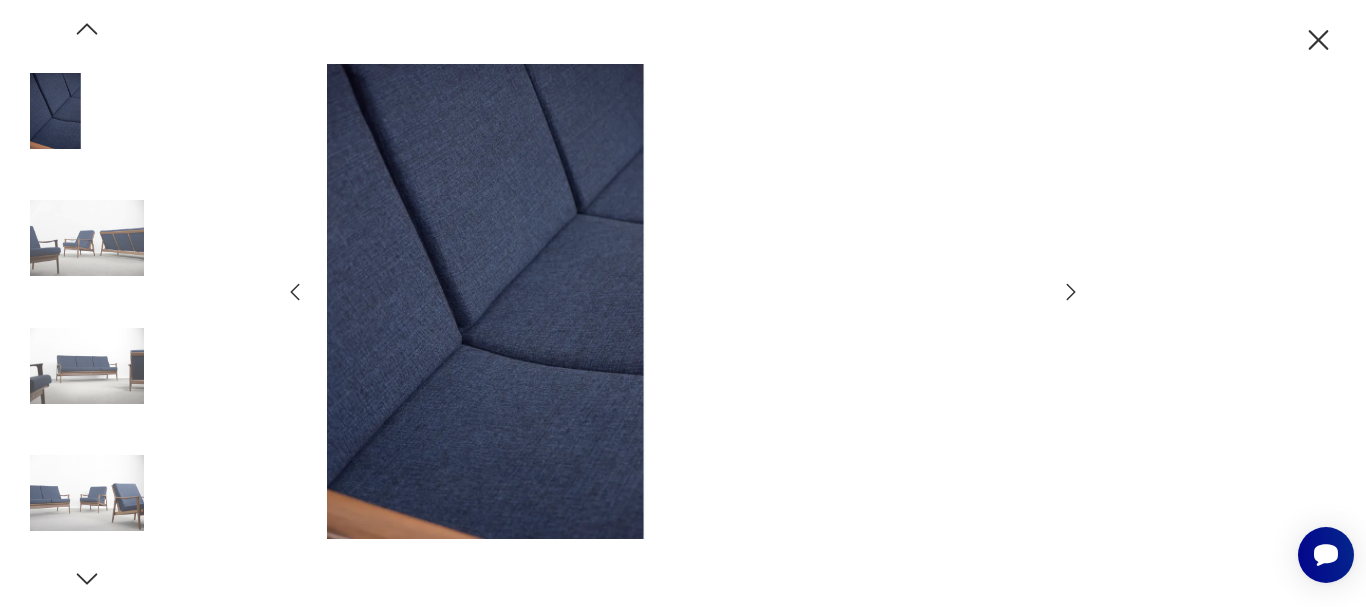 click 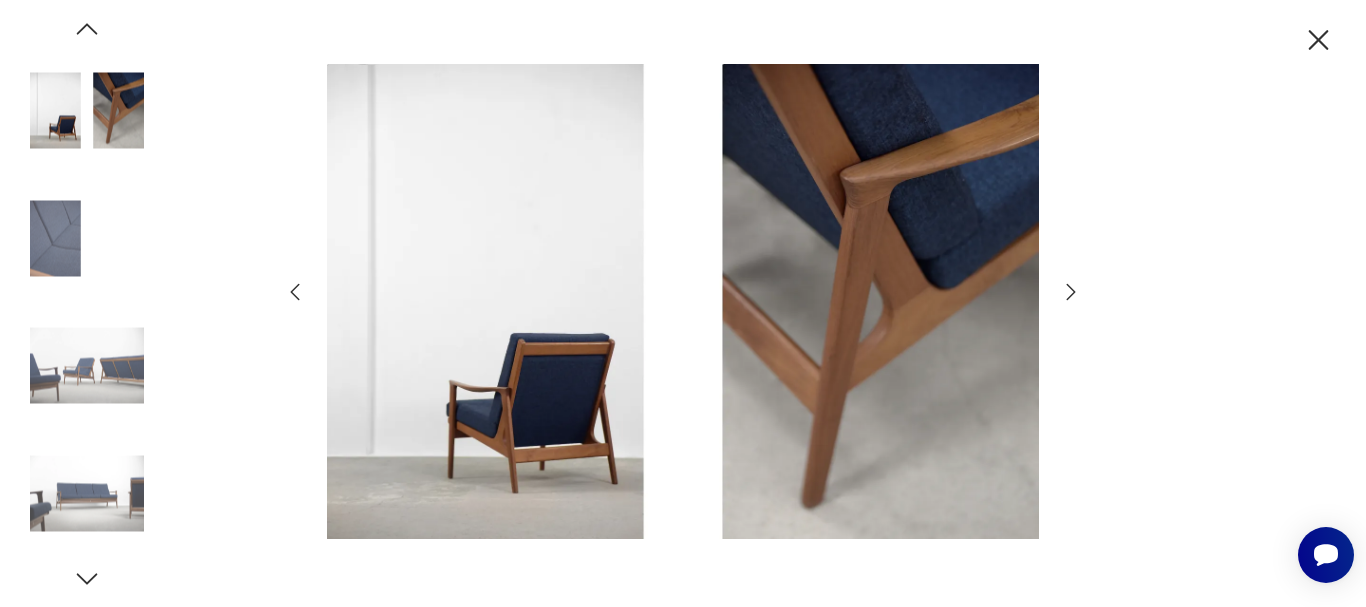 click 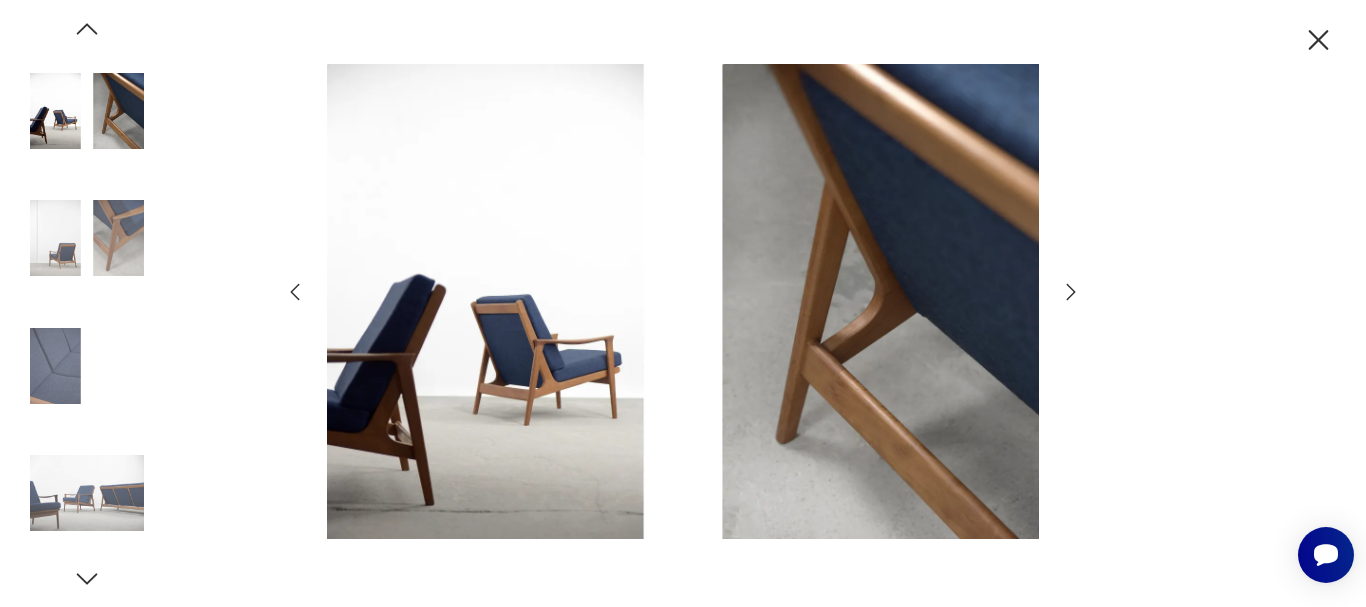 click 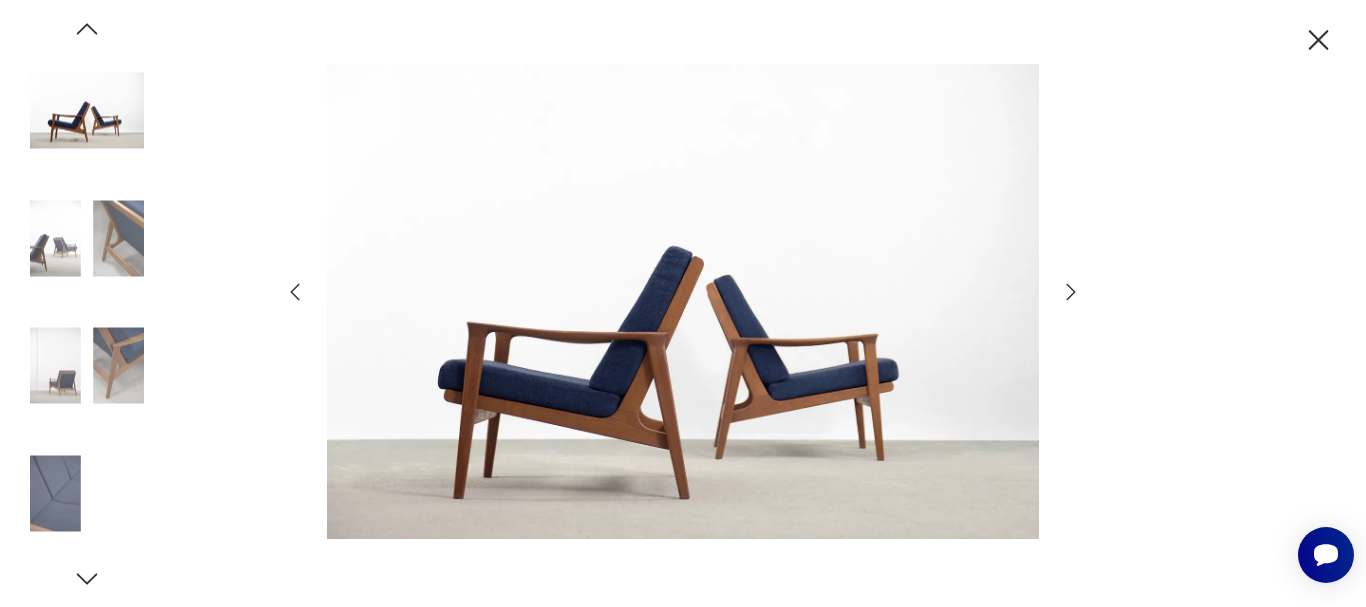 click 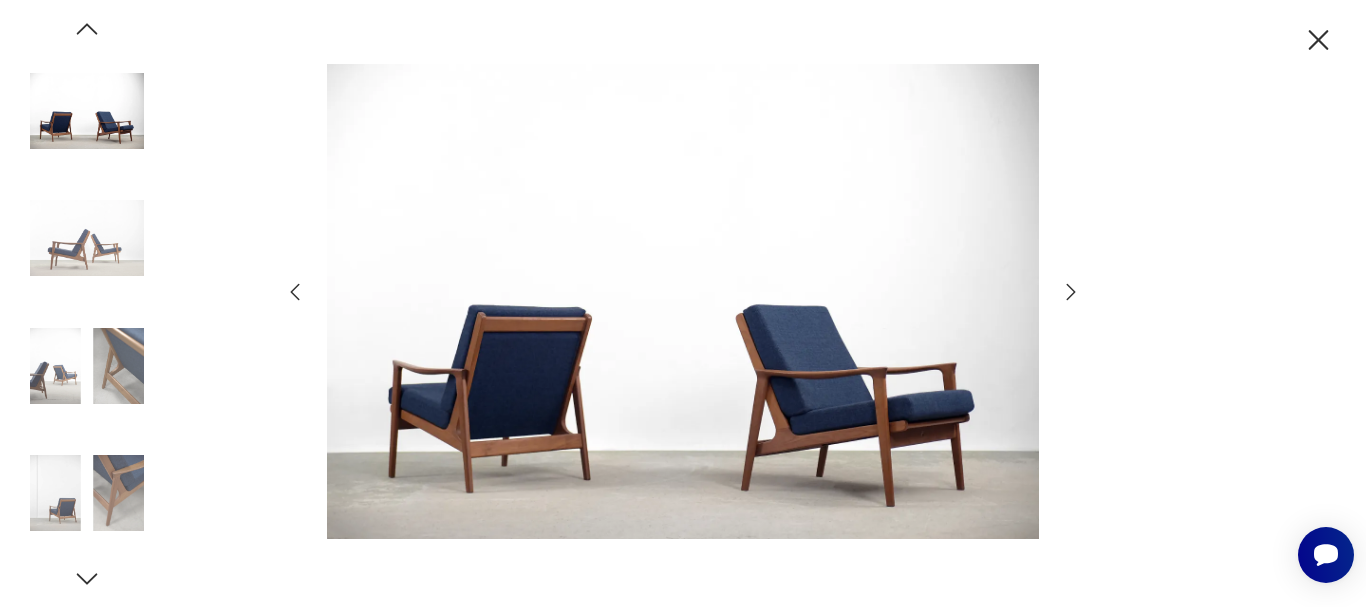click 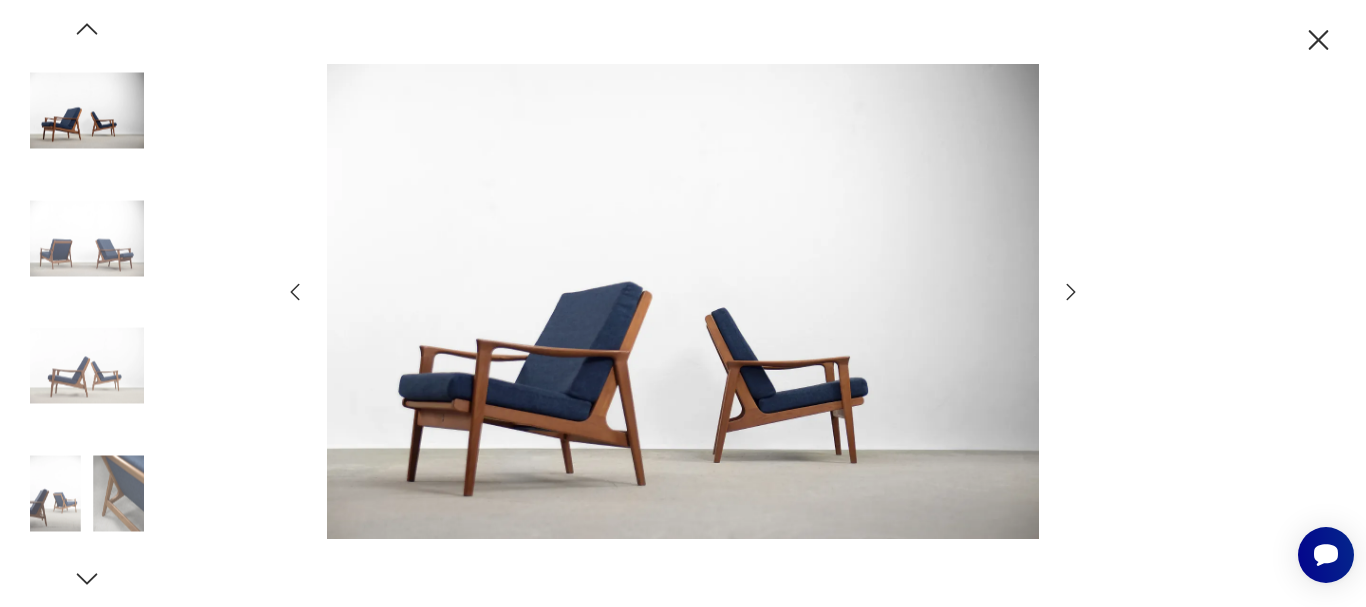 click 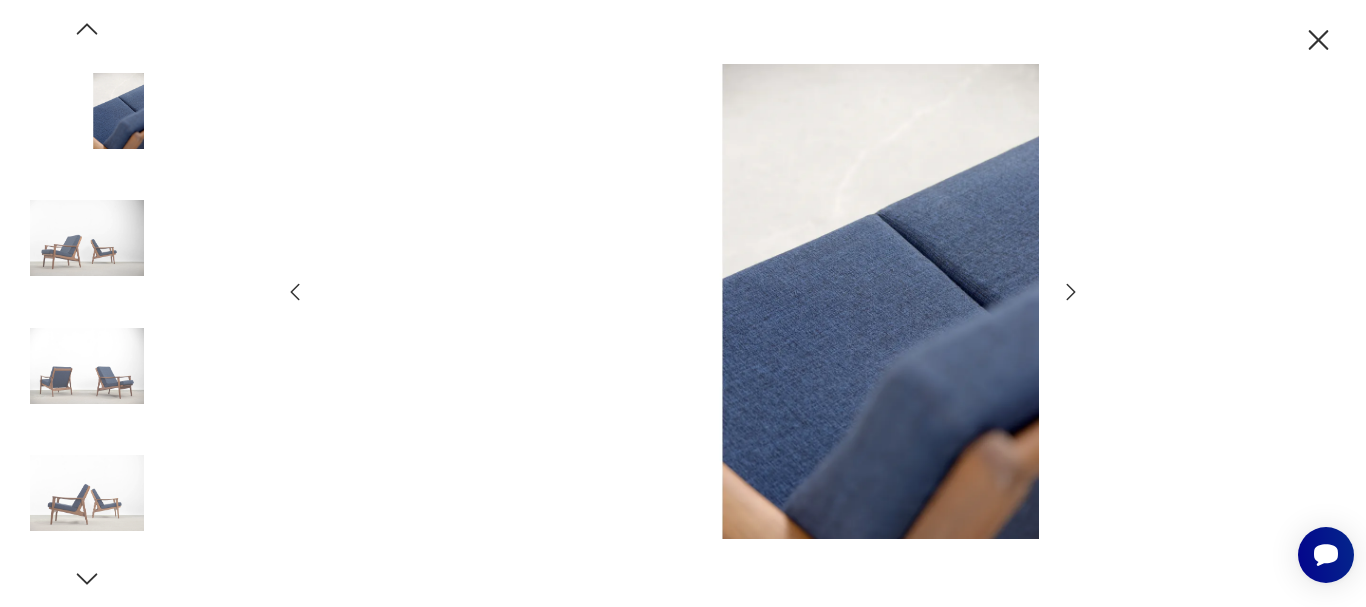 click 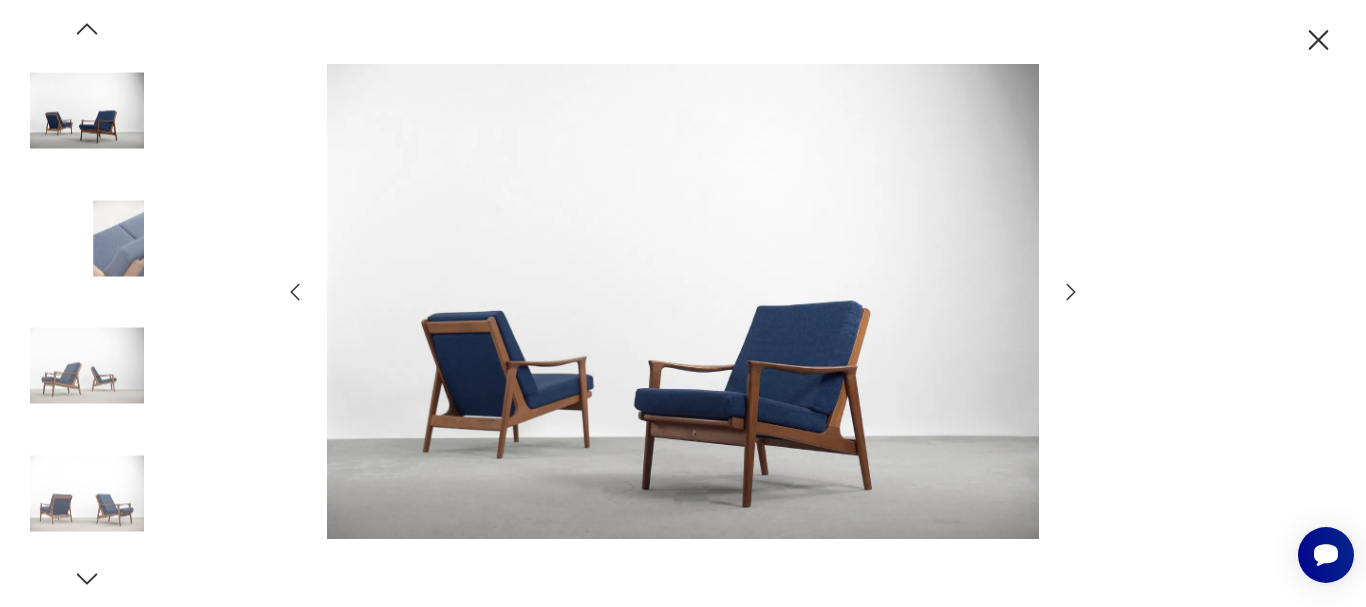 click 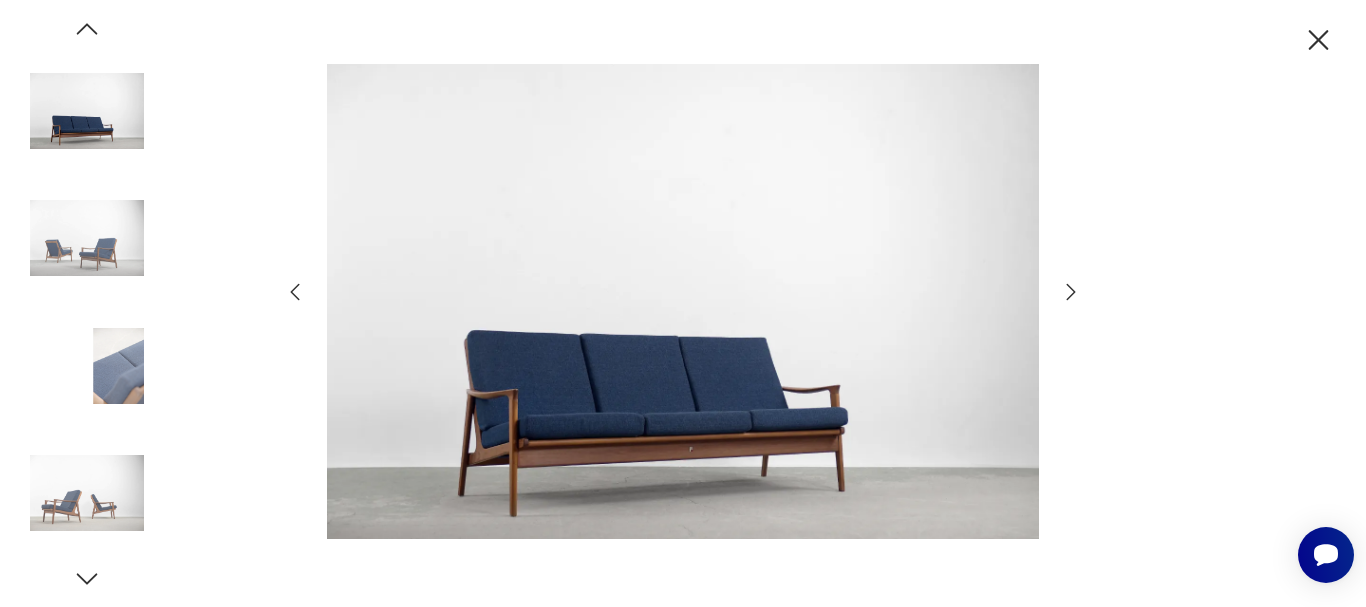 click 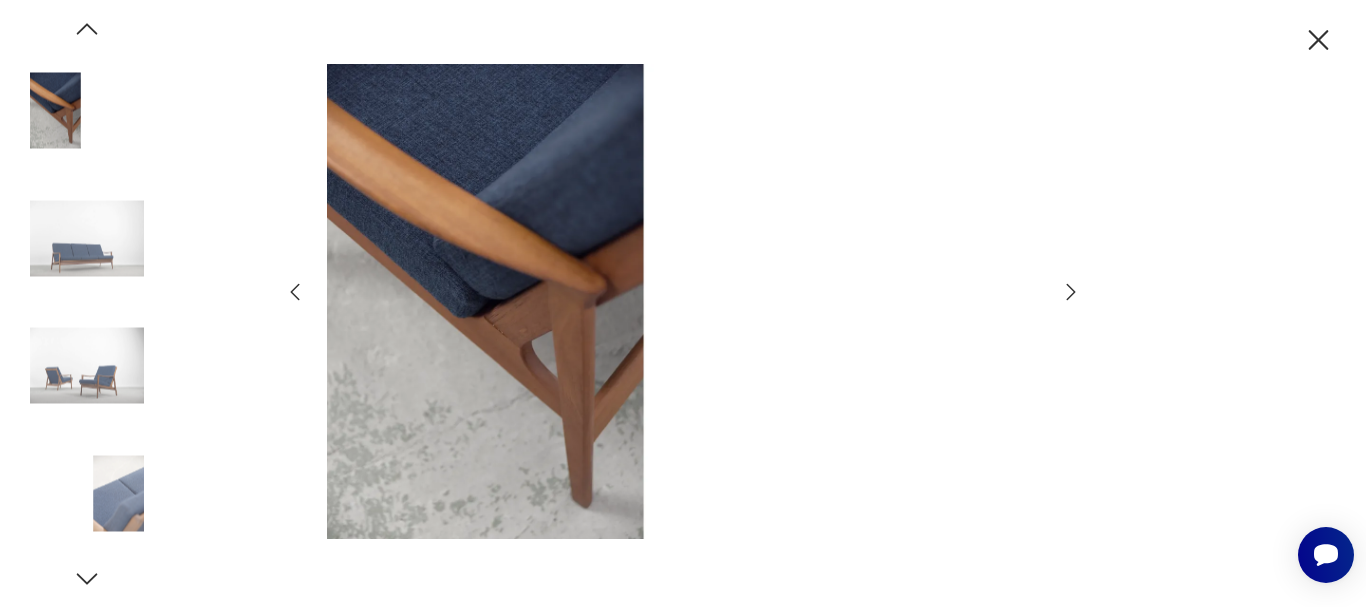 click 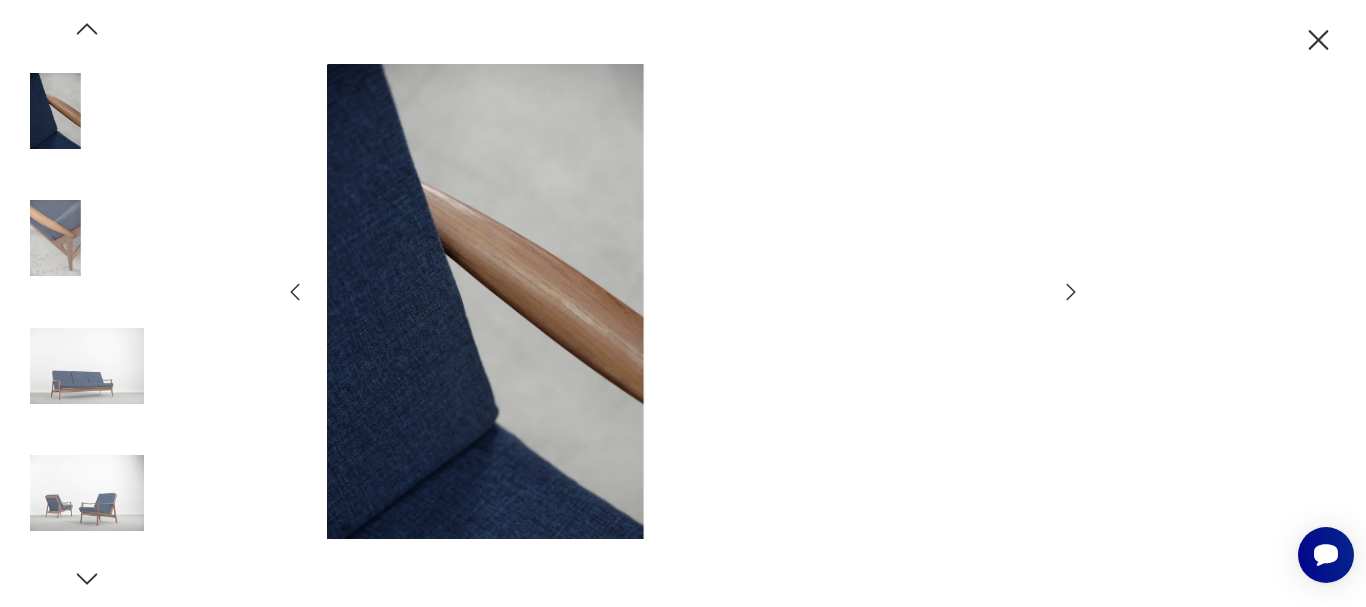click 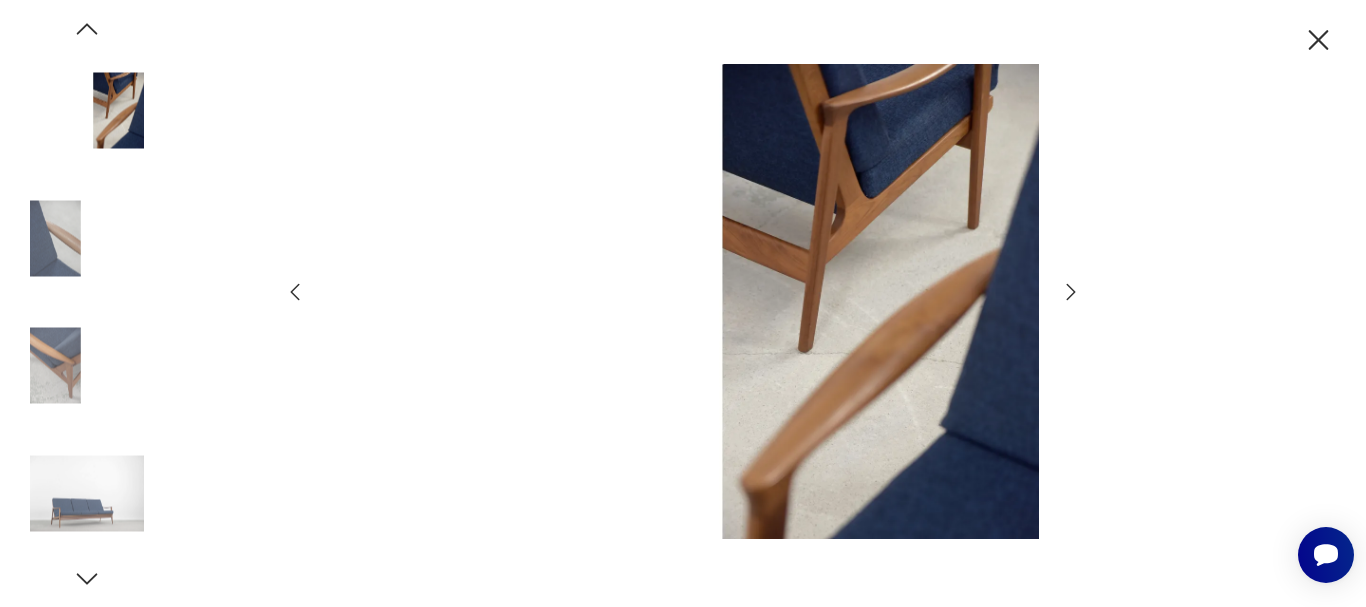 click 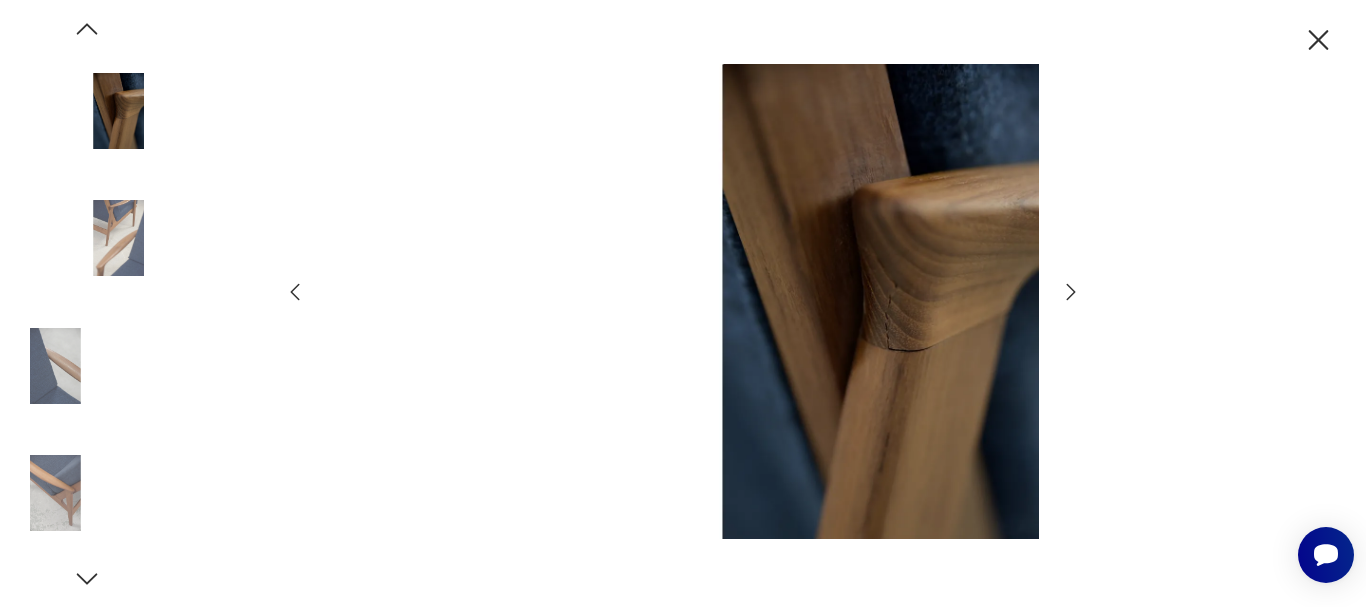 click 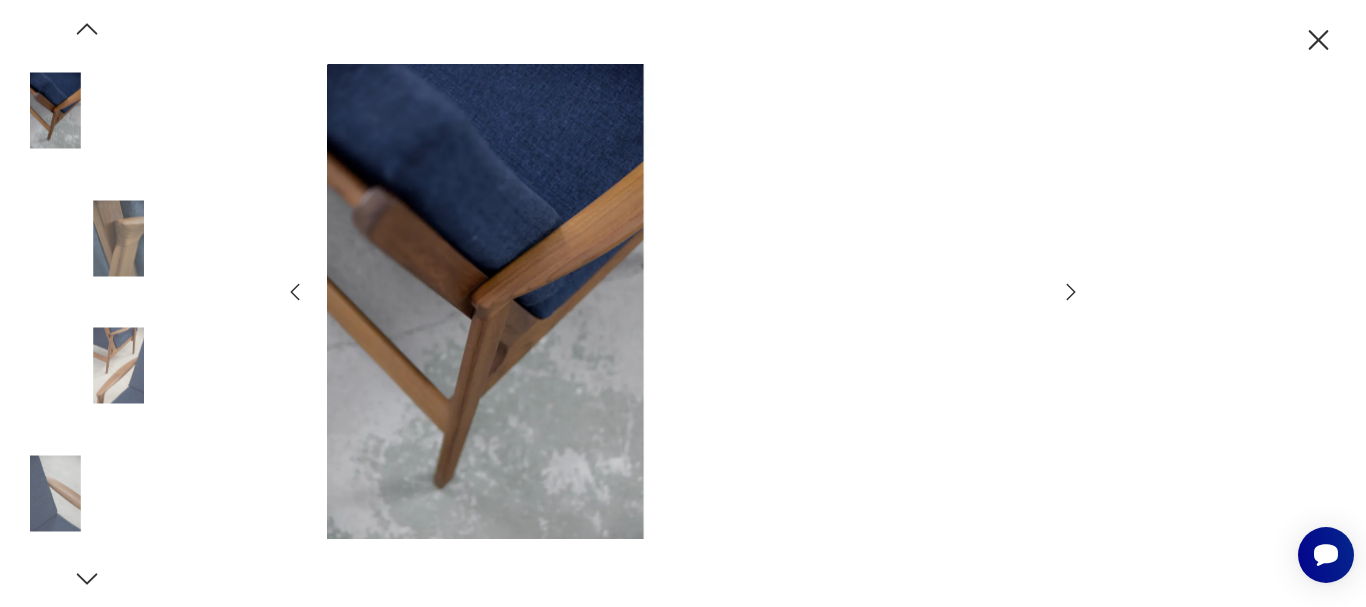 click 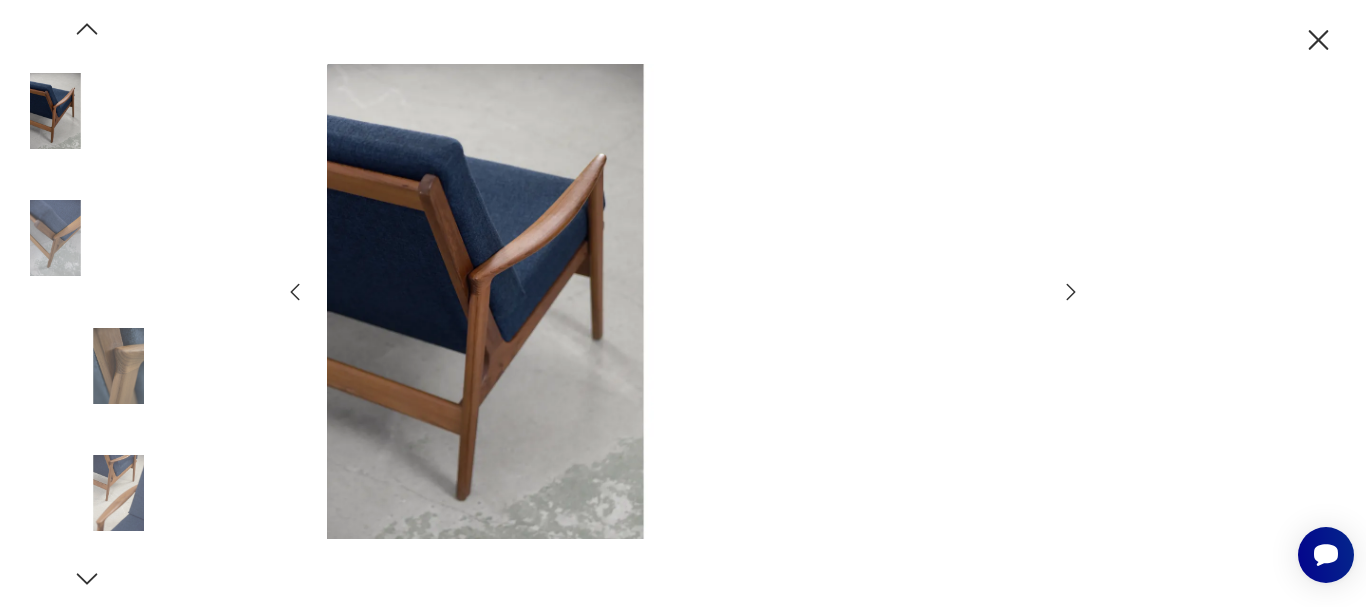 click 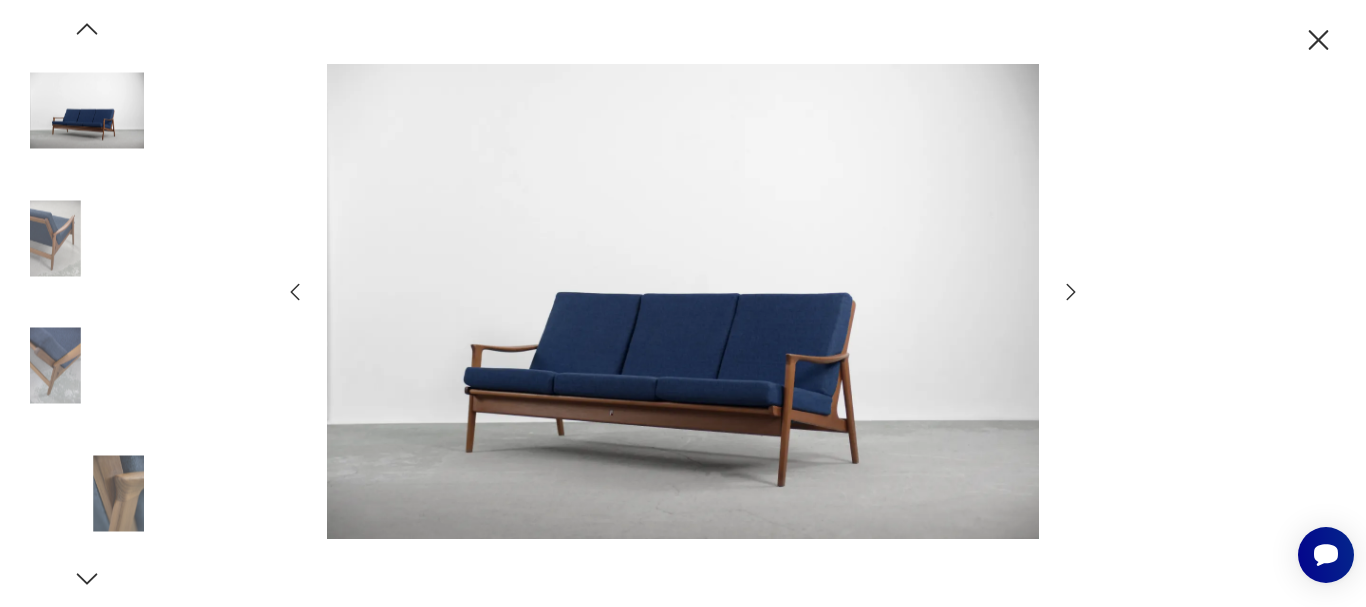click 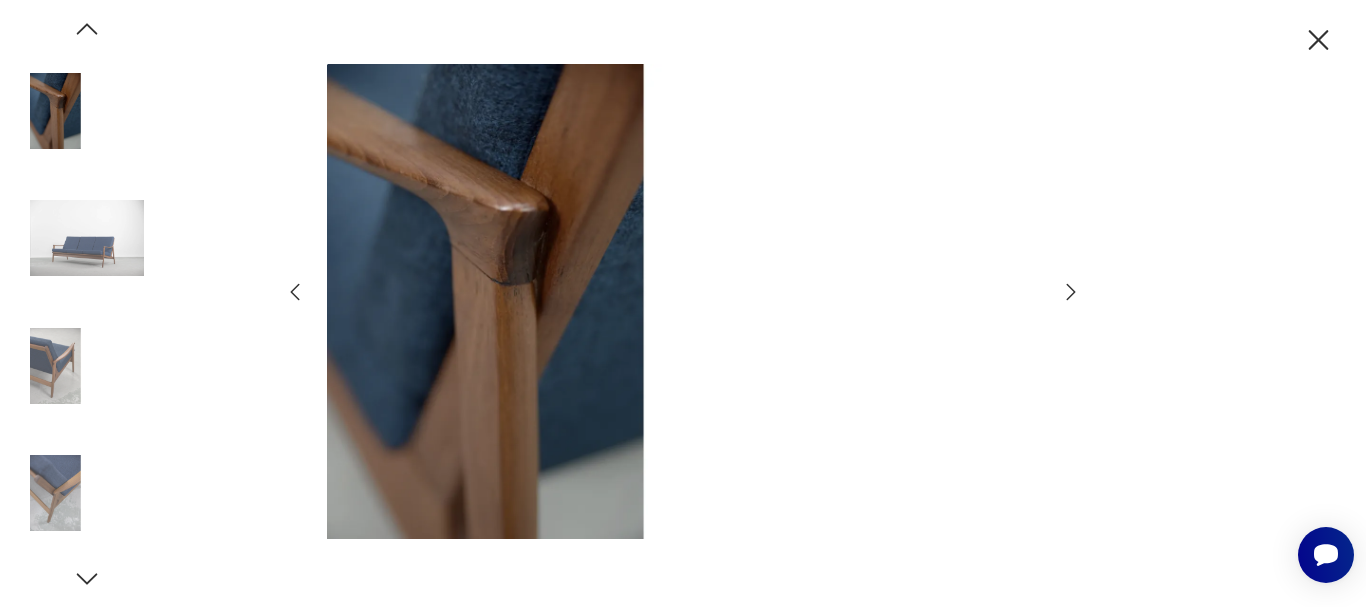 click 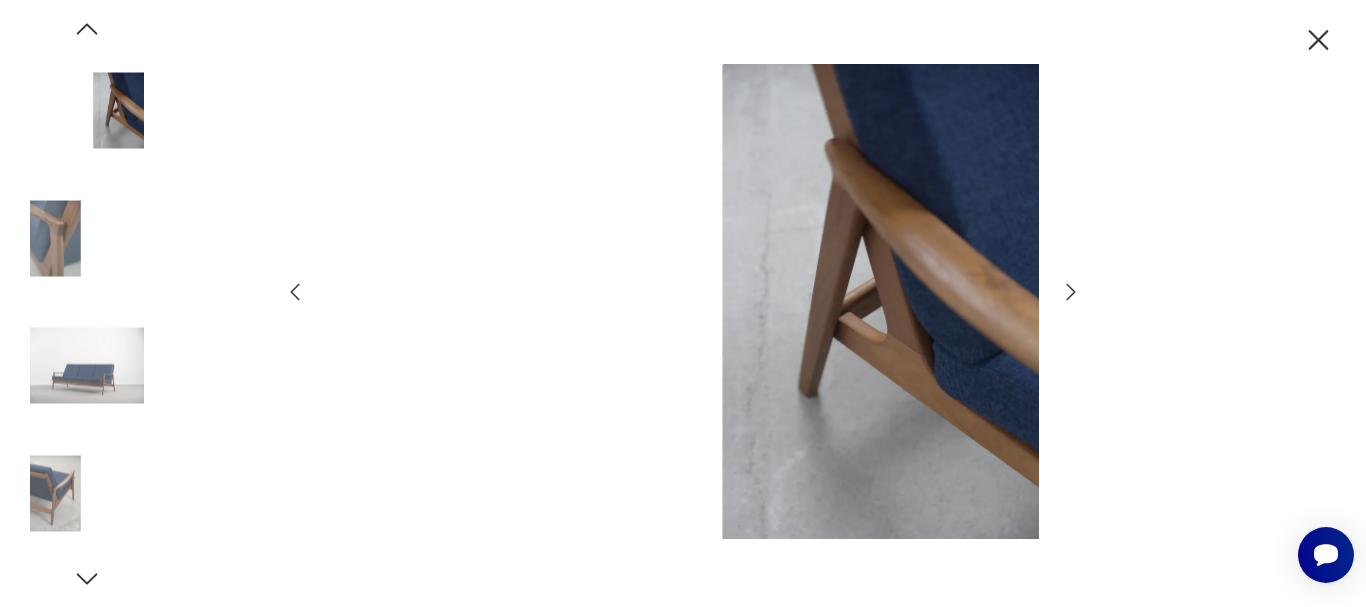 click 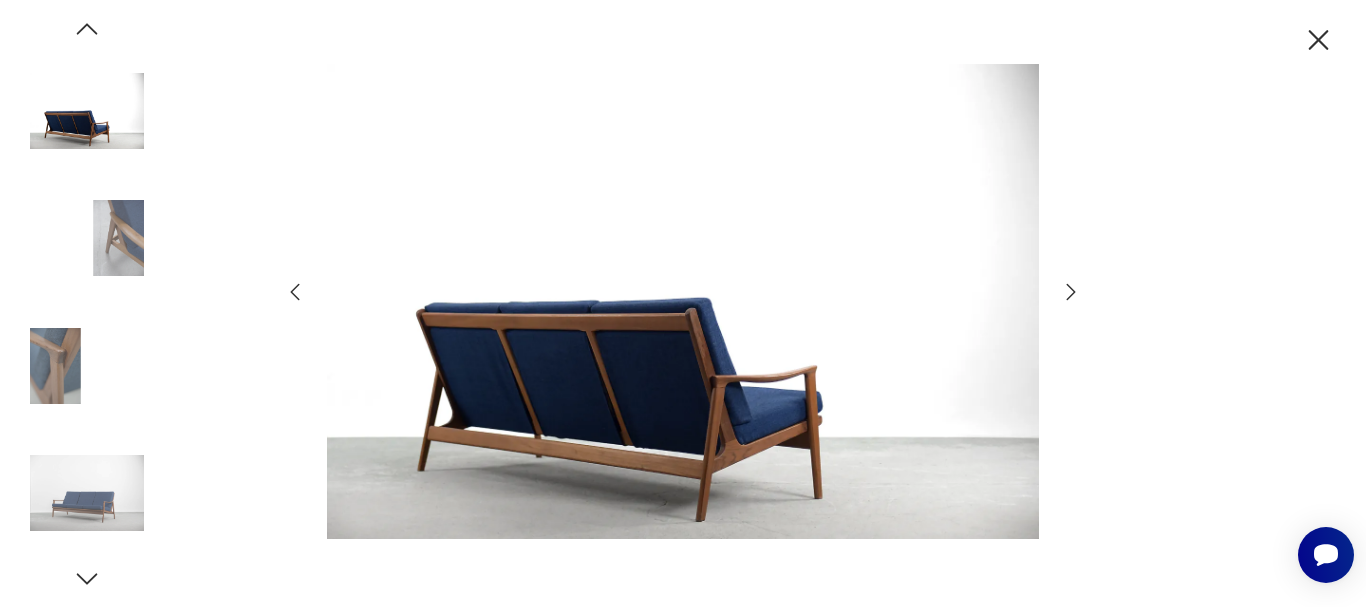 click 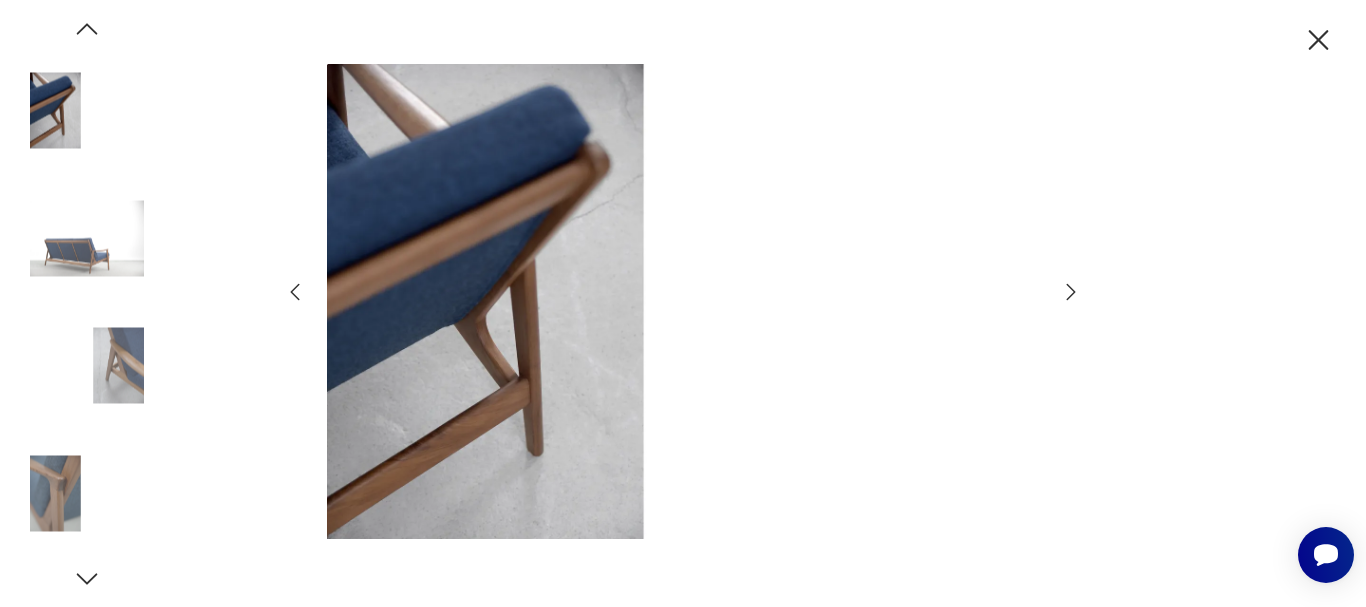 click 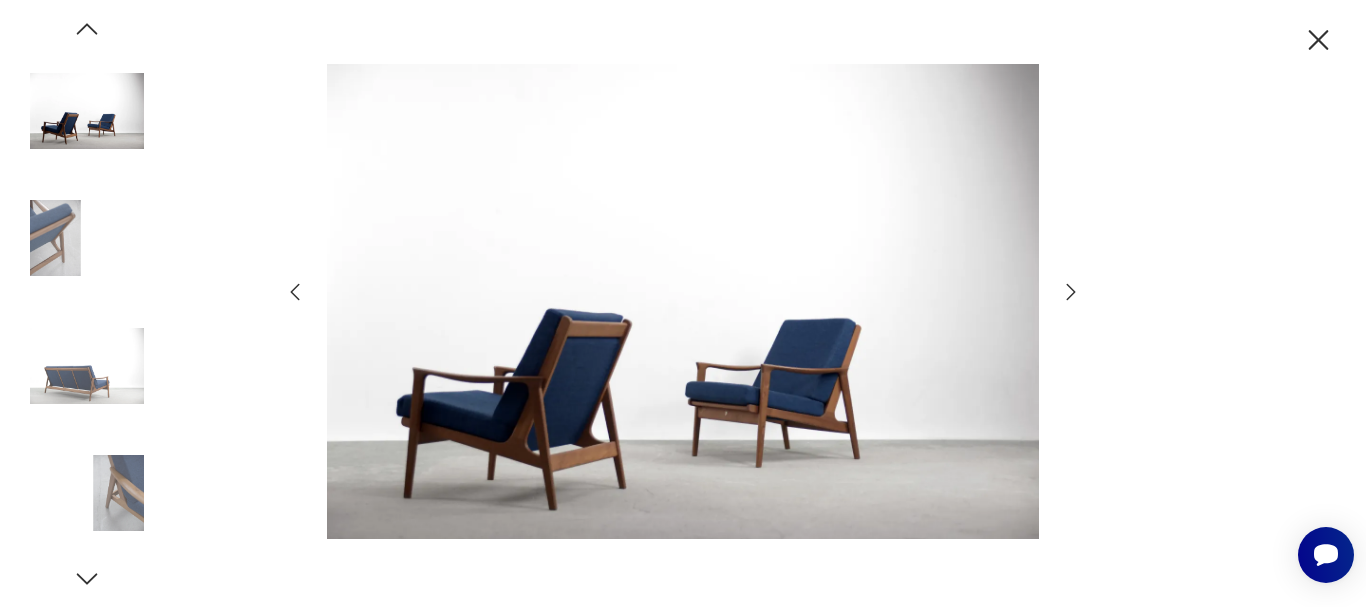 click 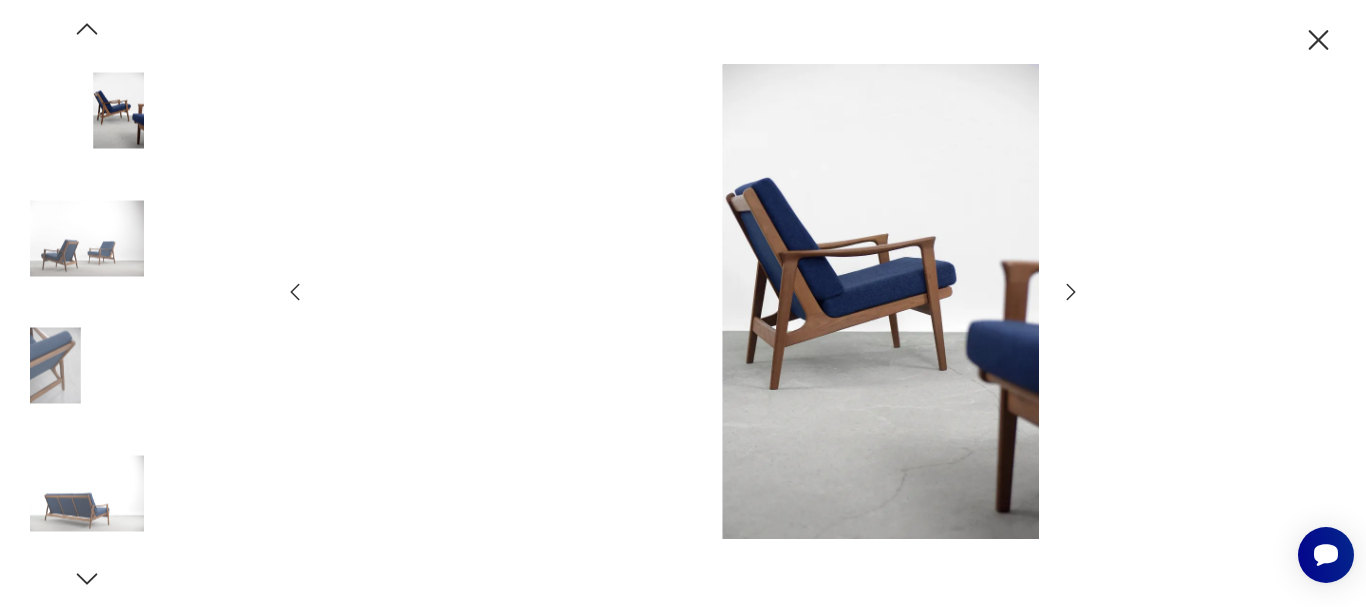 click 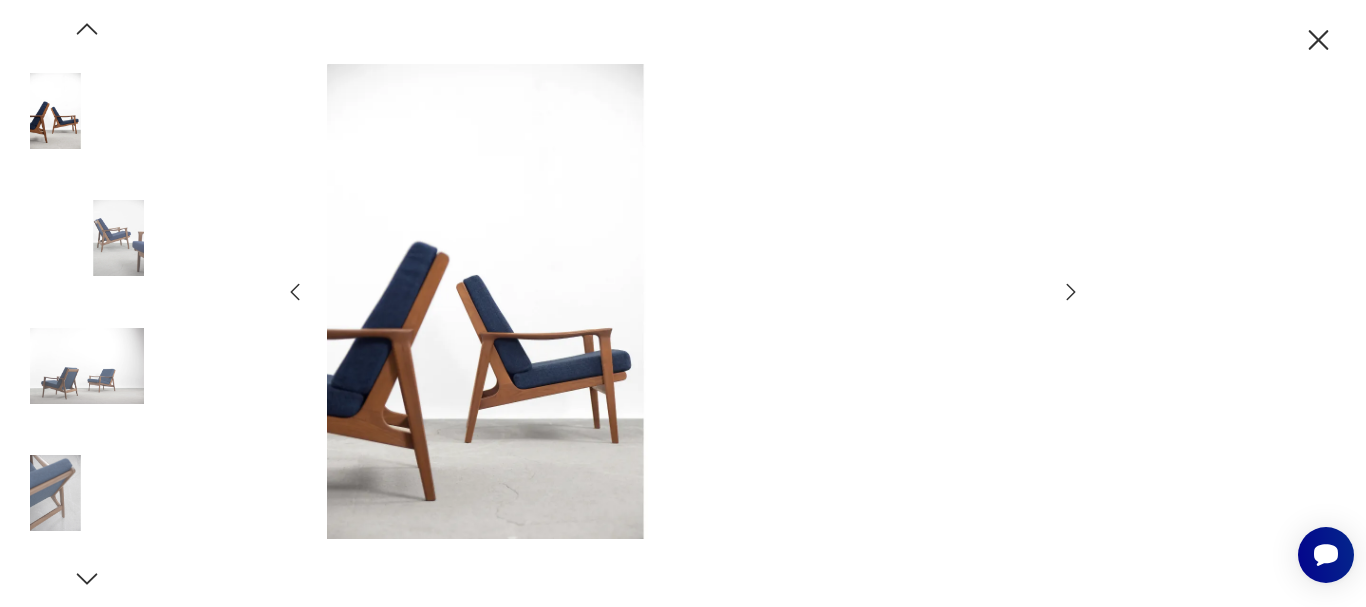 click 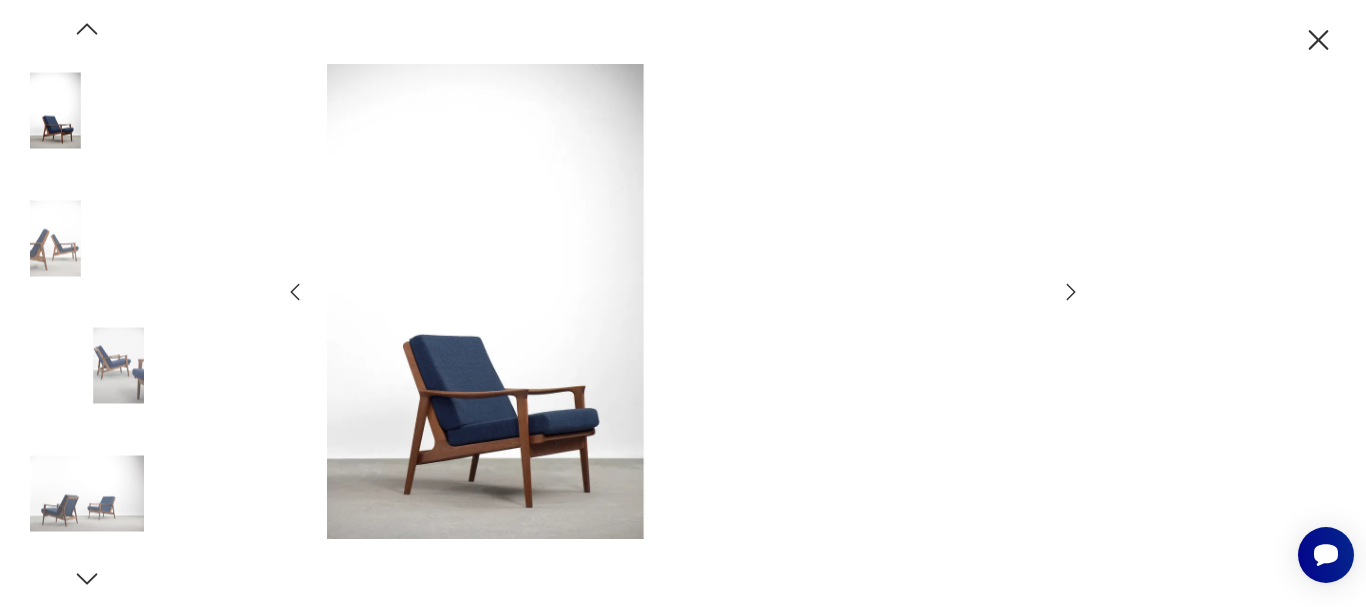 click 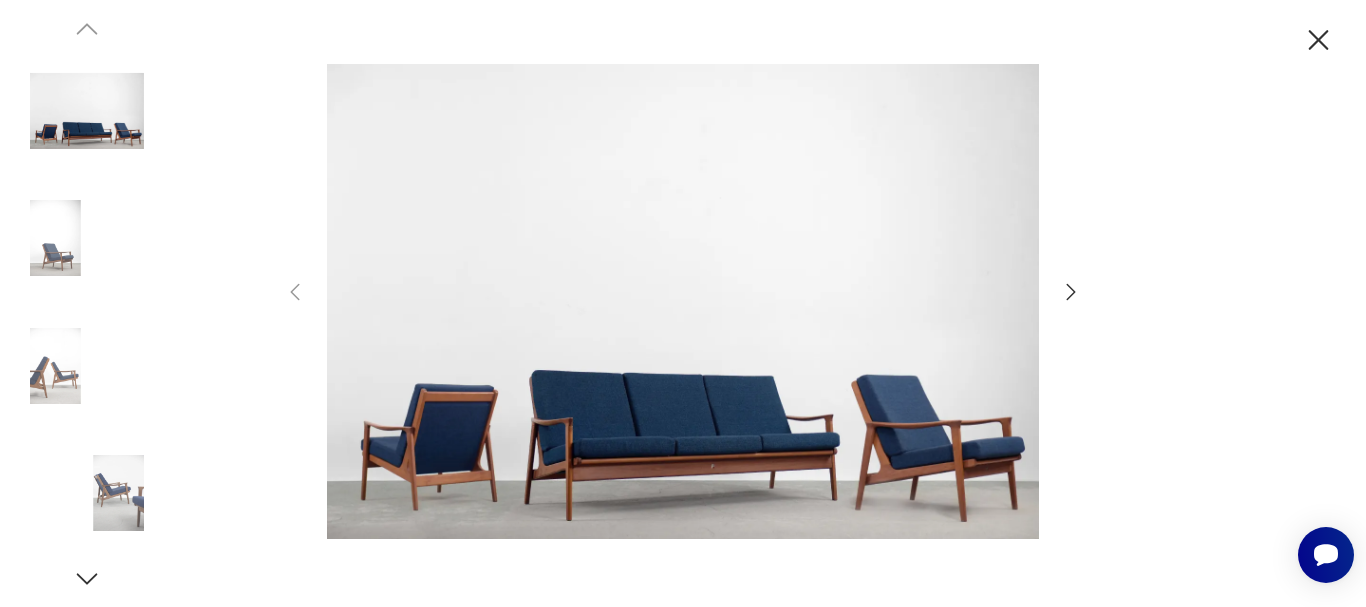 click 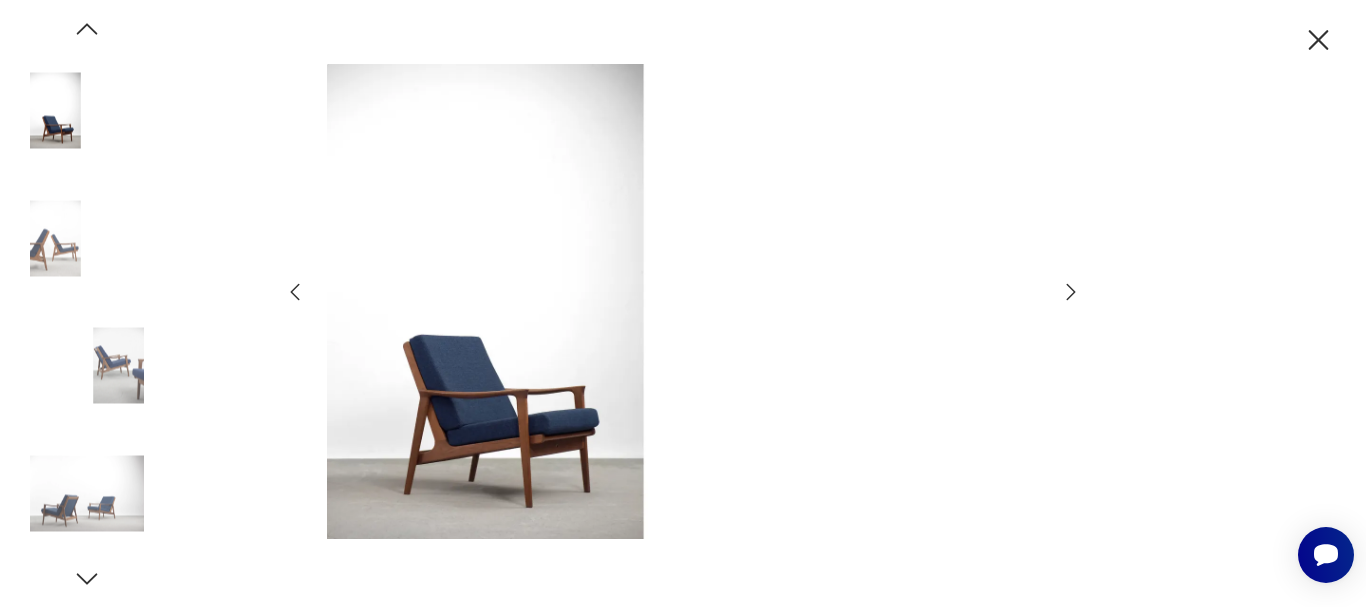 click 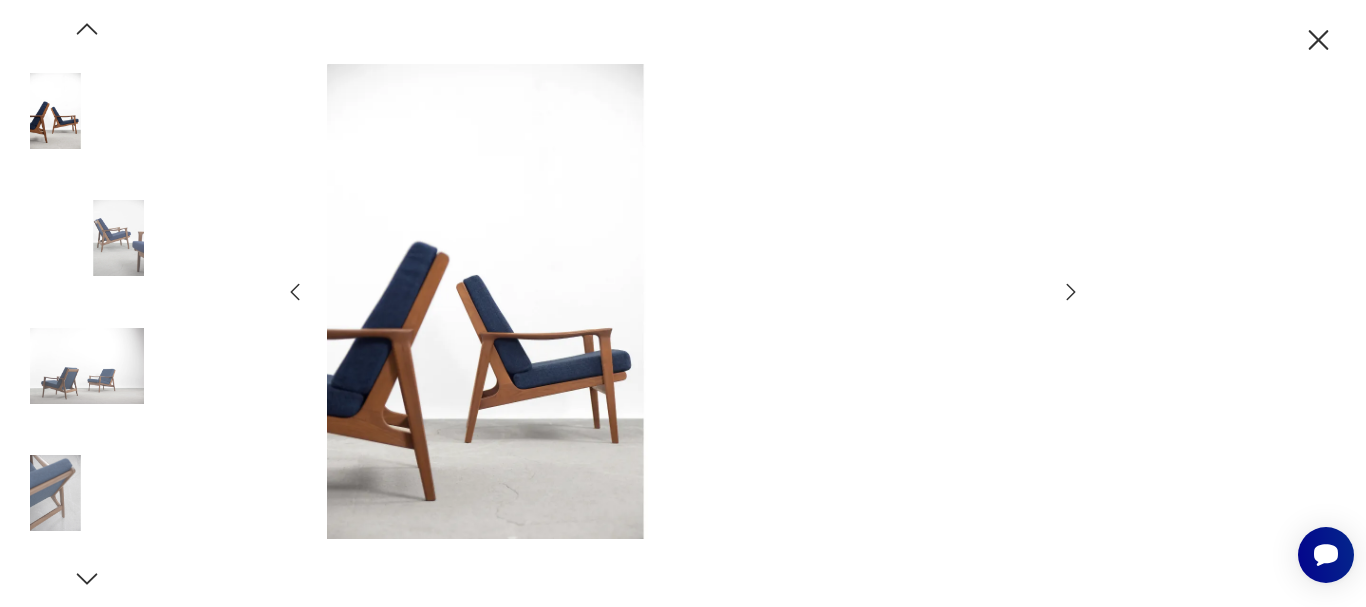 click 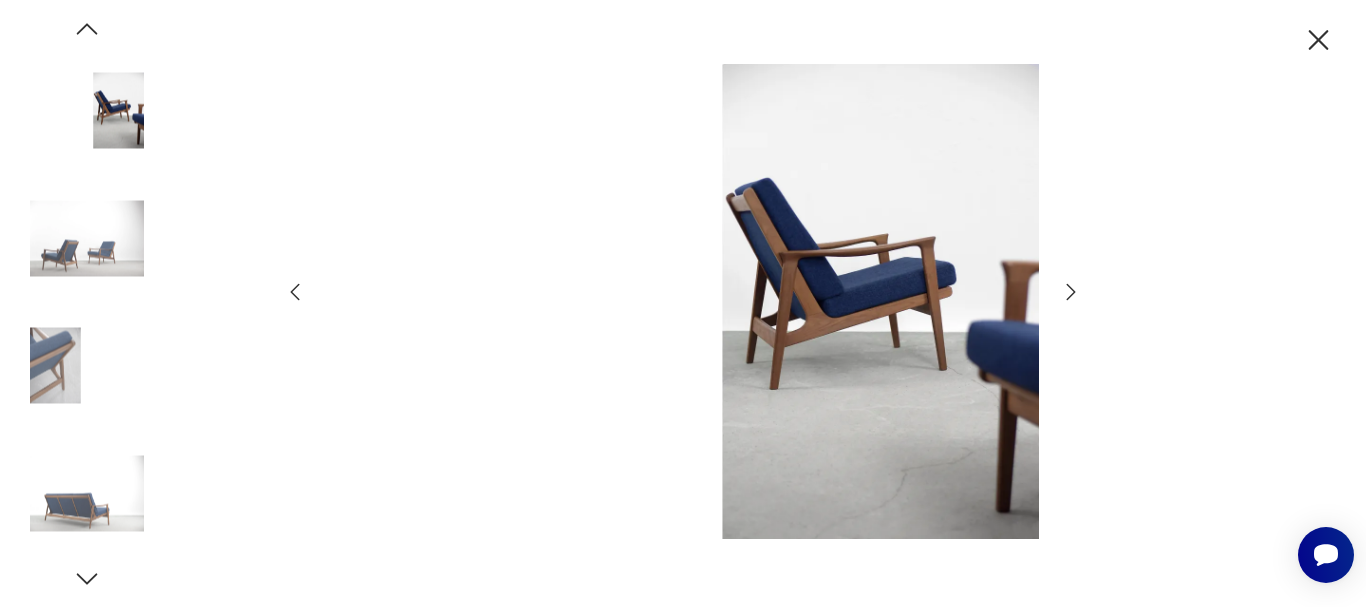 click 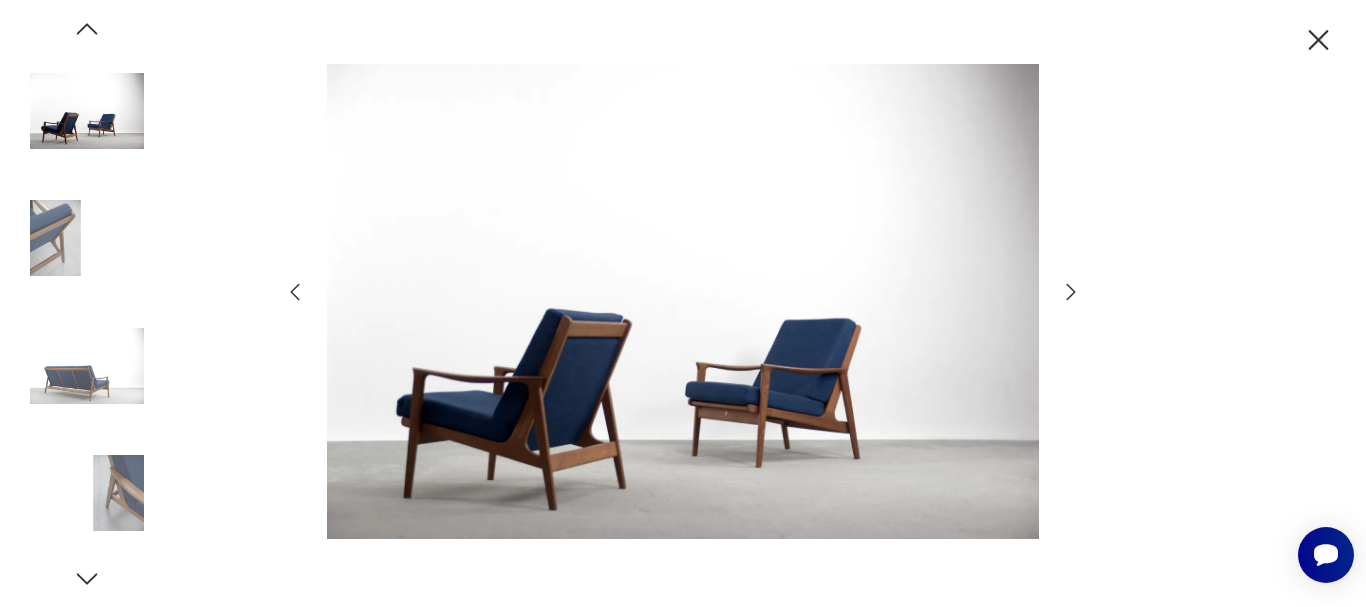 click 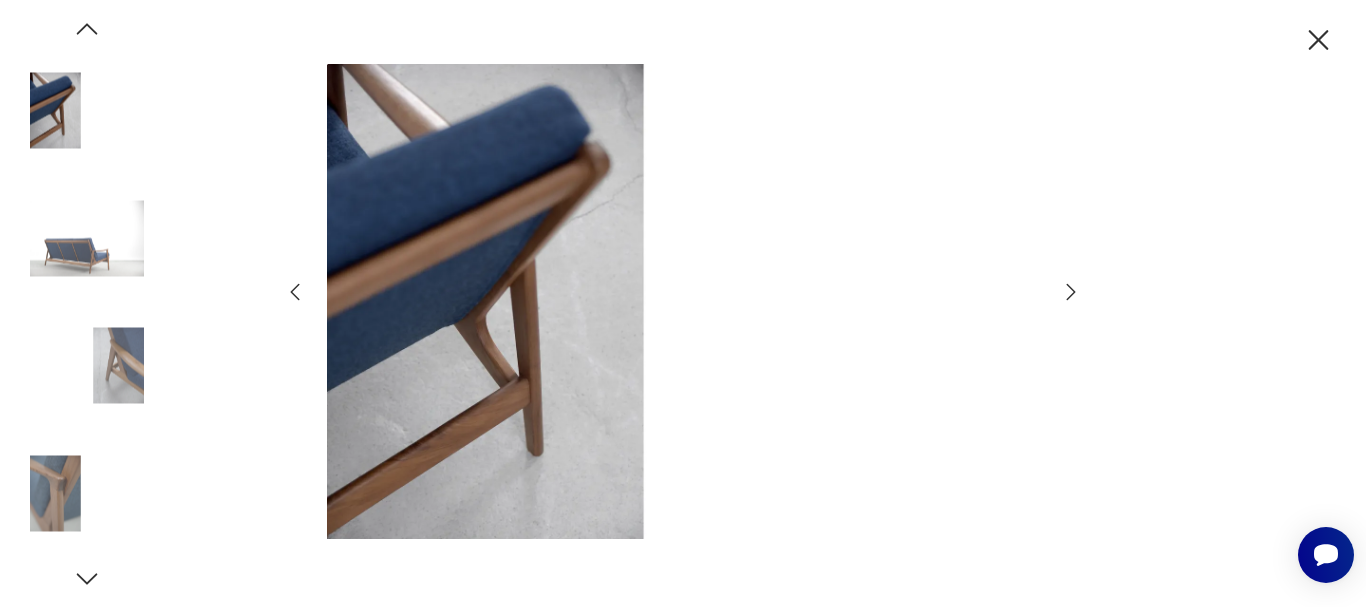 click 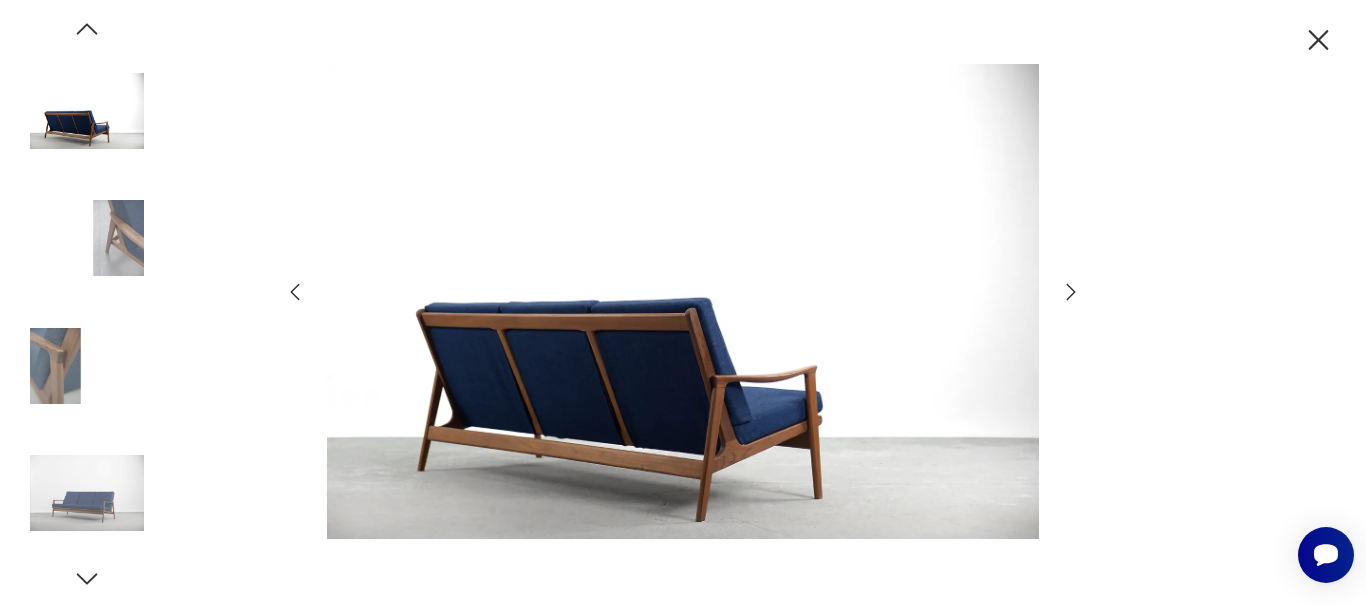 click 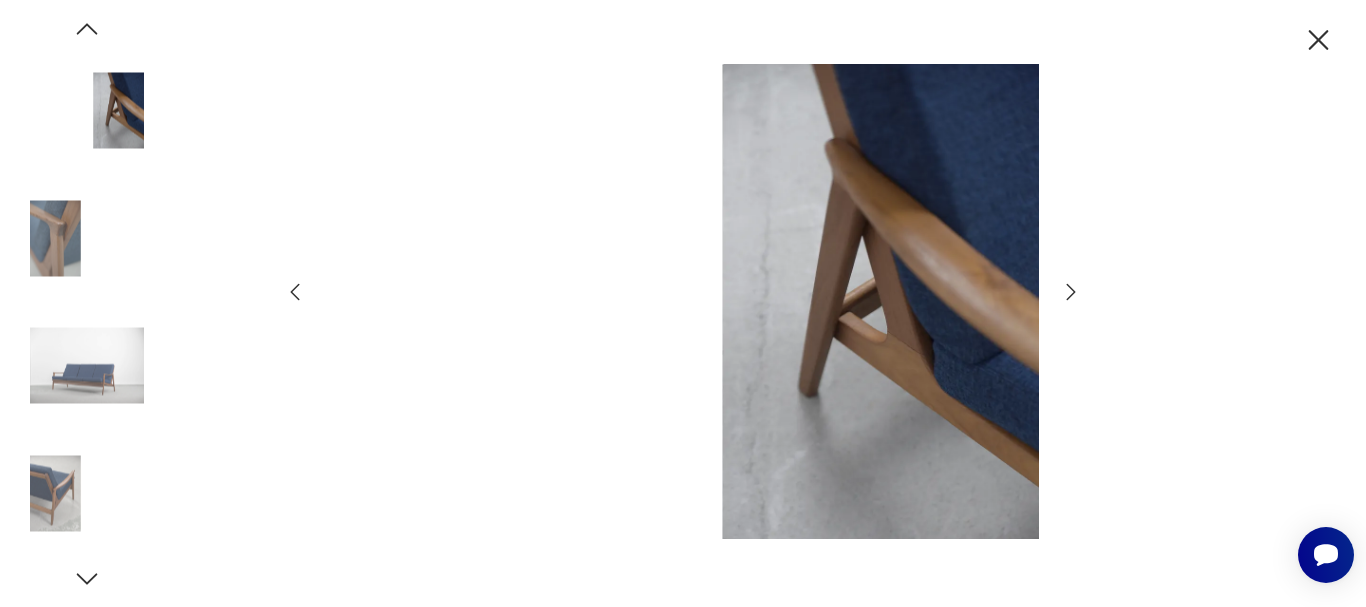 click 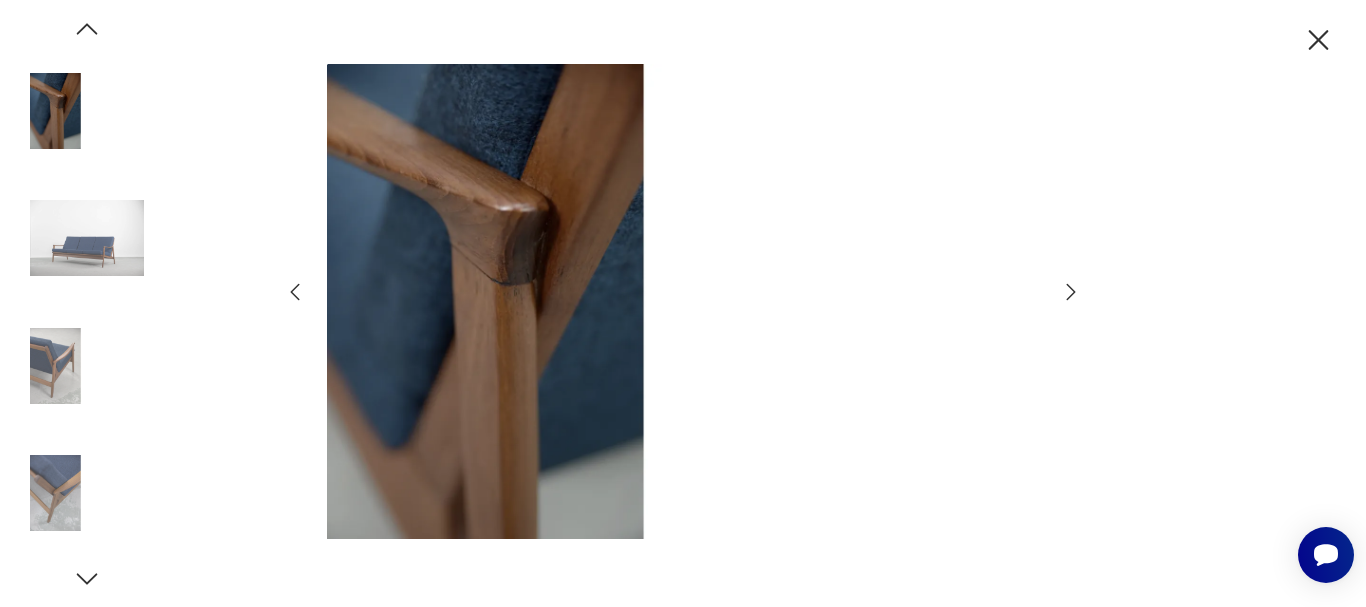 click 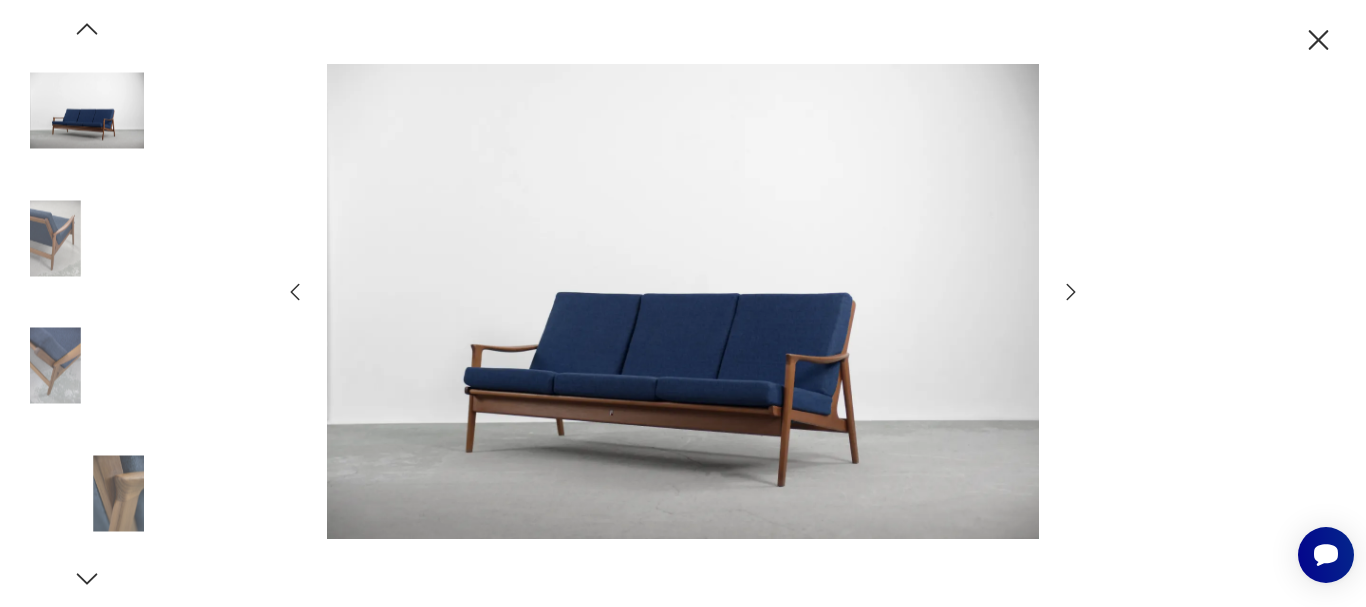 click 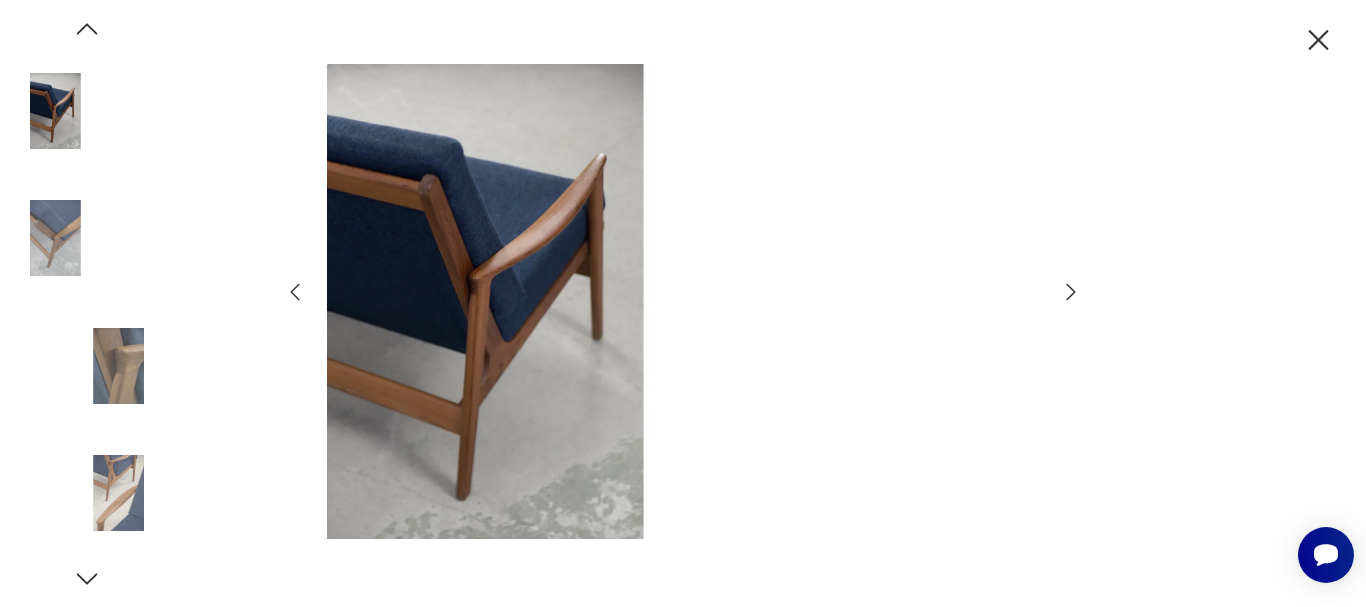 click 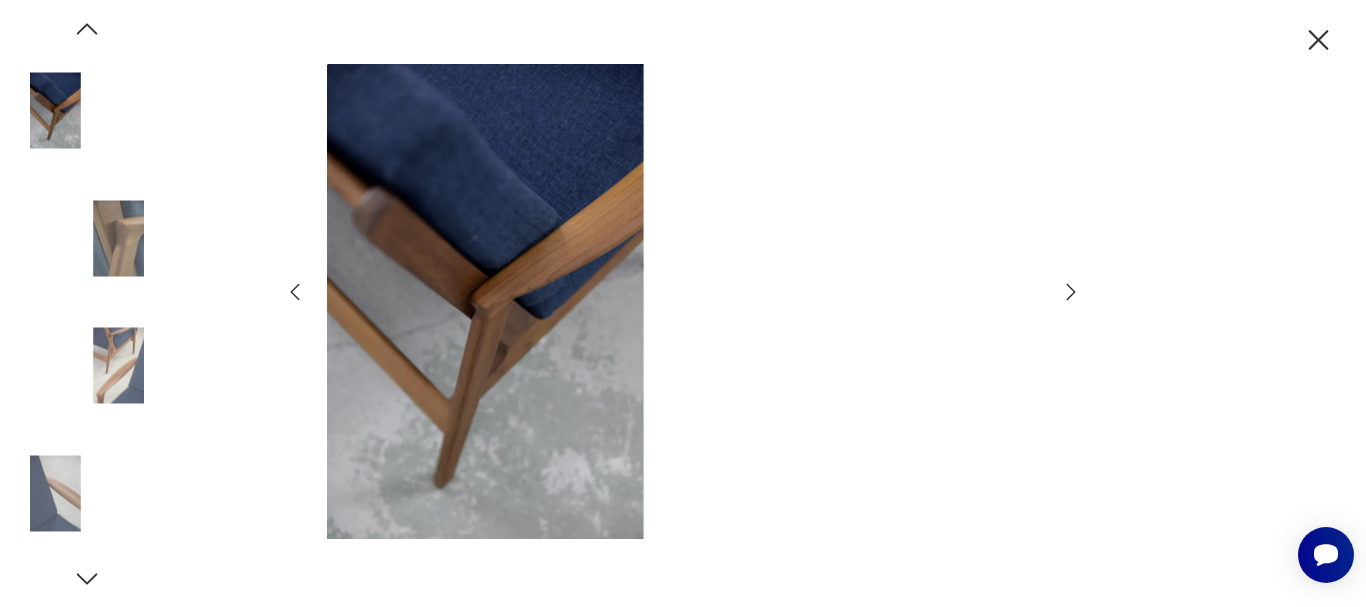 click 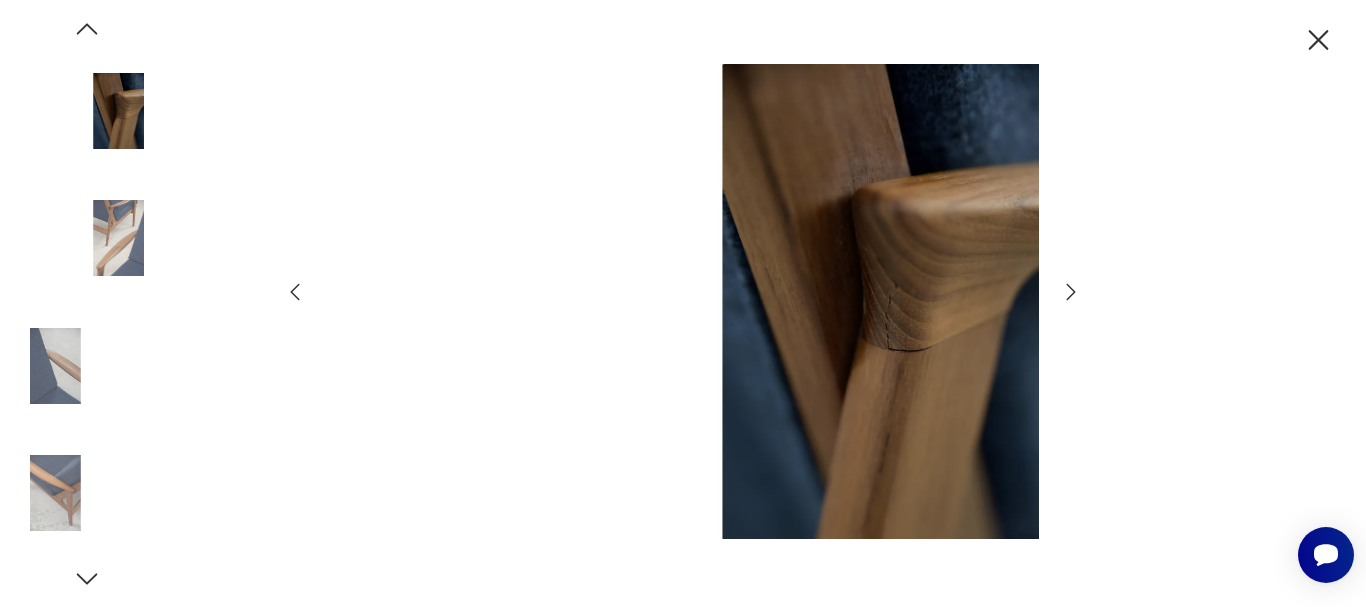 click 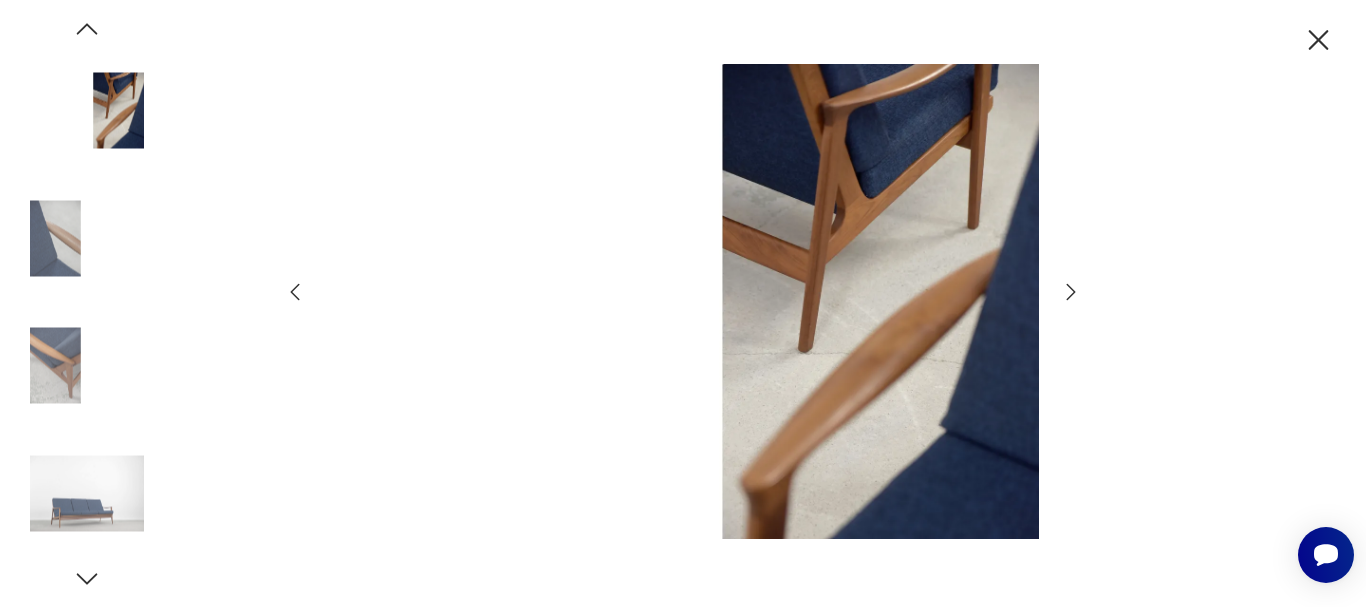 click 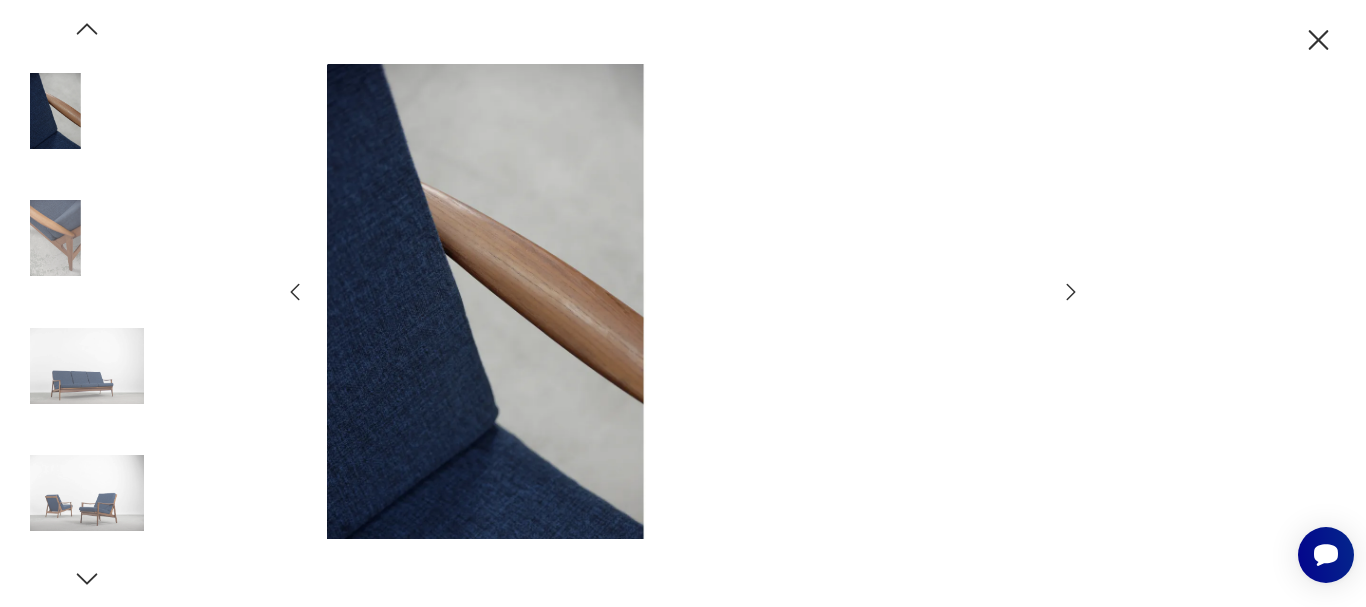 click 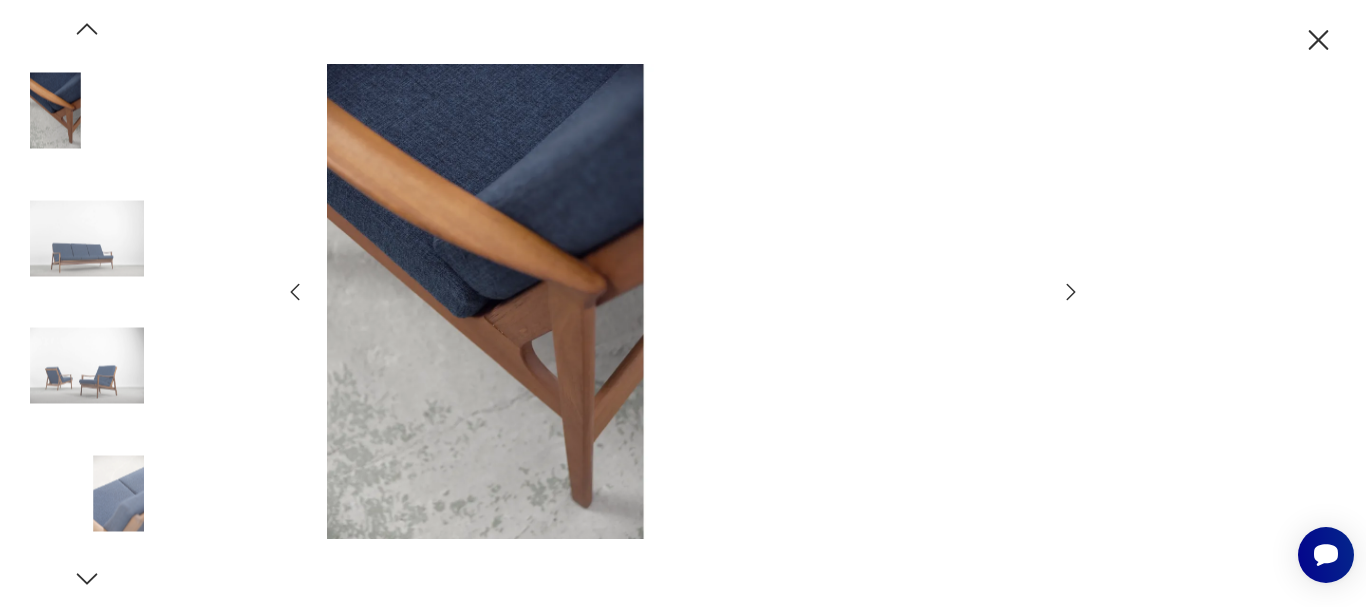 click 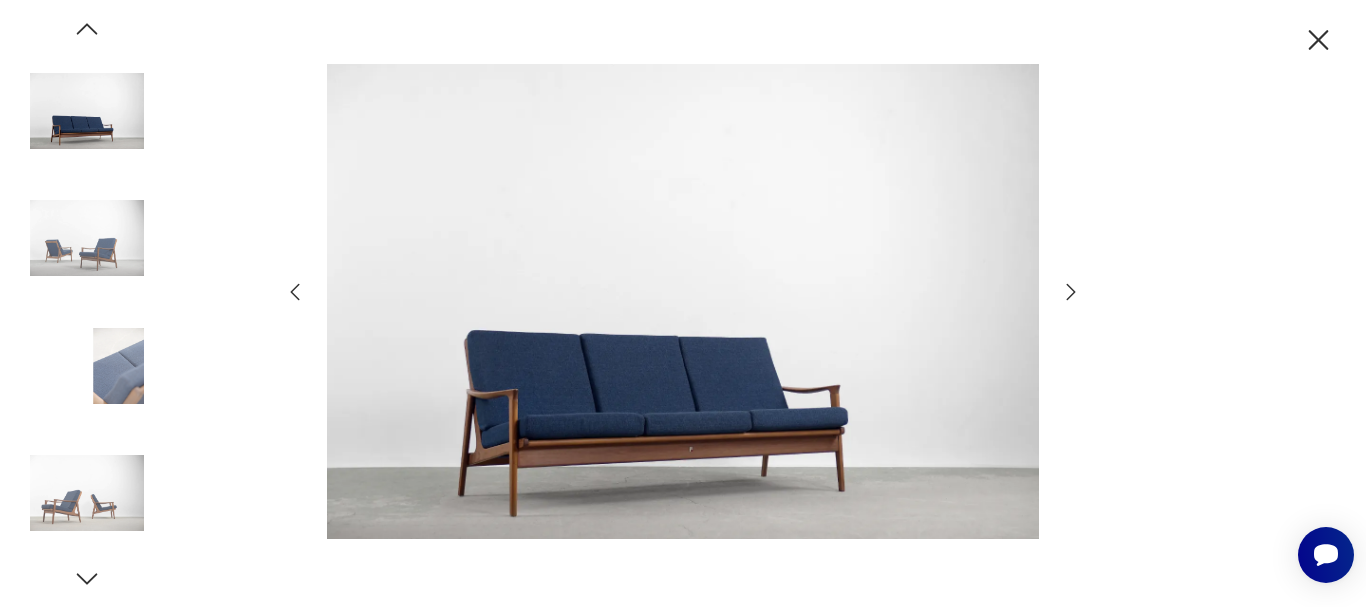 click 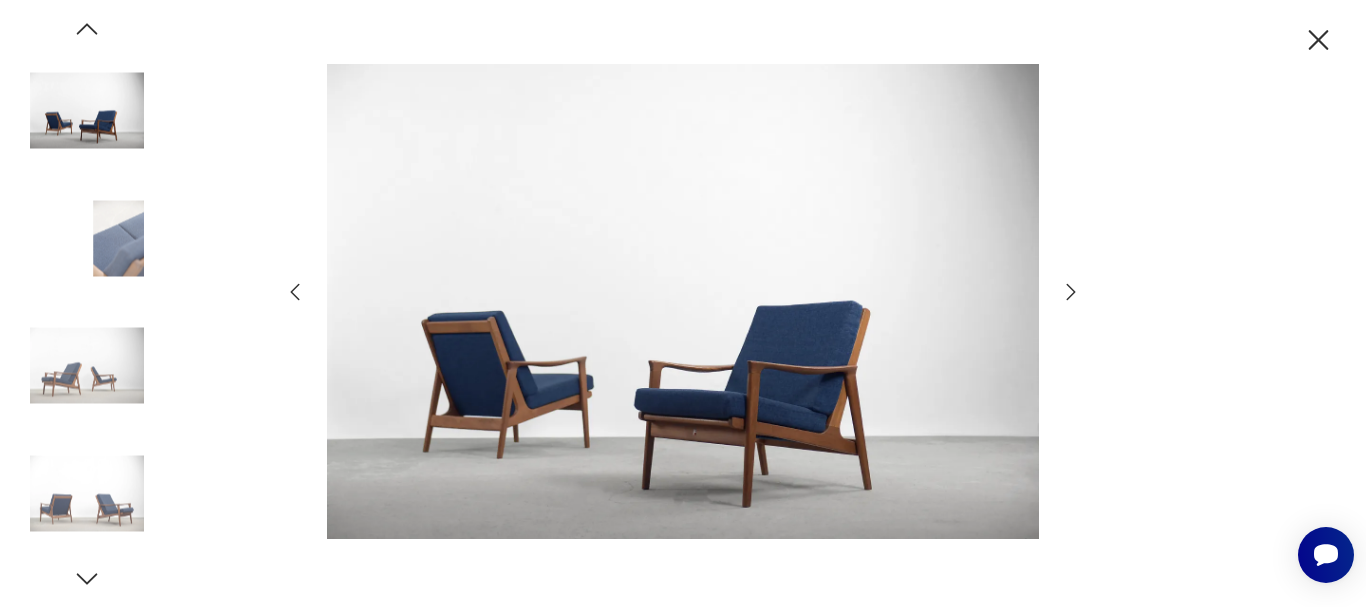 click 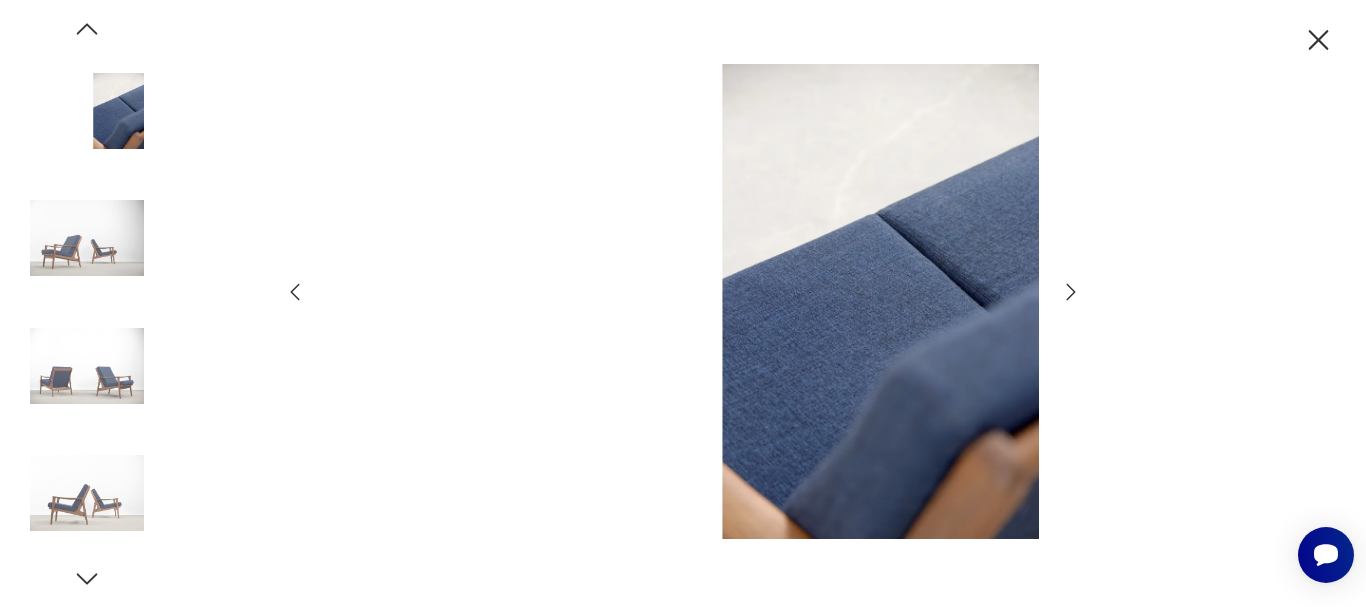 click 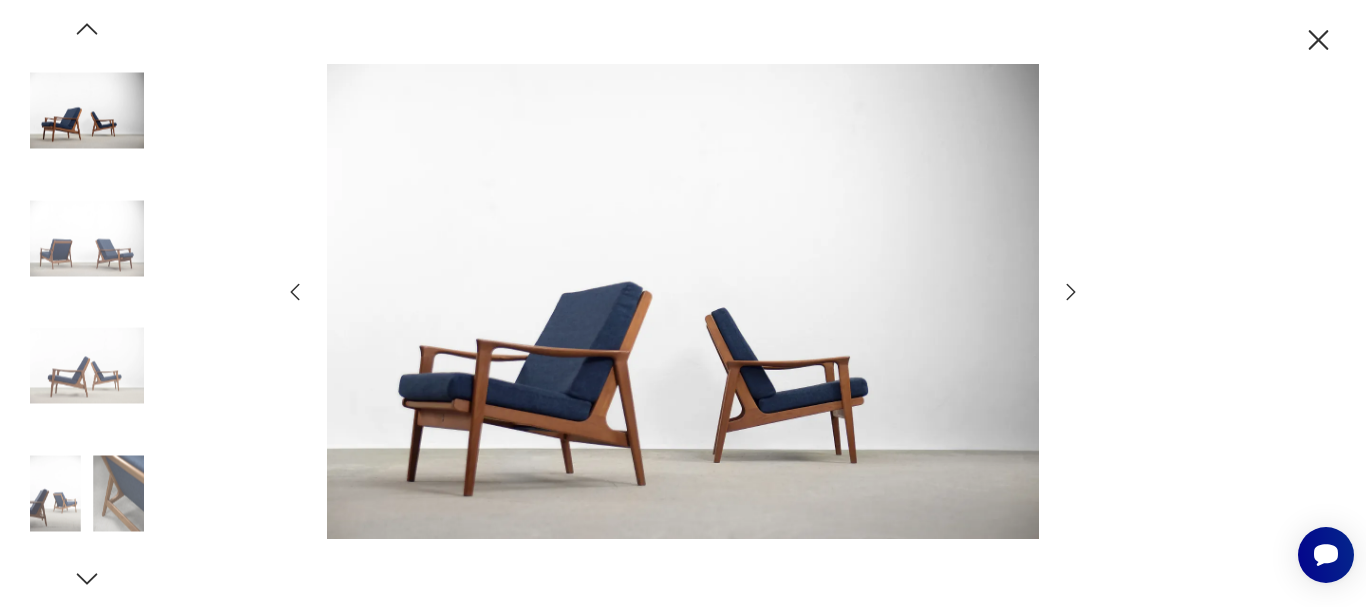 click 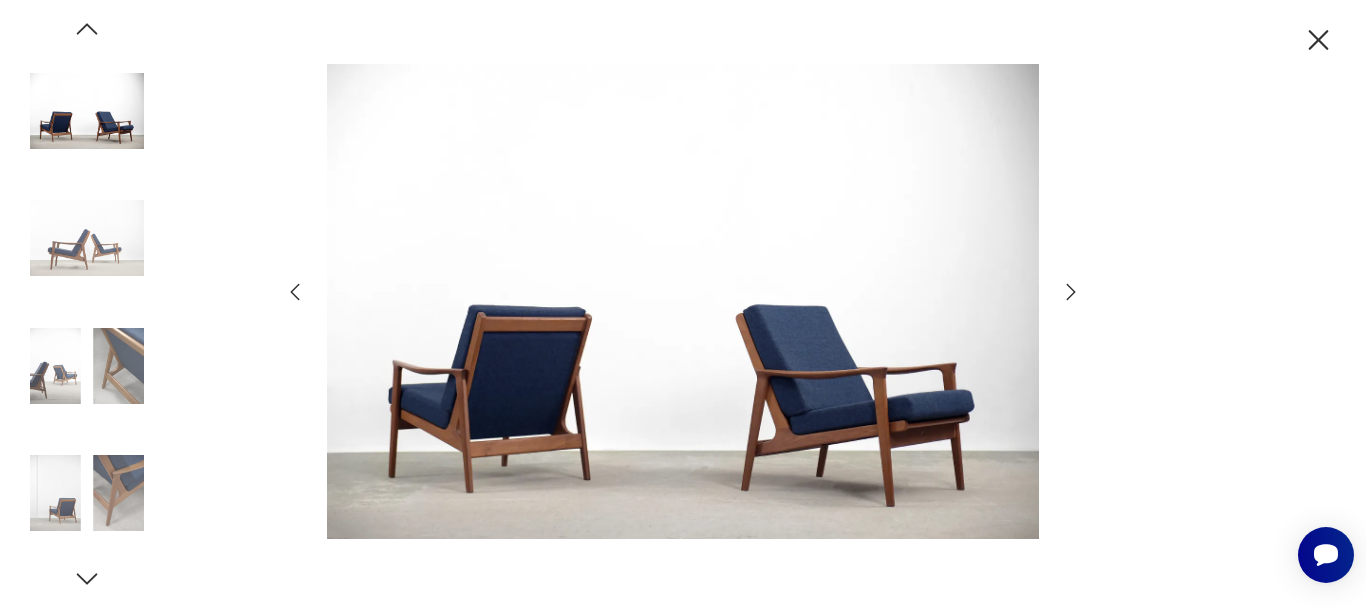 click 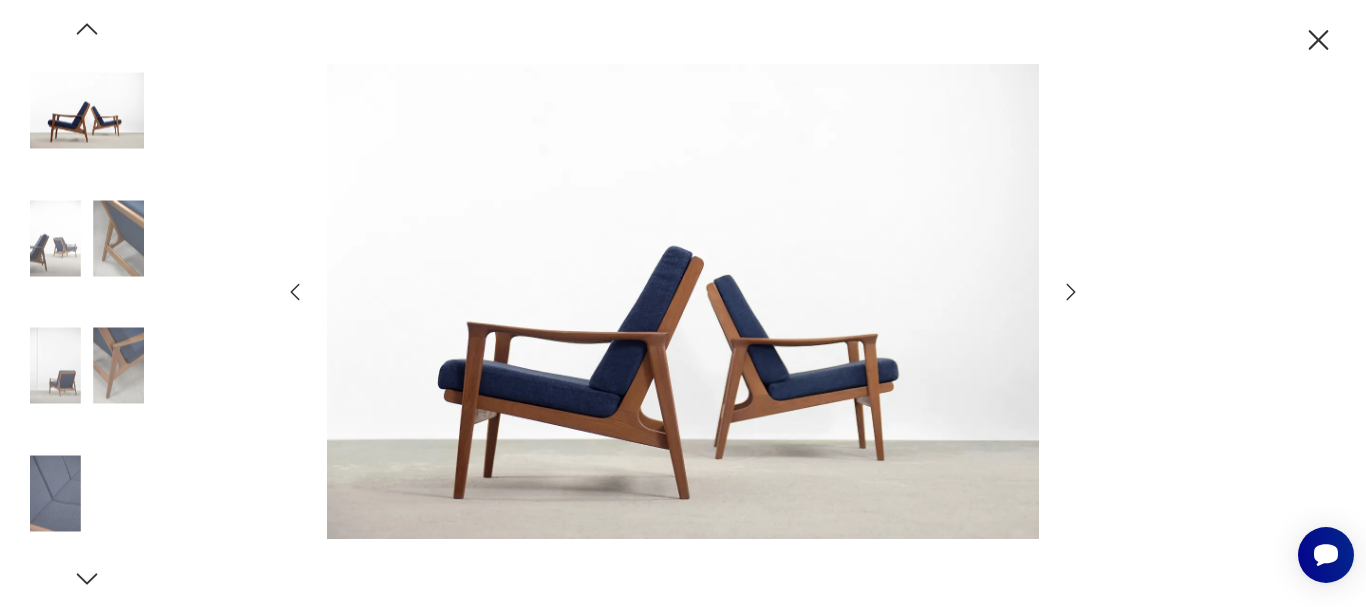click 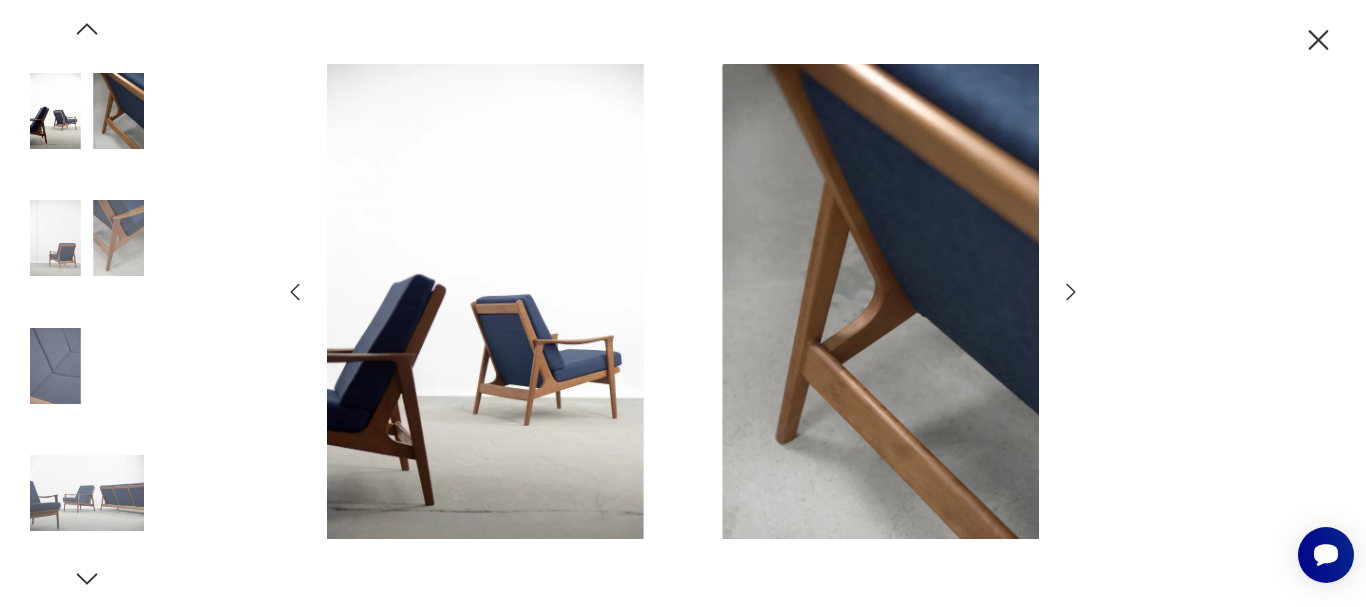 click 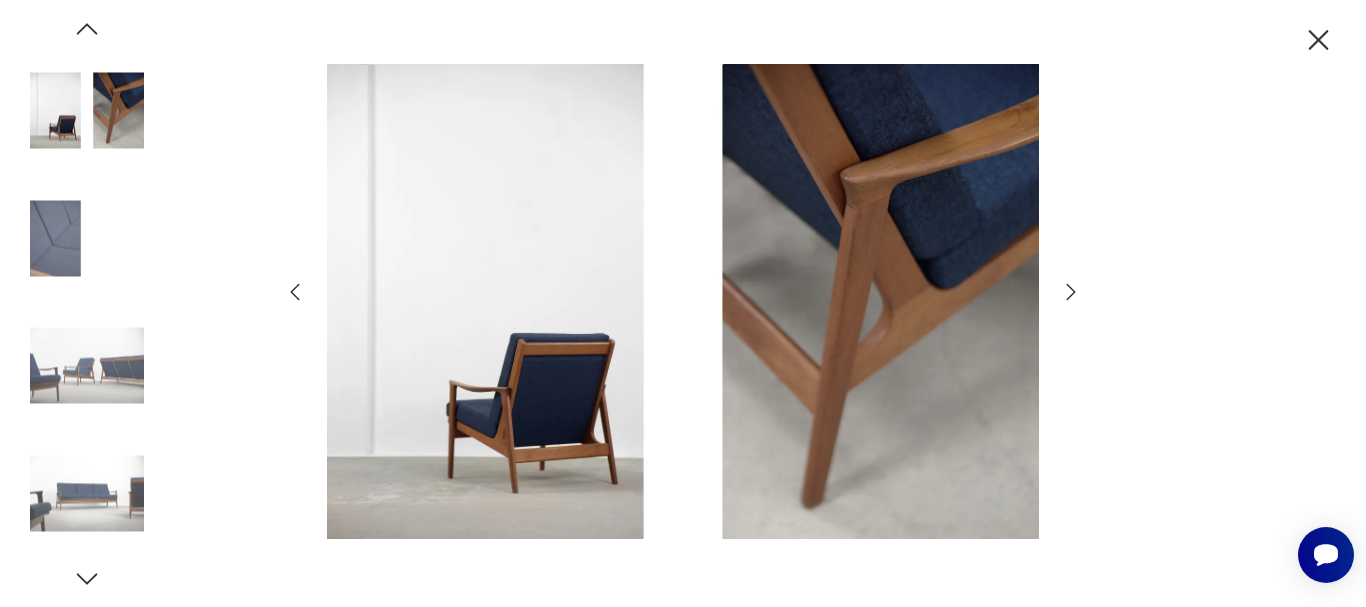 click 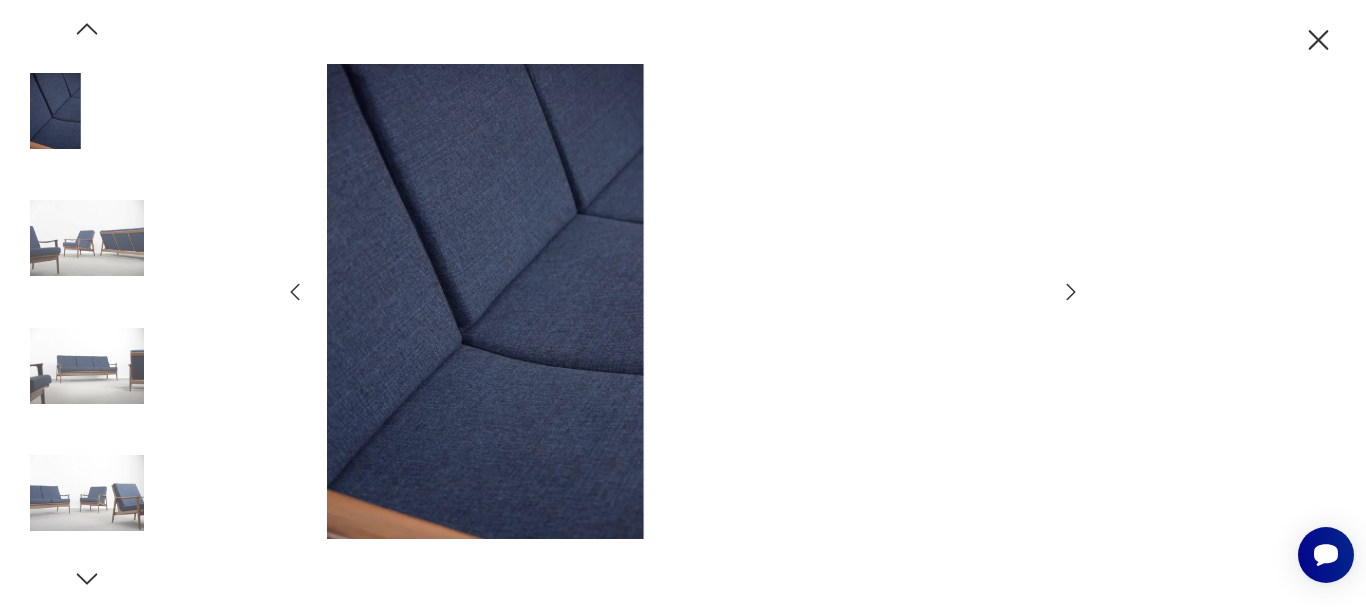 click 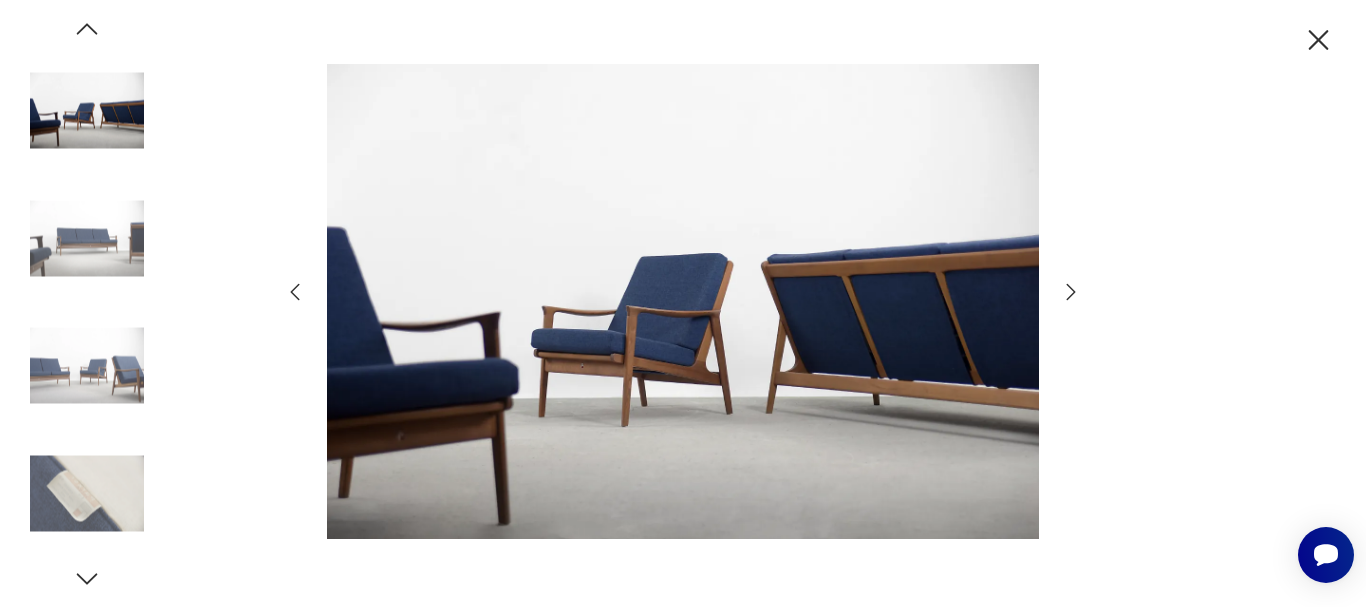 click 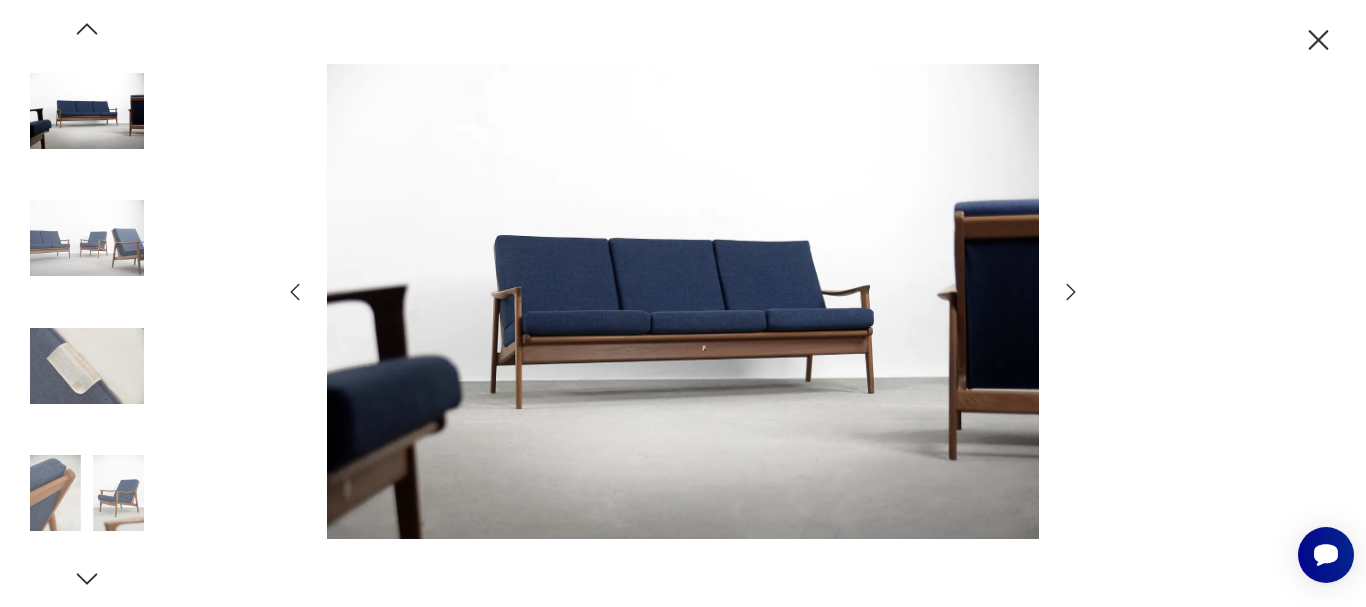 click 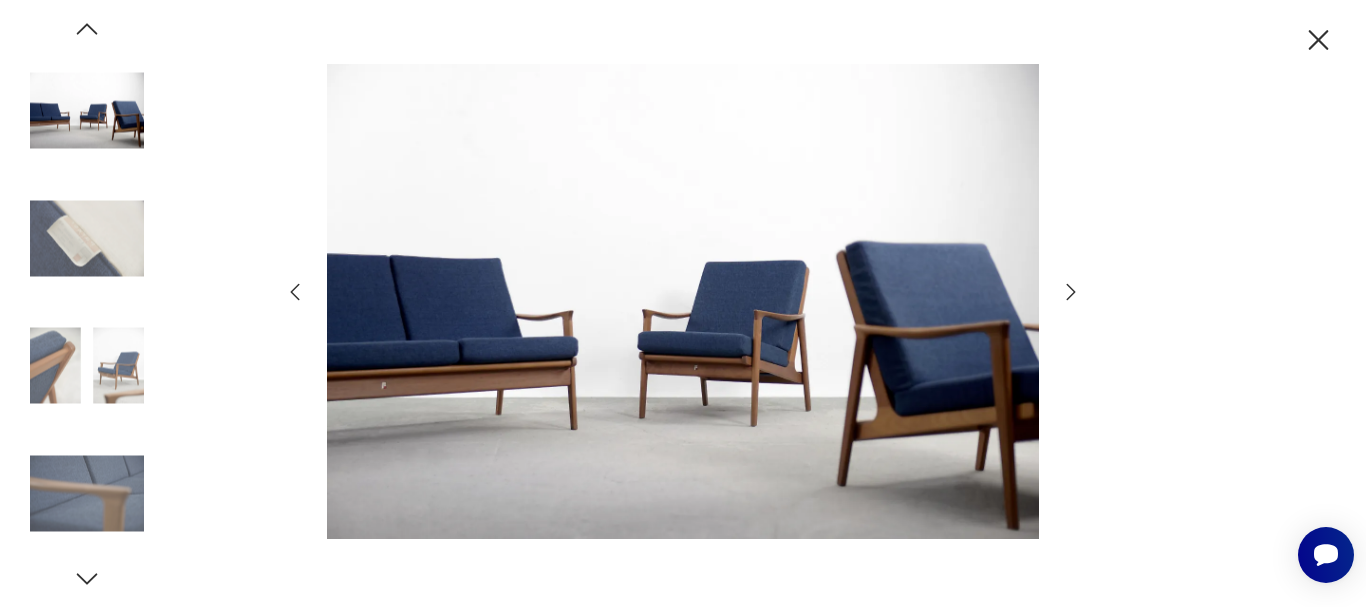 click 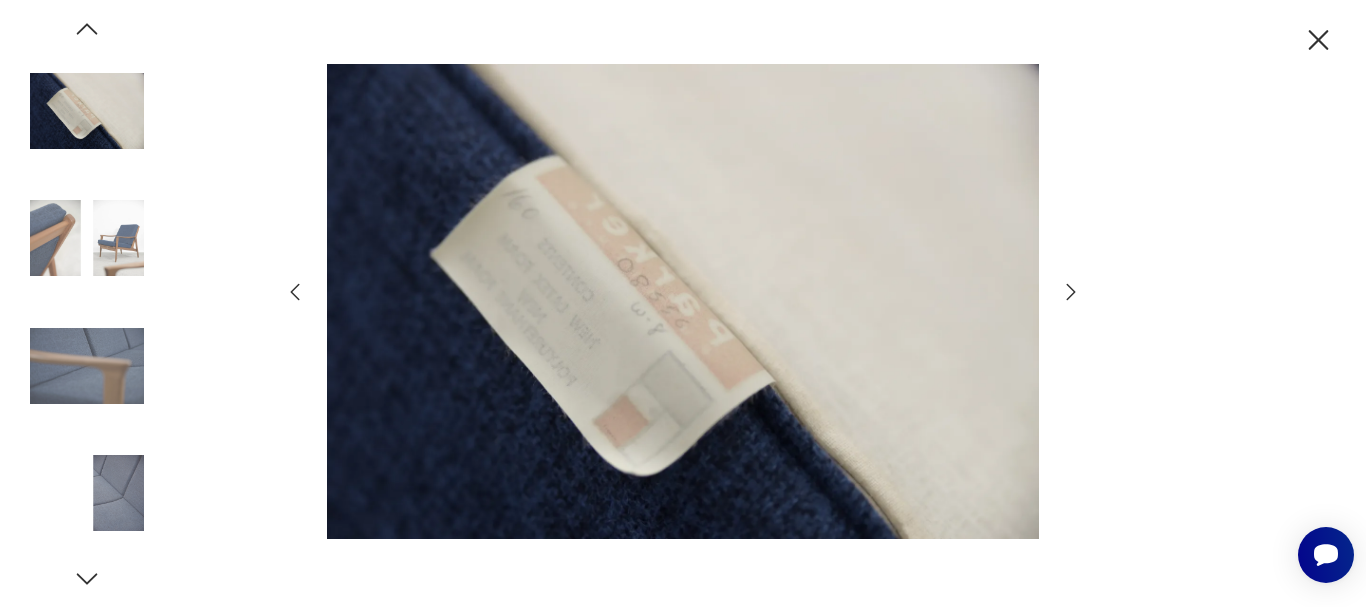 click 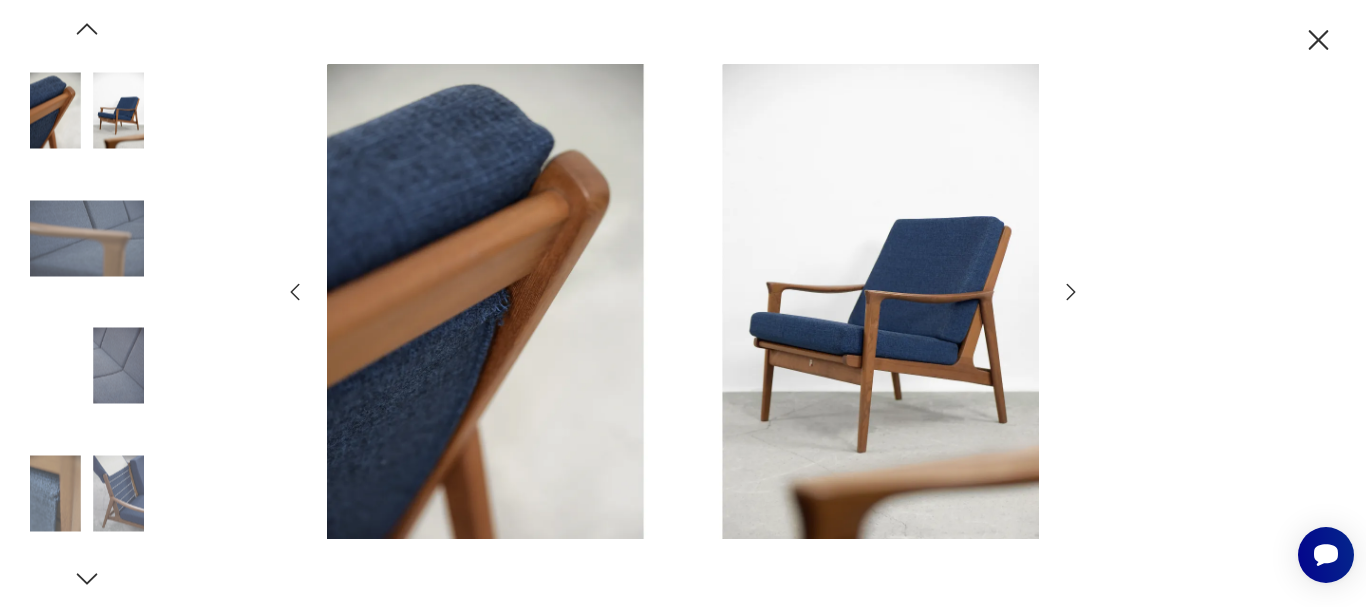 click 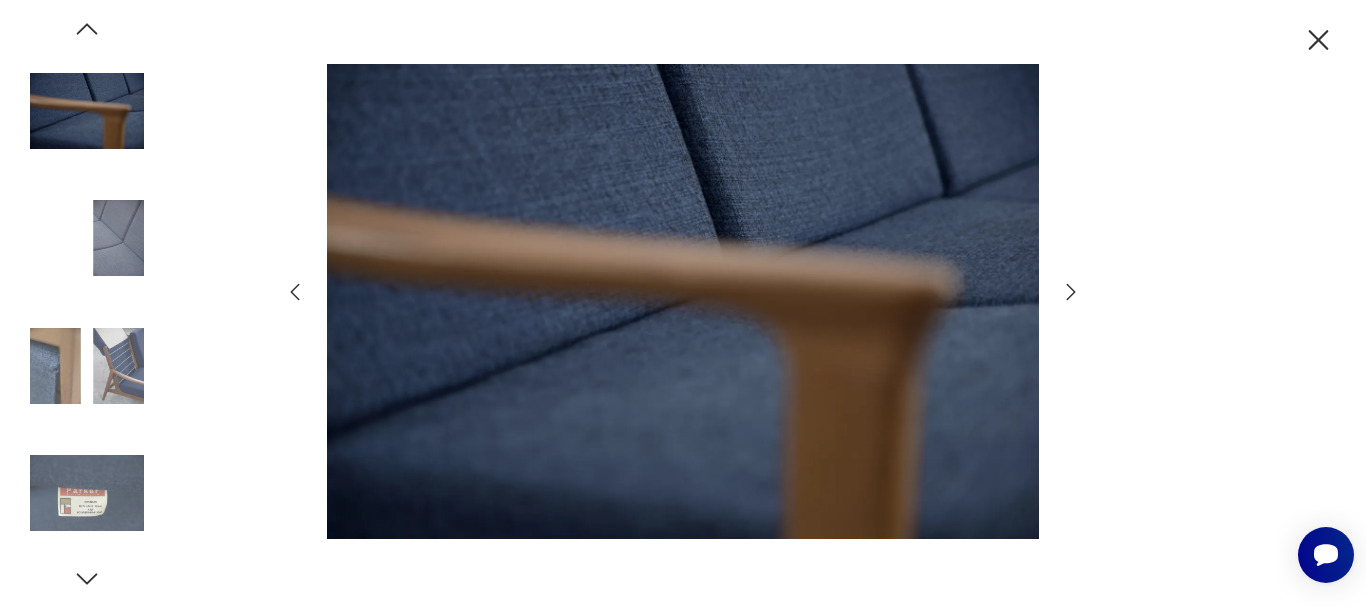 click 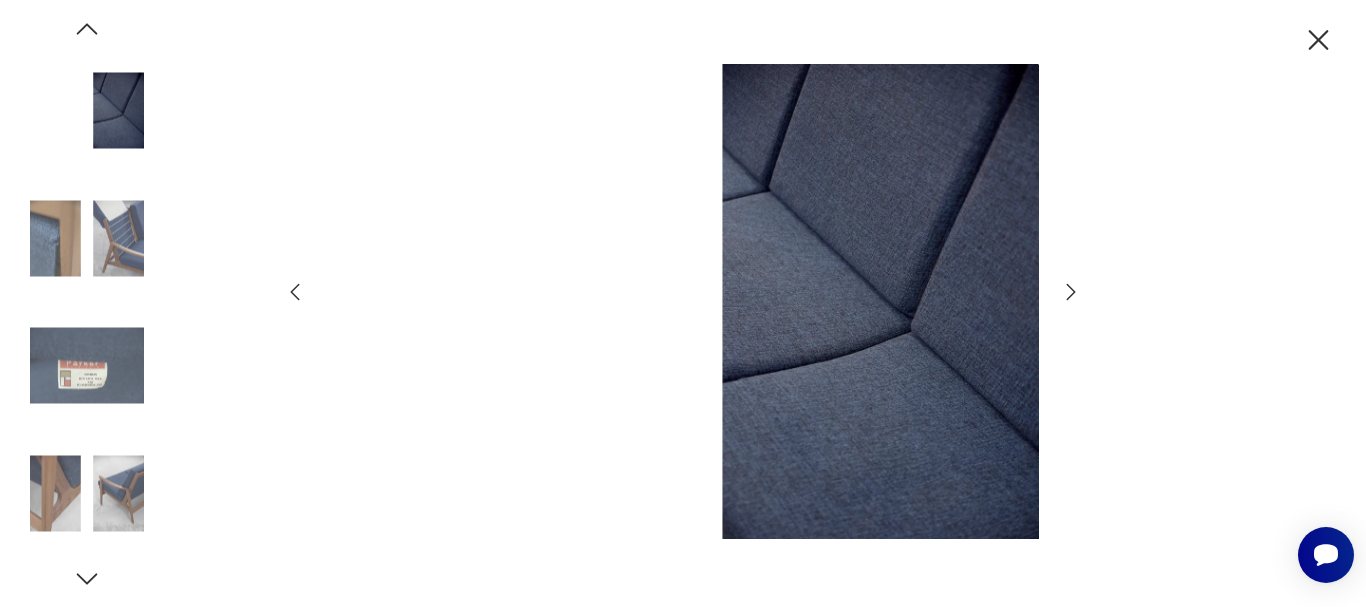 click 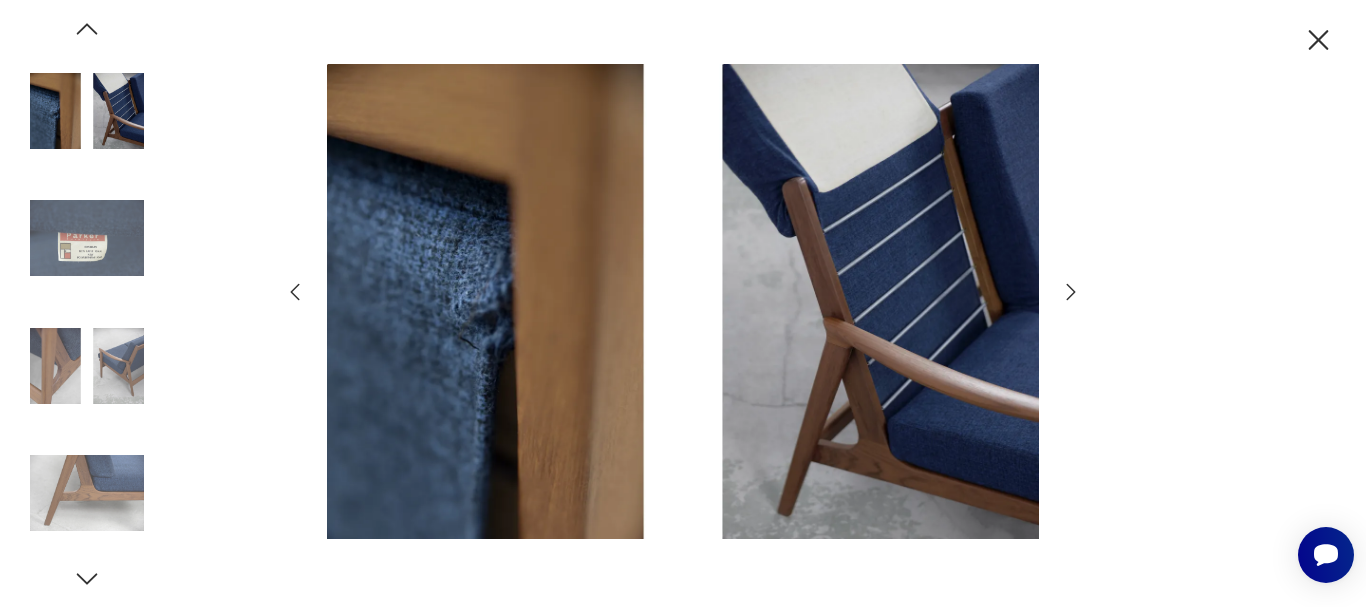 click 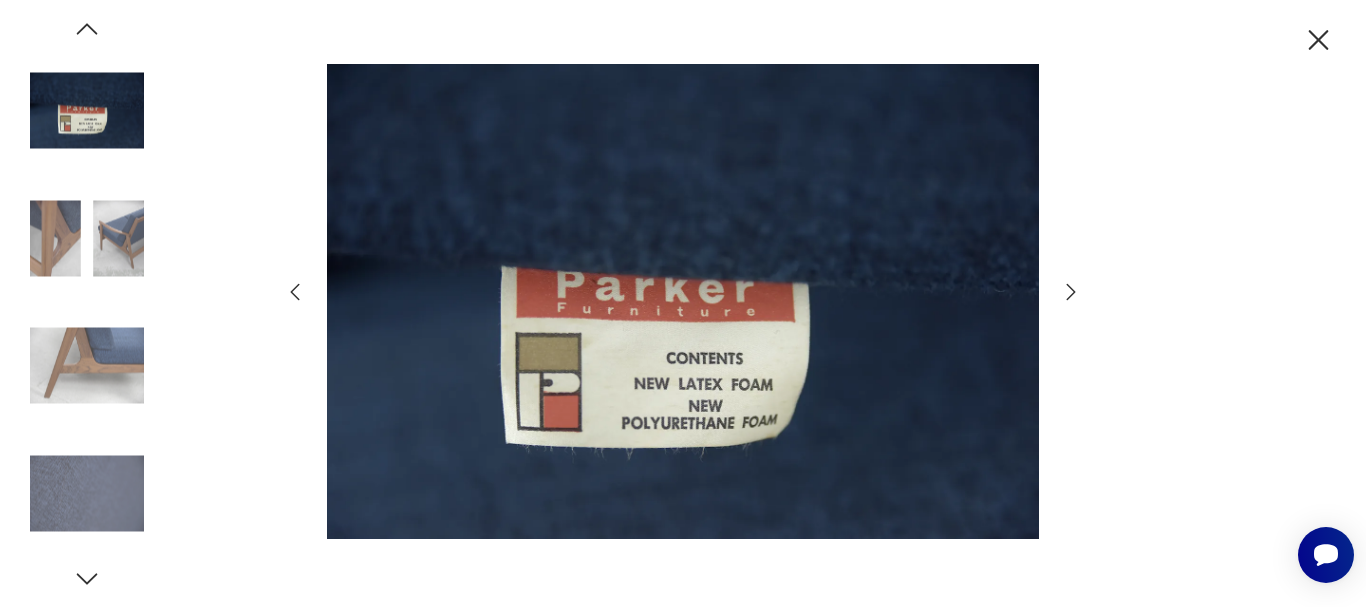 click 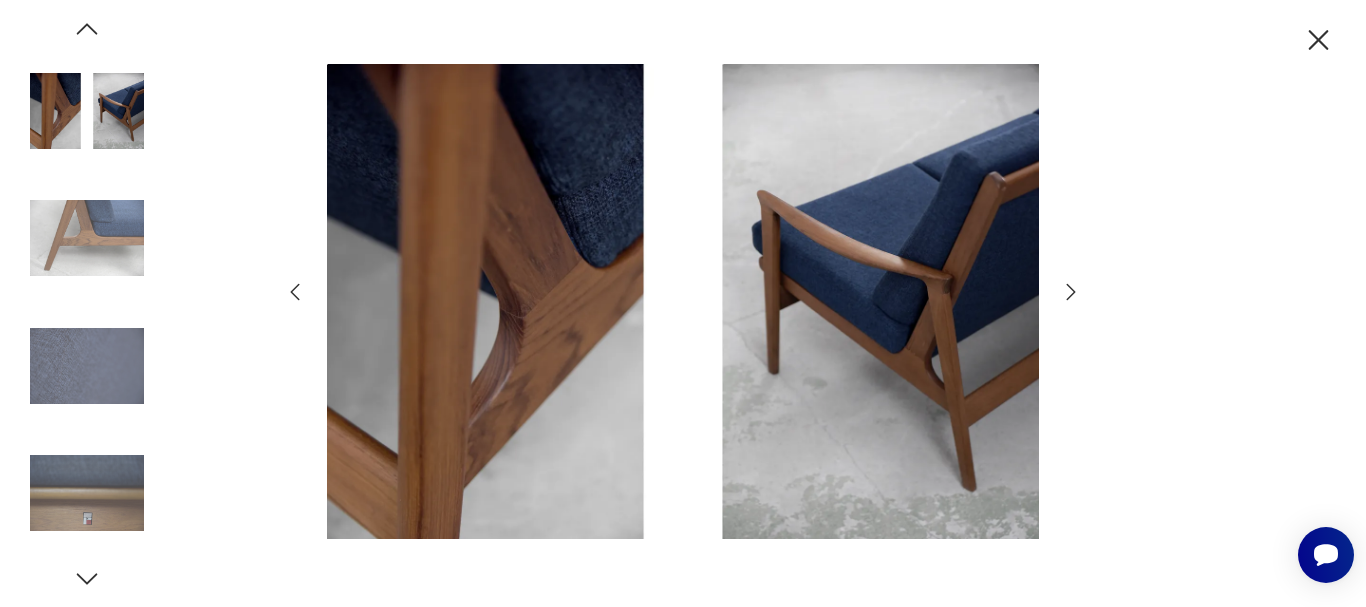 click 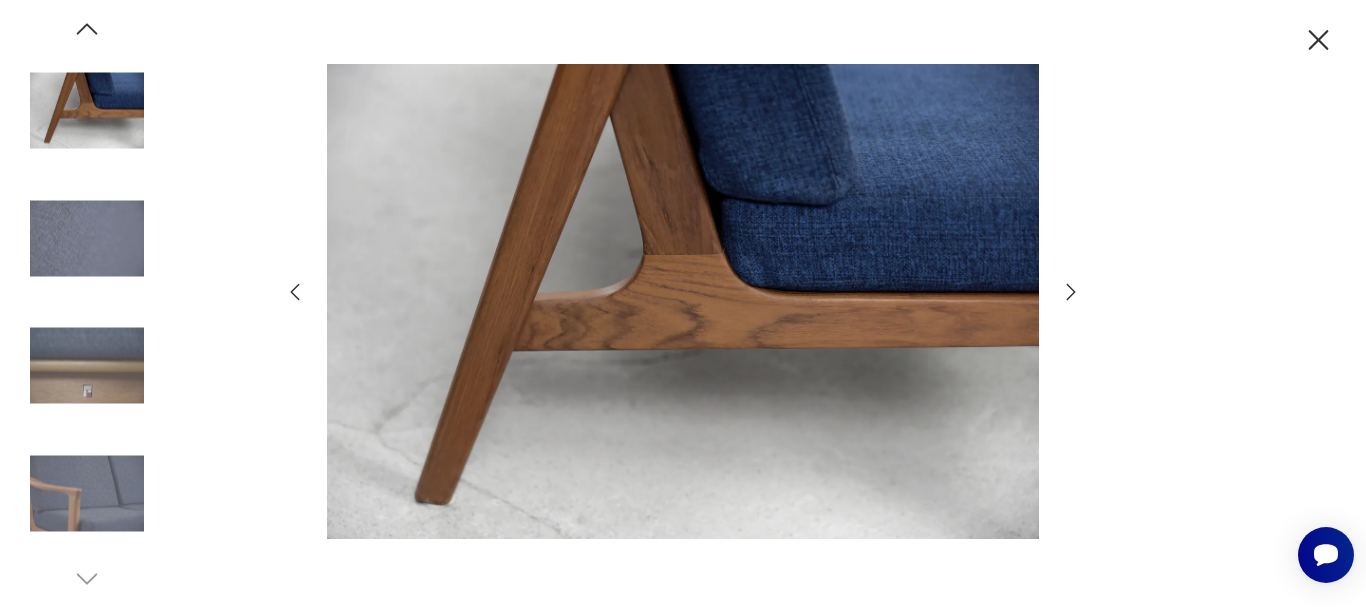 click 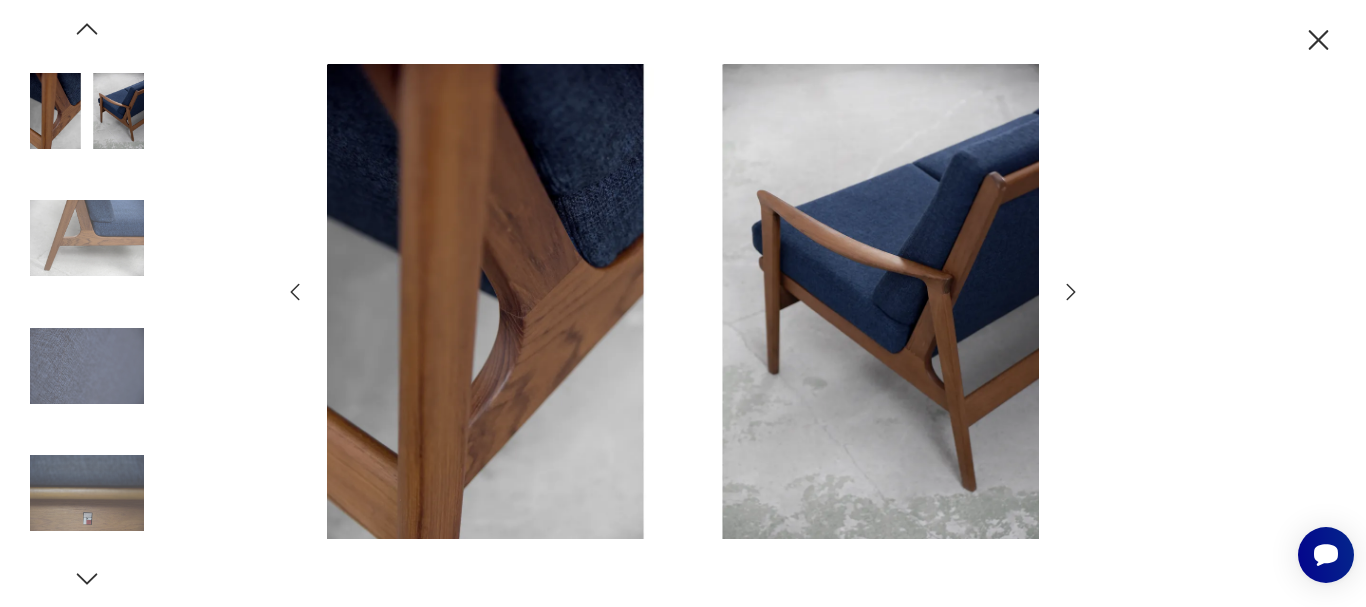 click 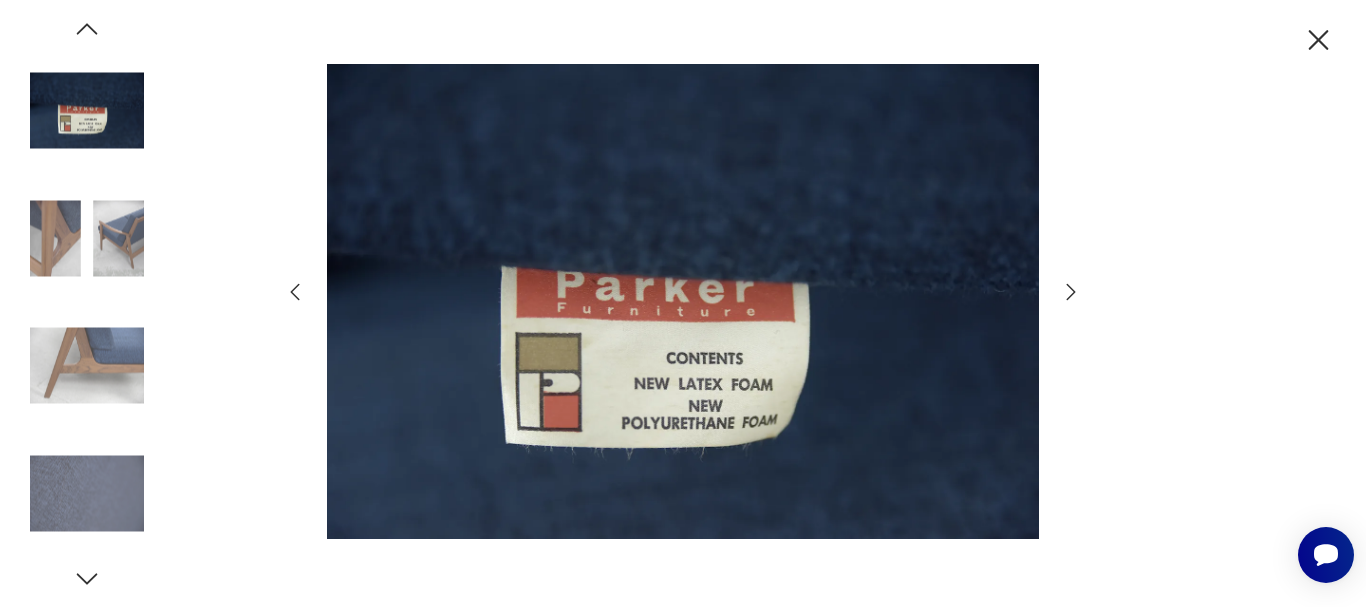 click 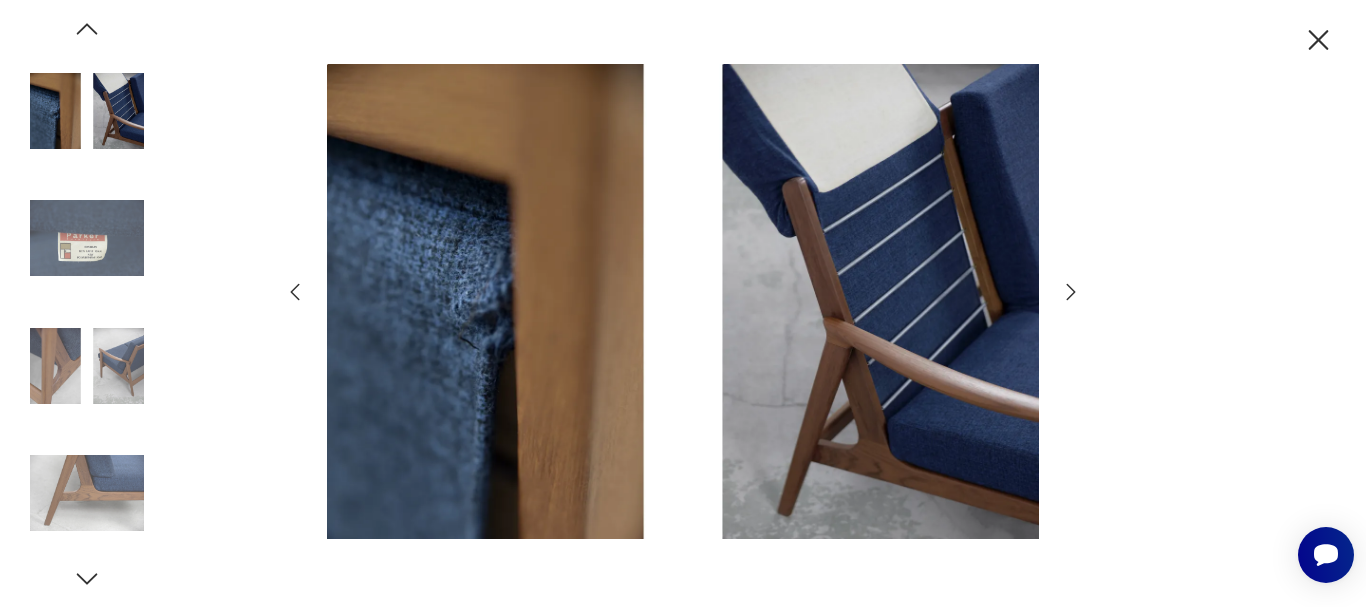 click 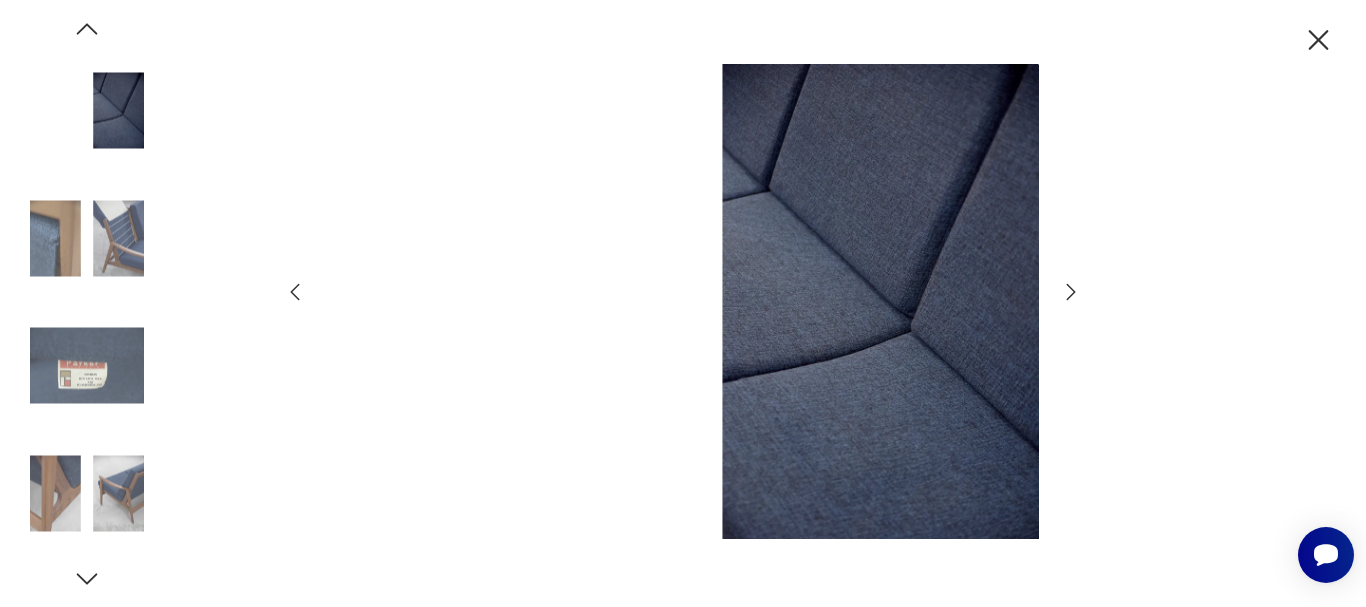 click 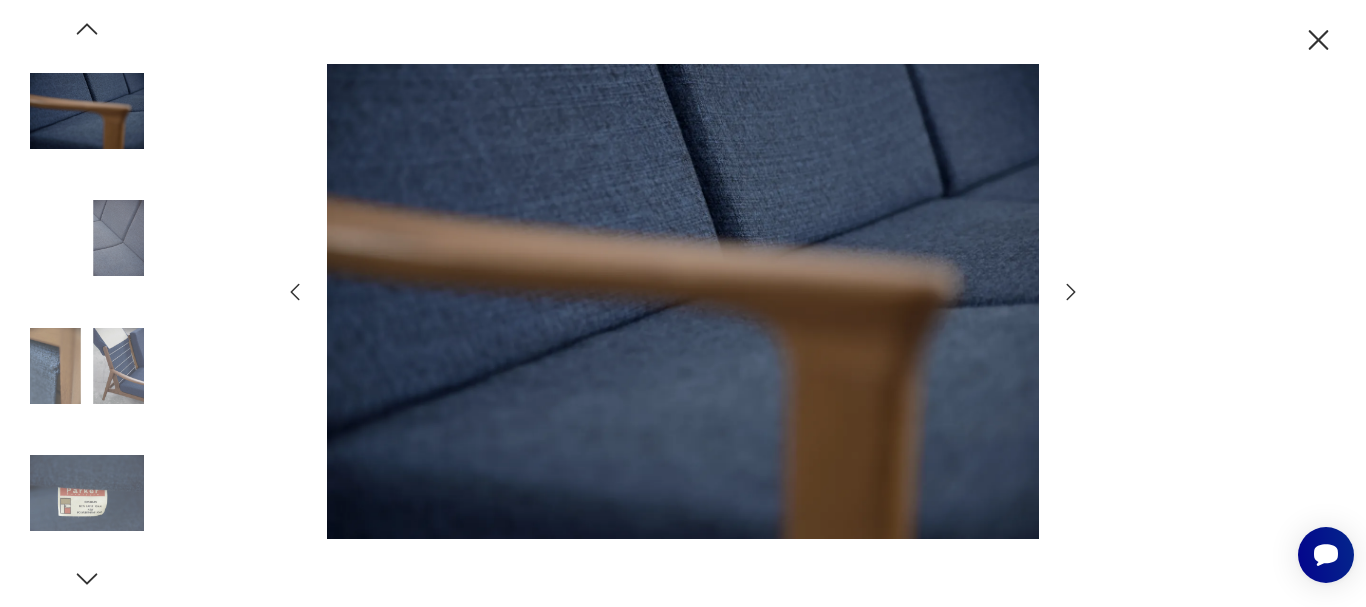 click 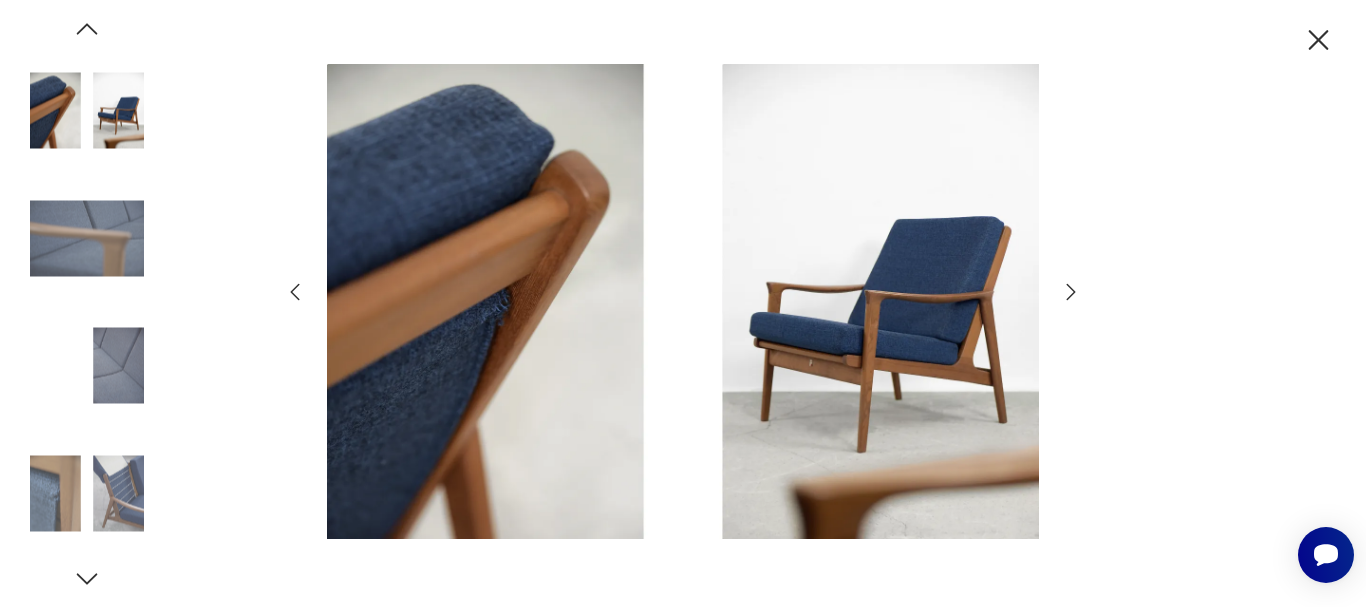 click 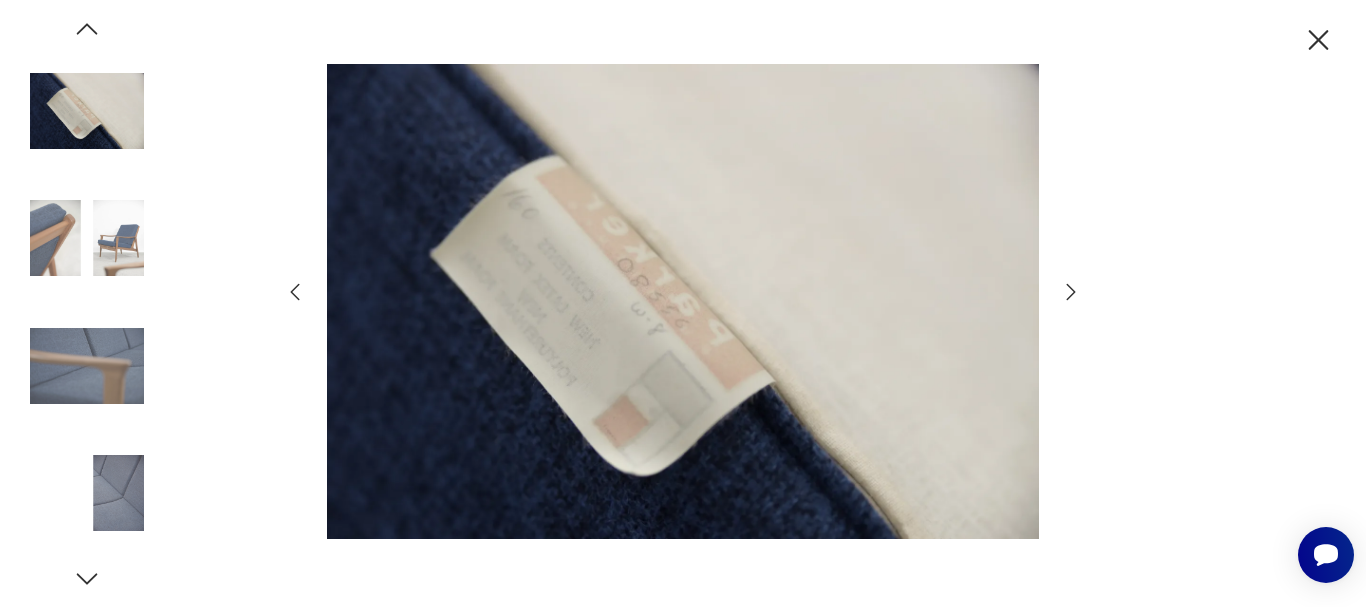 click 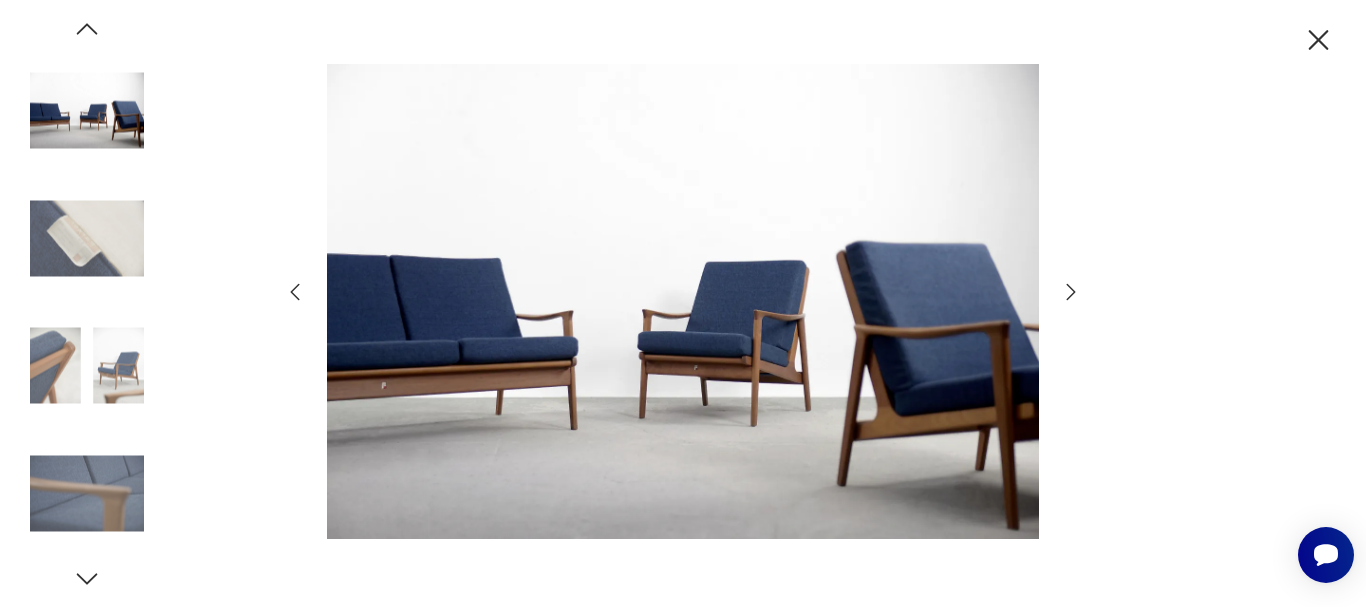 click 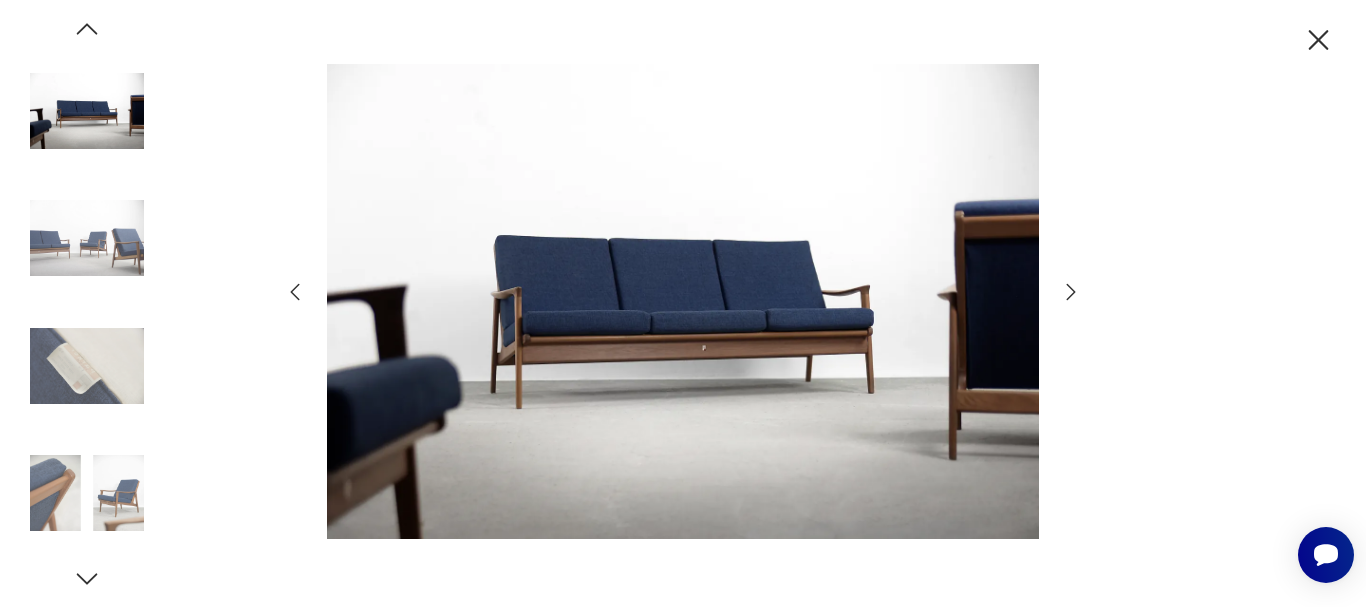 click 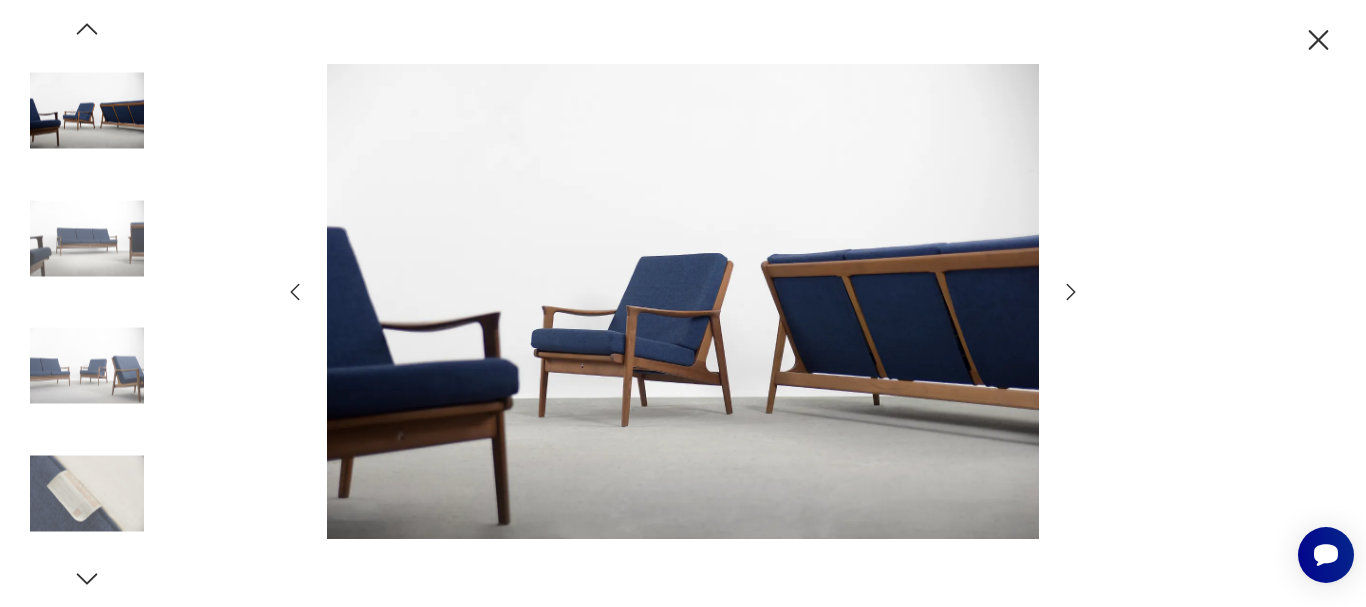 click at bounding box center (87, 366) 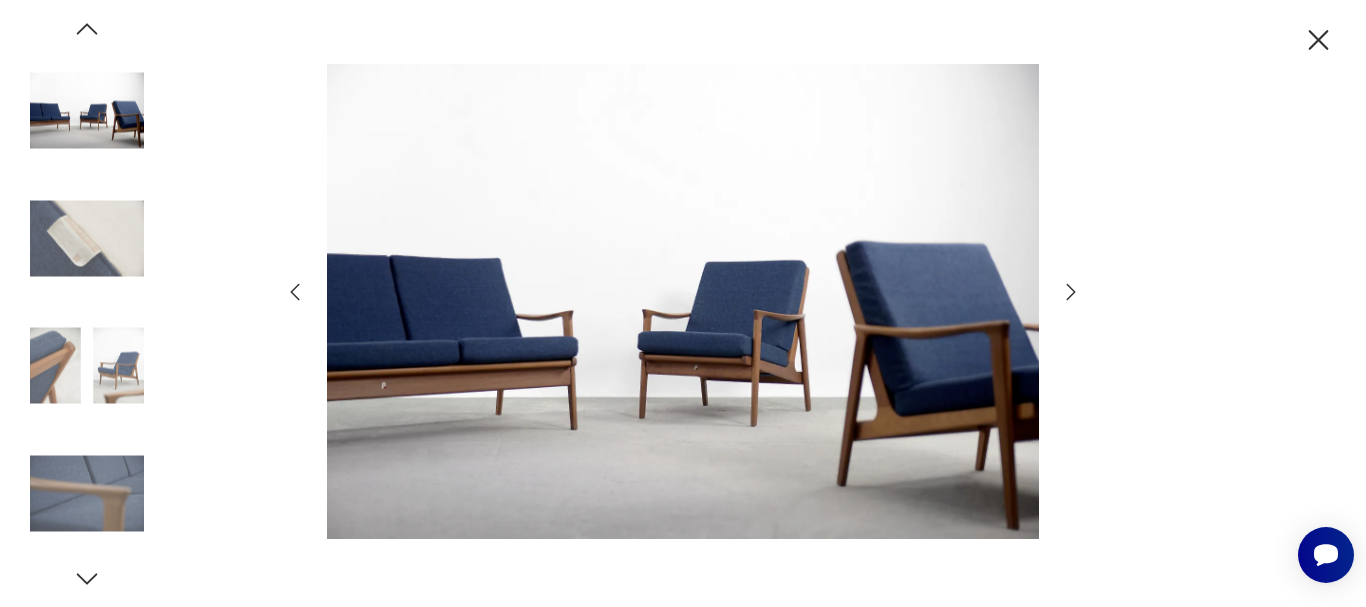 click 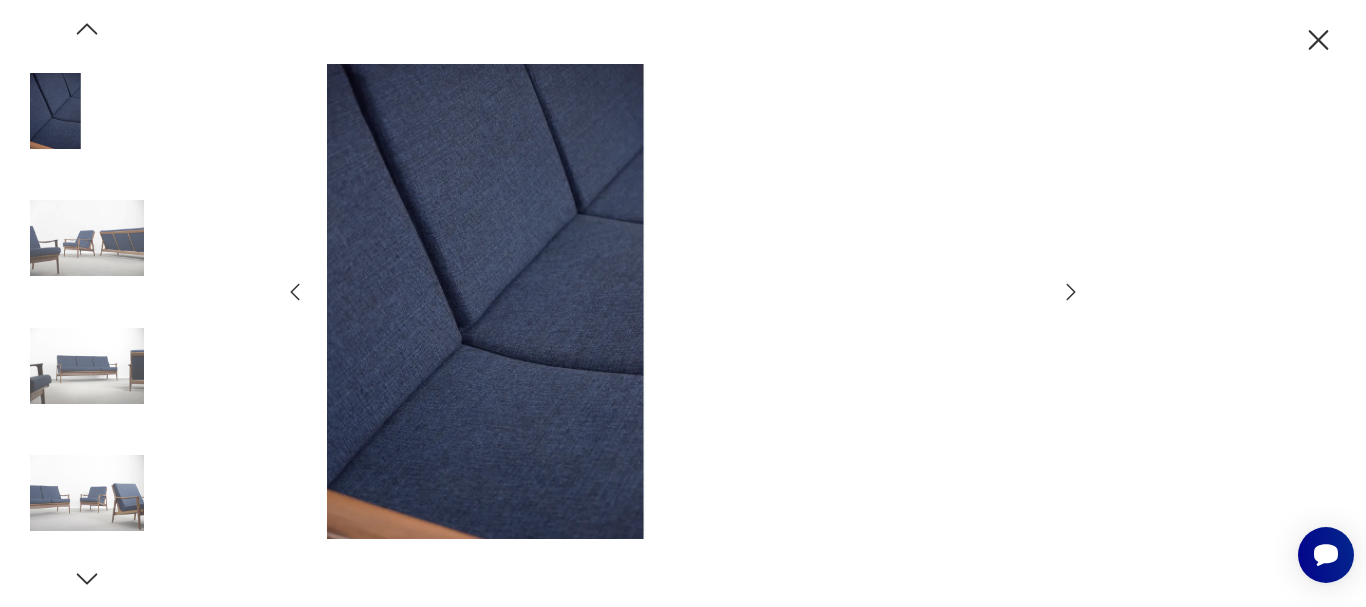 click 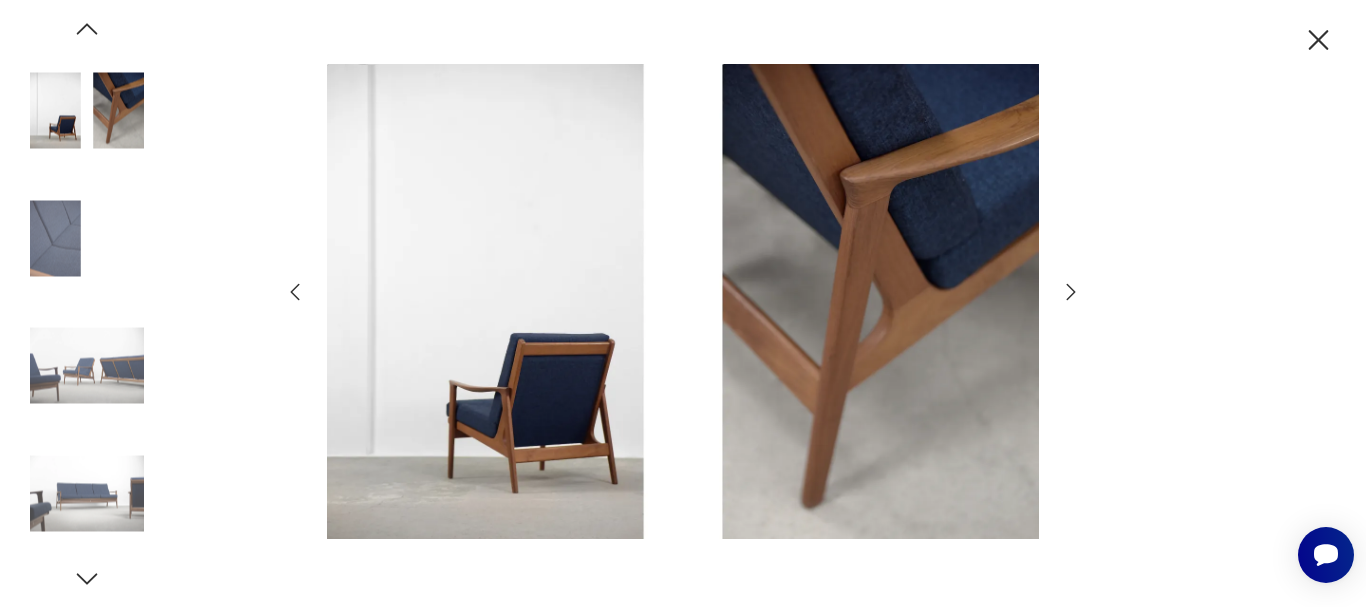 click 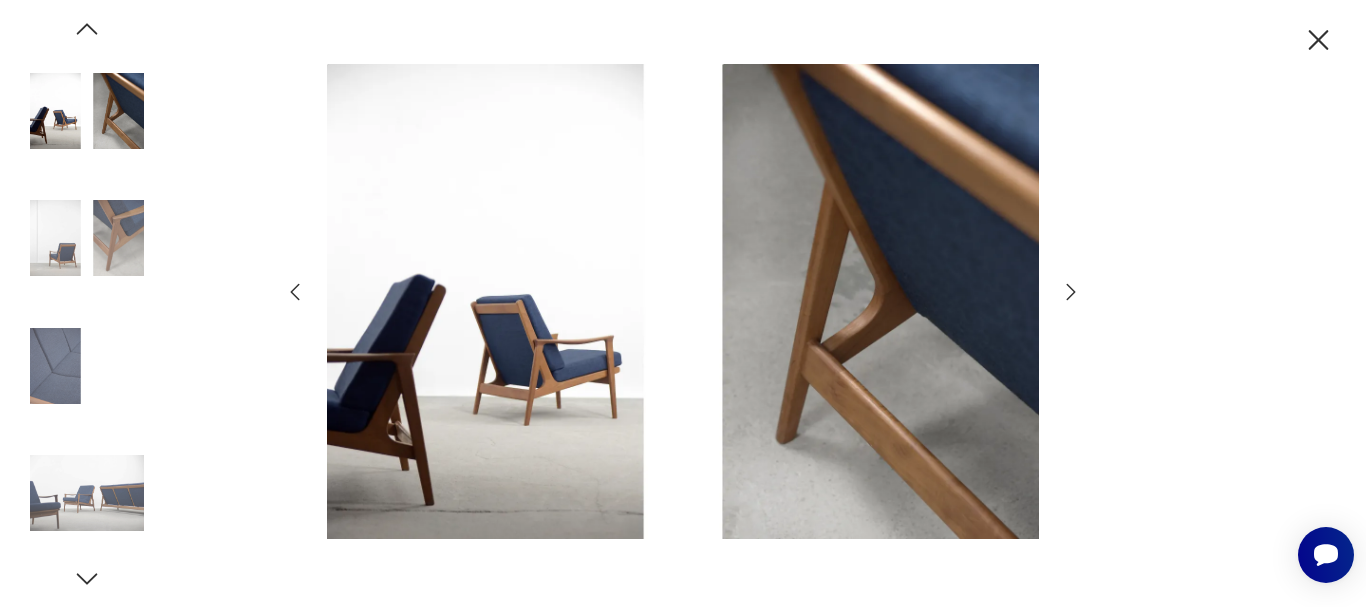 click 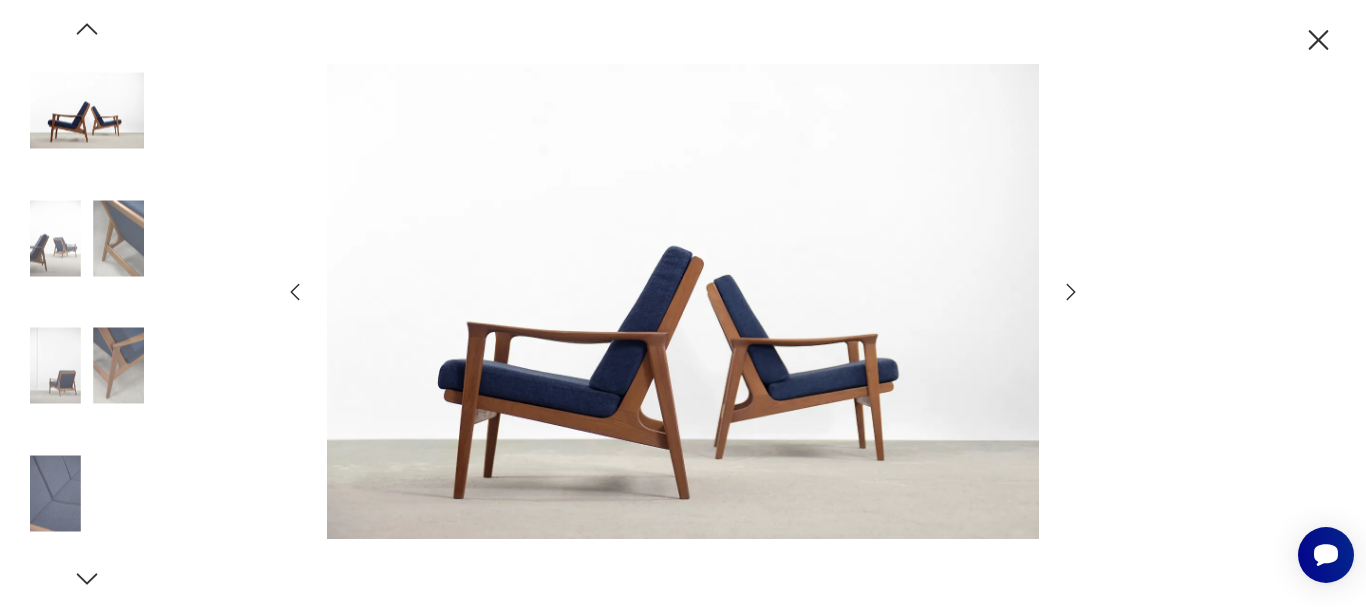 click 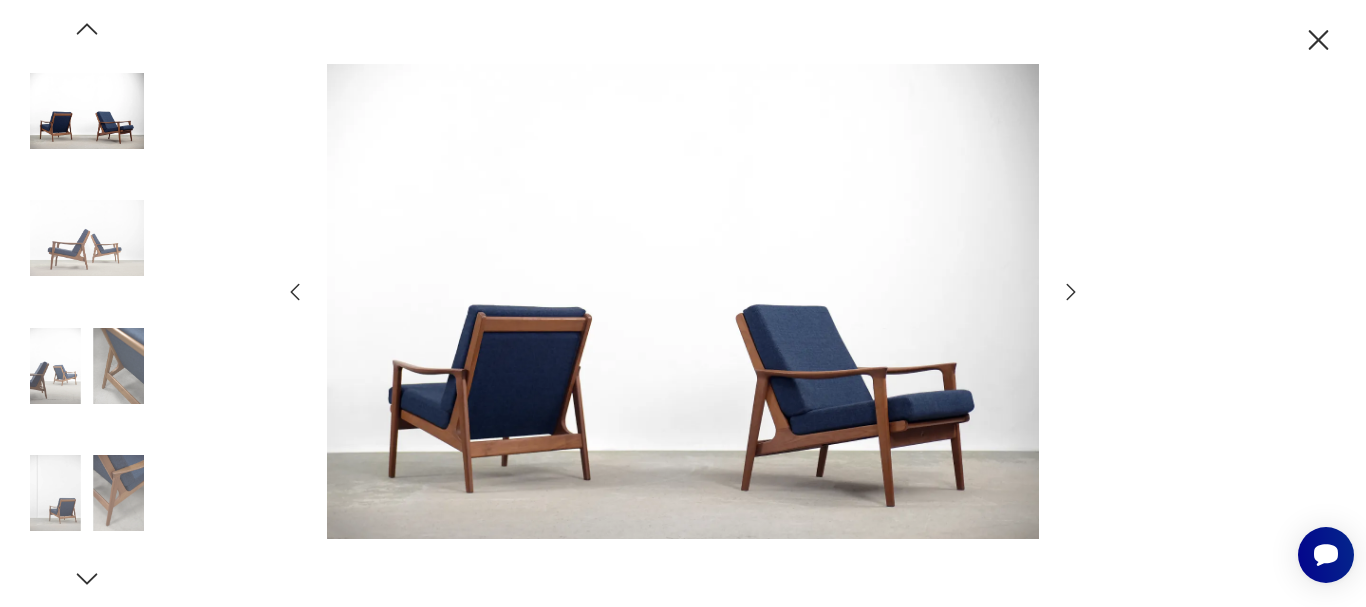 click 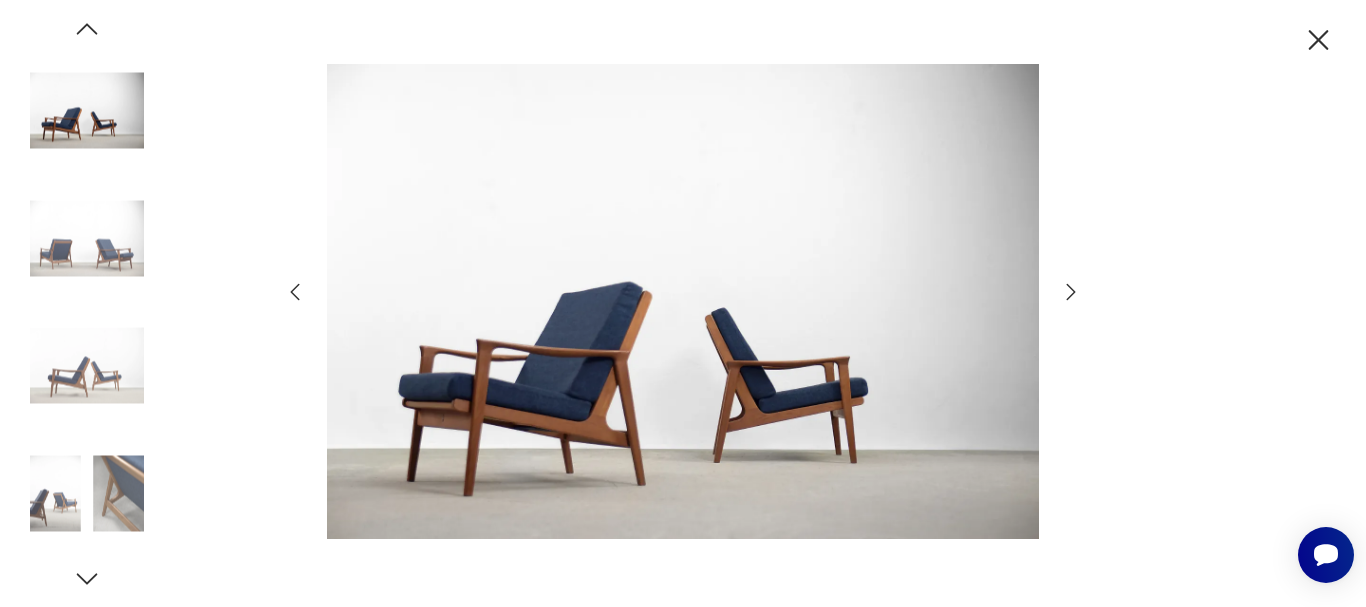 click 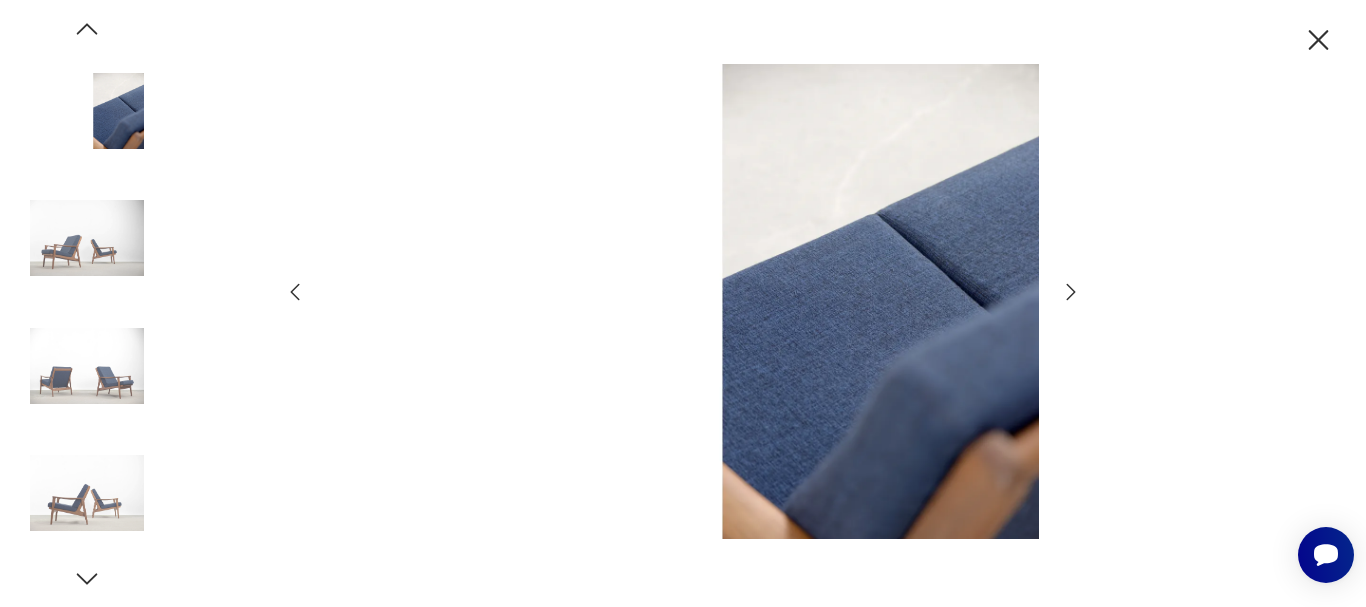 click 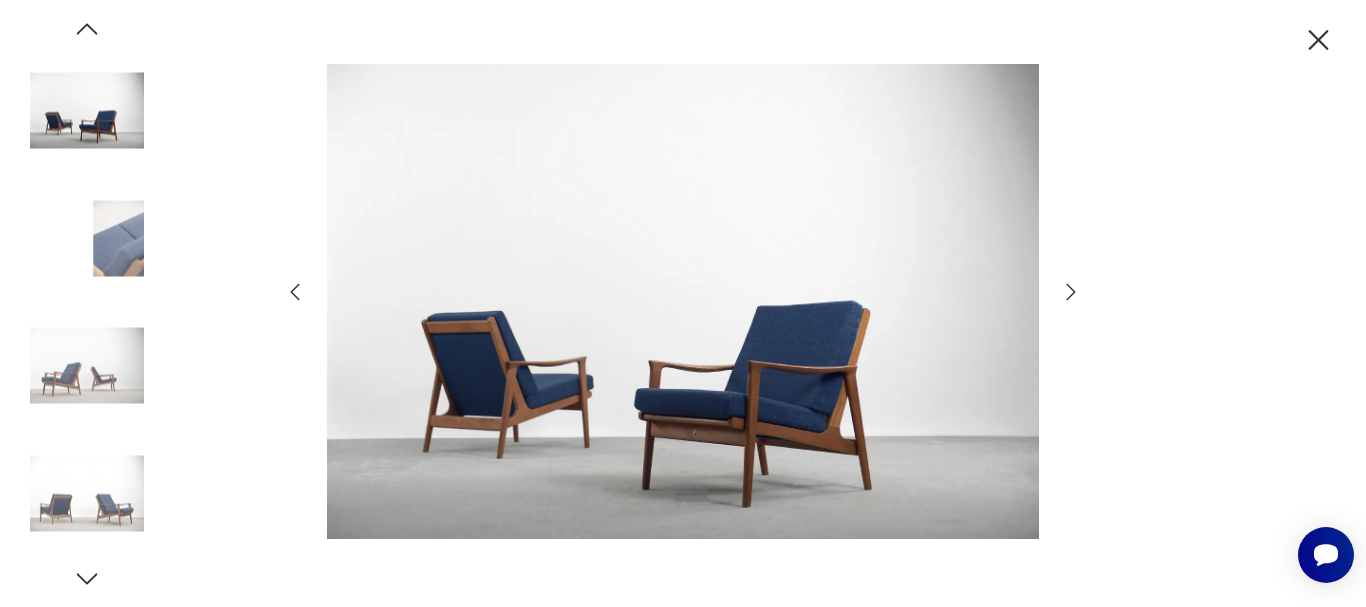 click 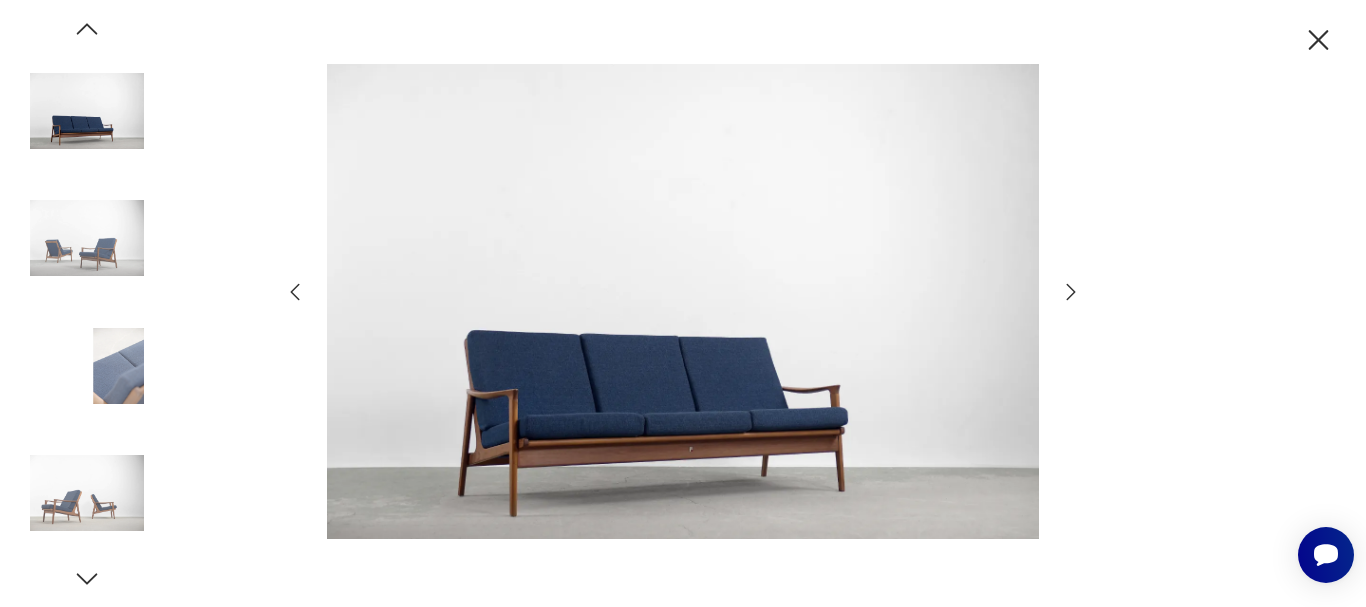 click 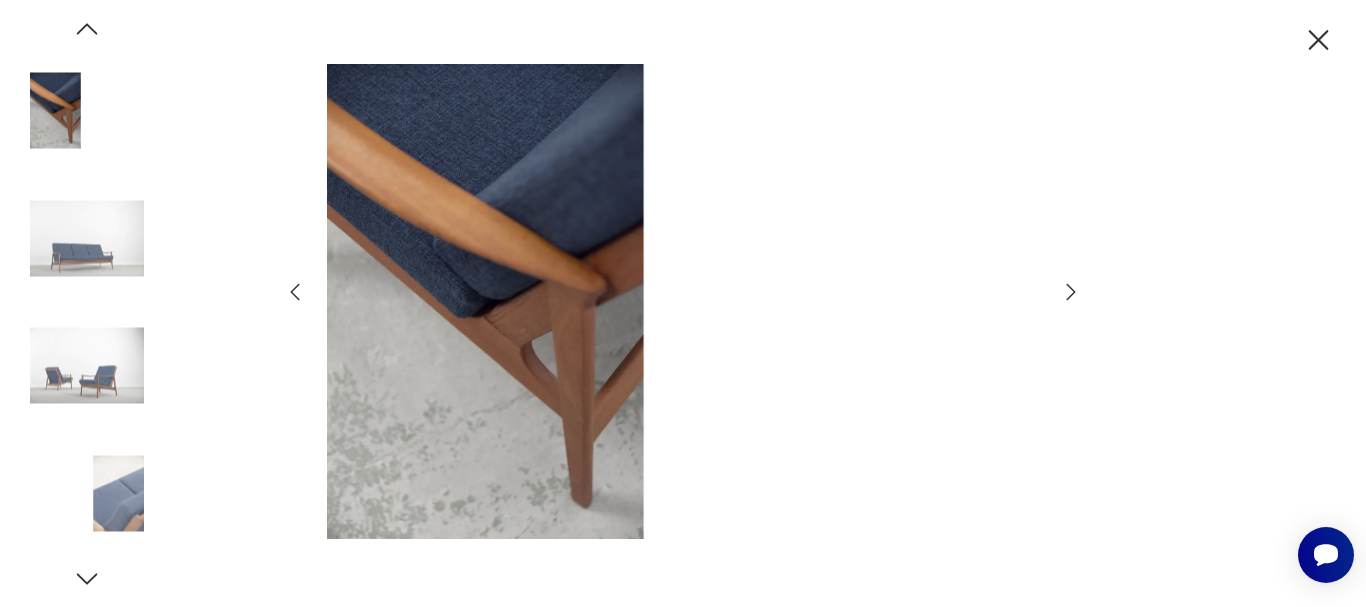 click 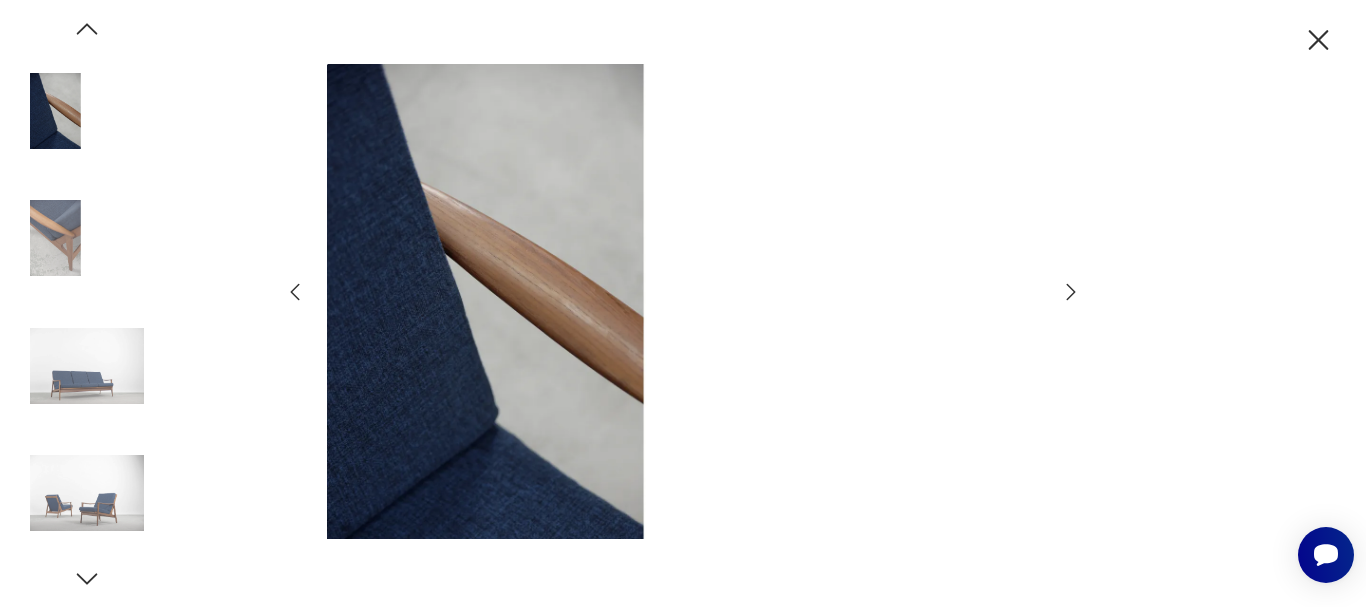 click 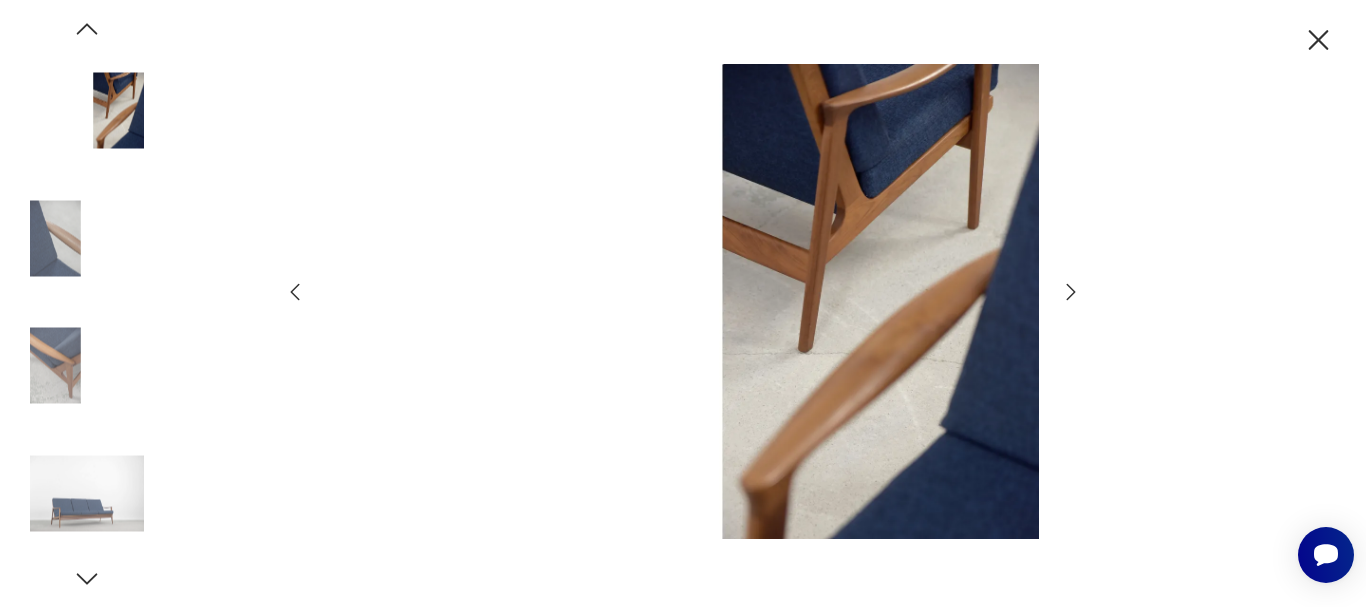 click 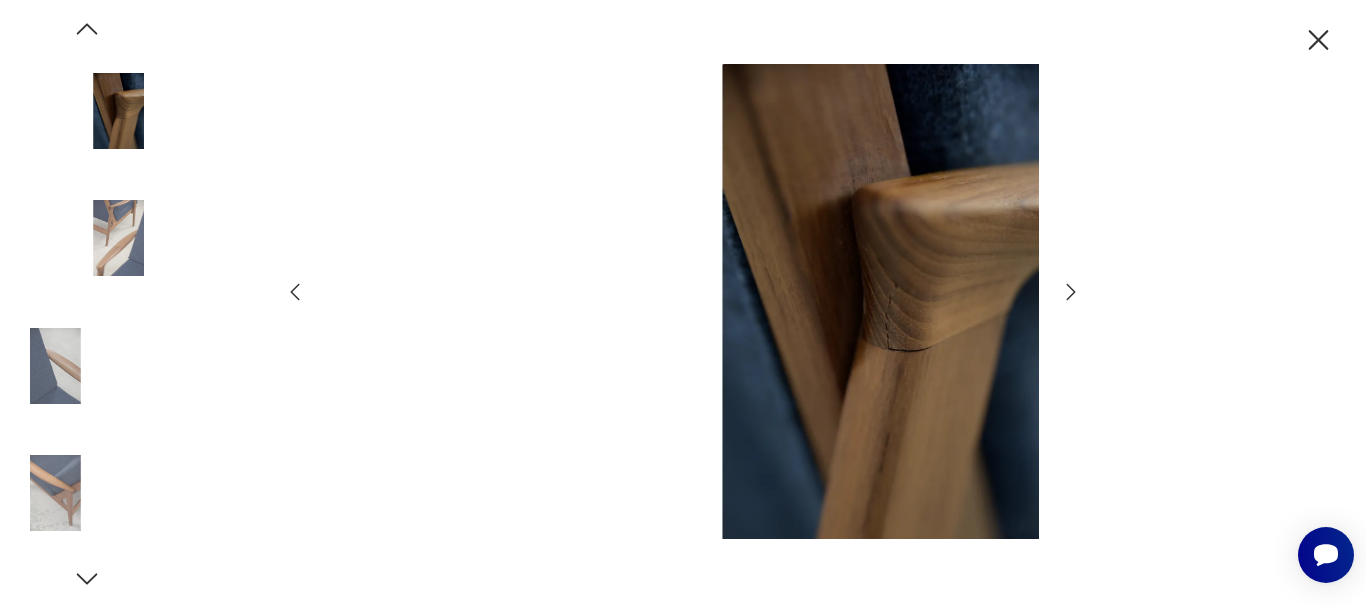 click 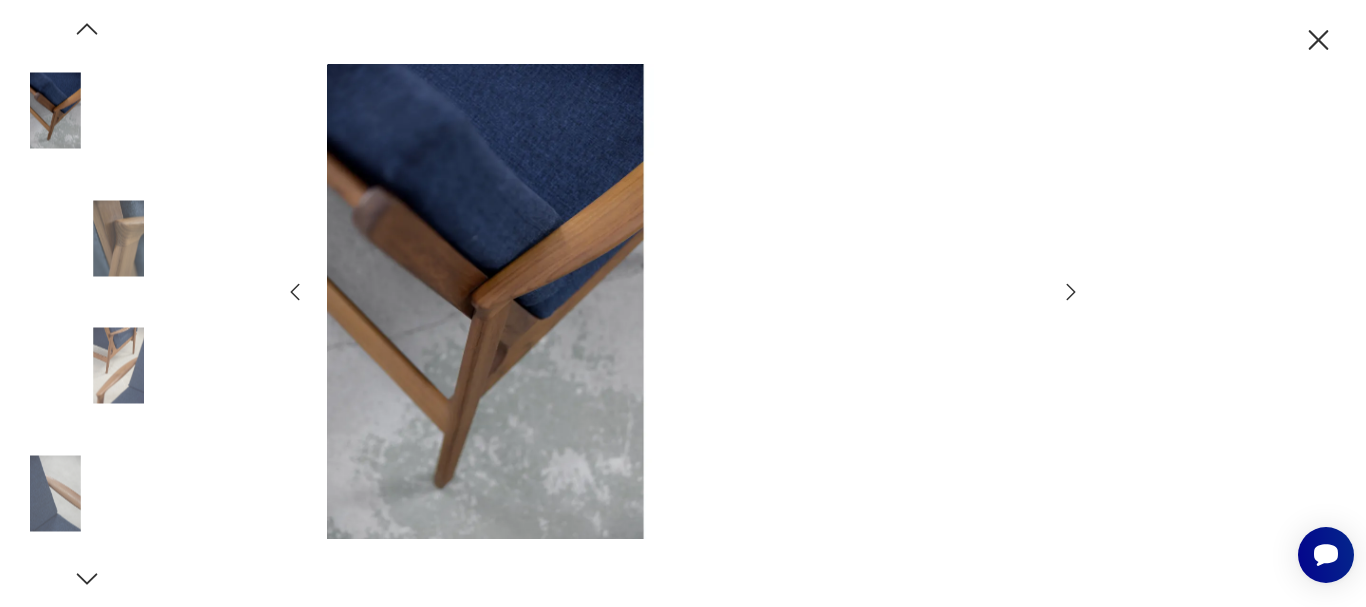 click 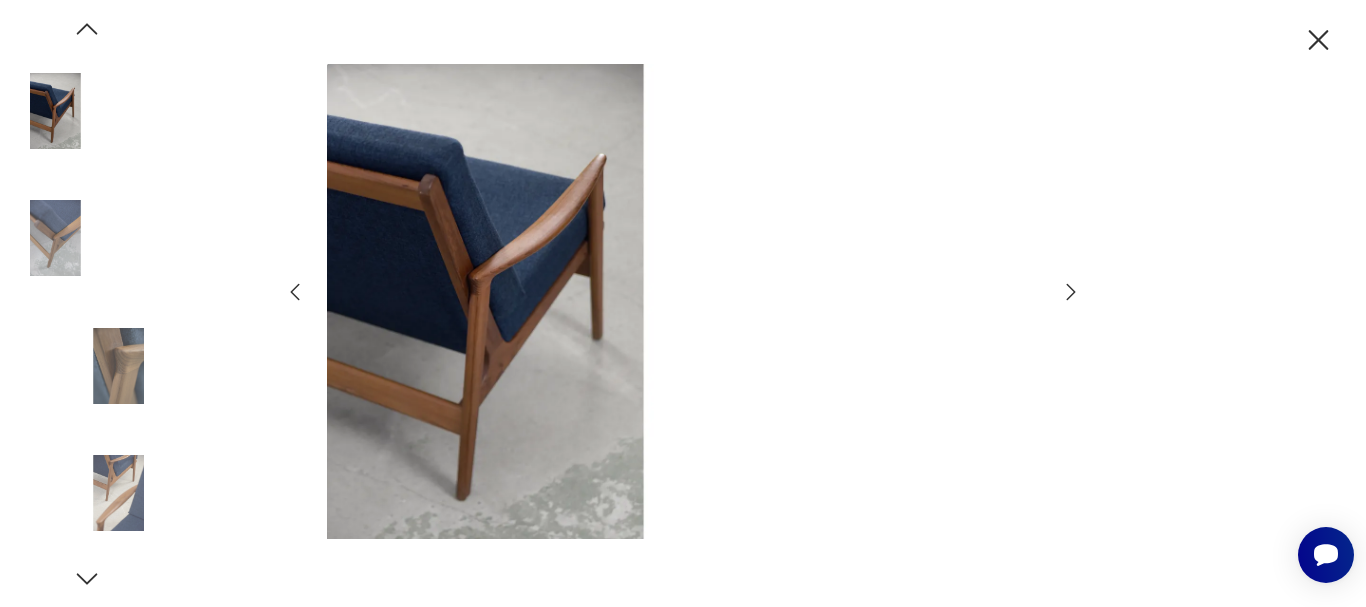 click 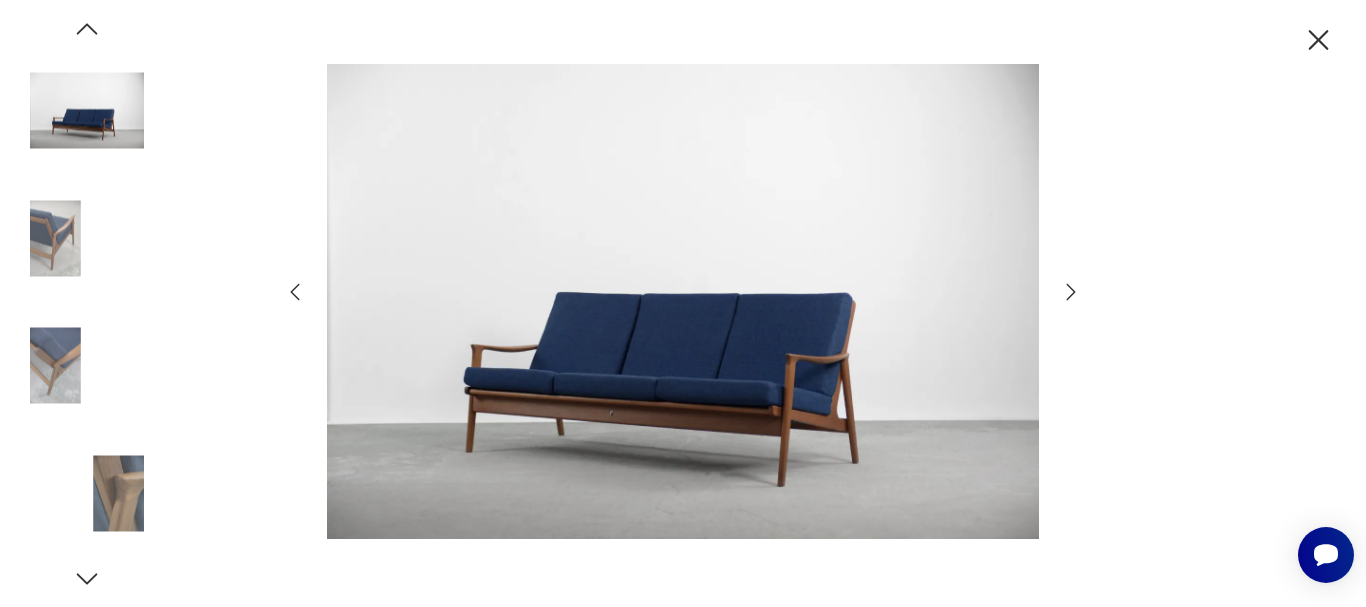 click 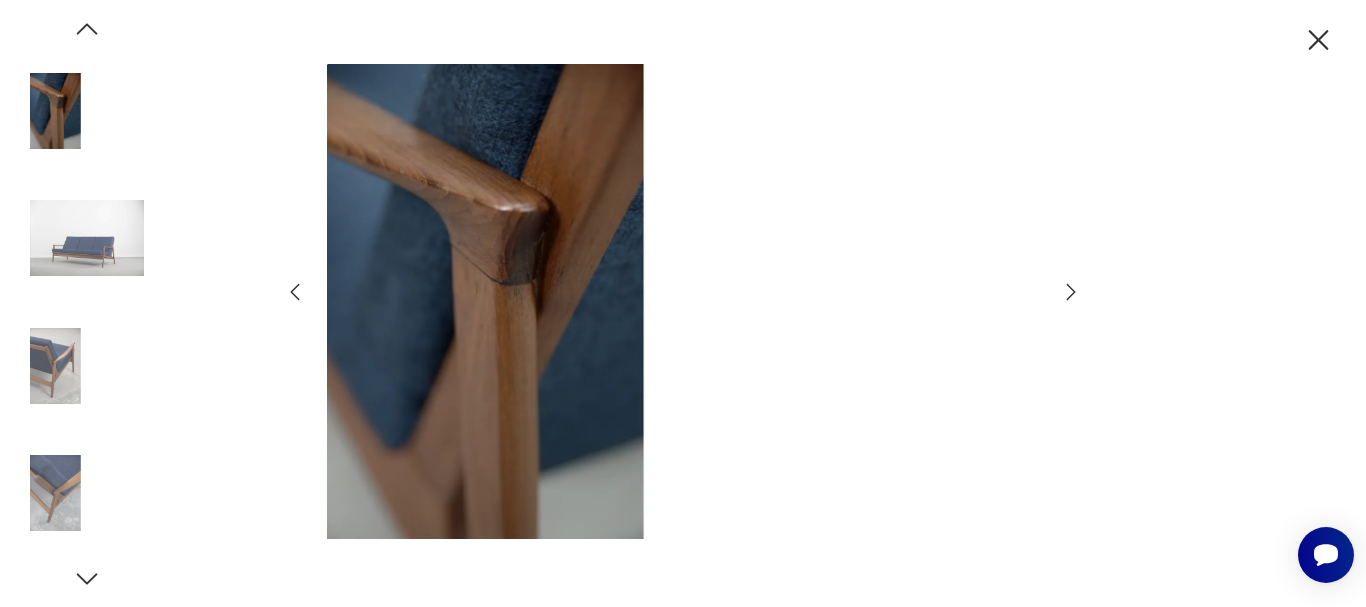 click 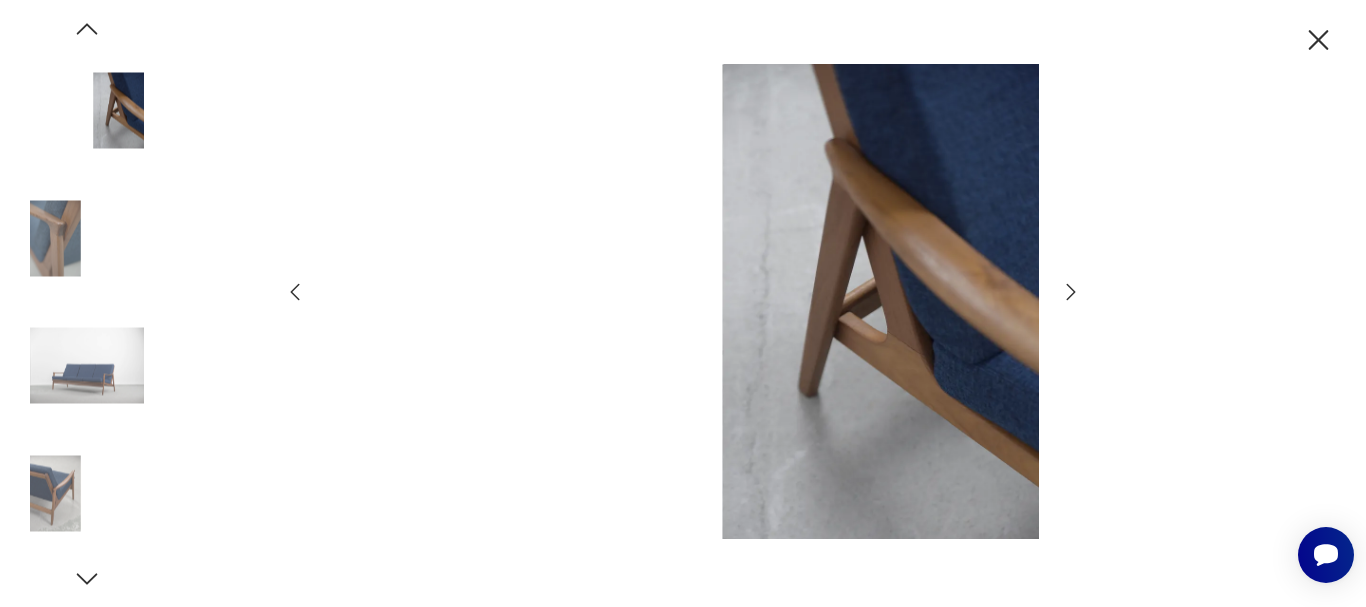 click 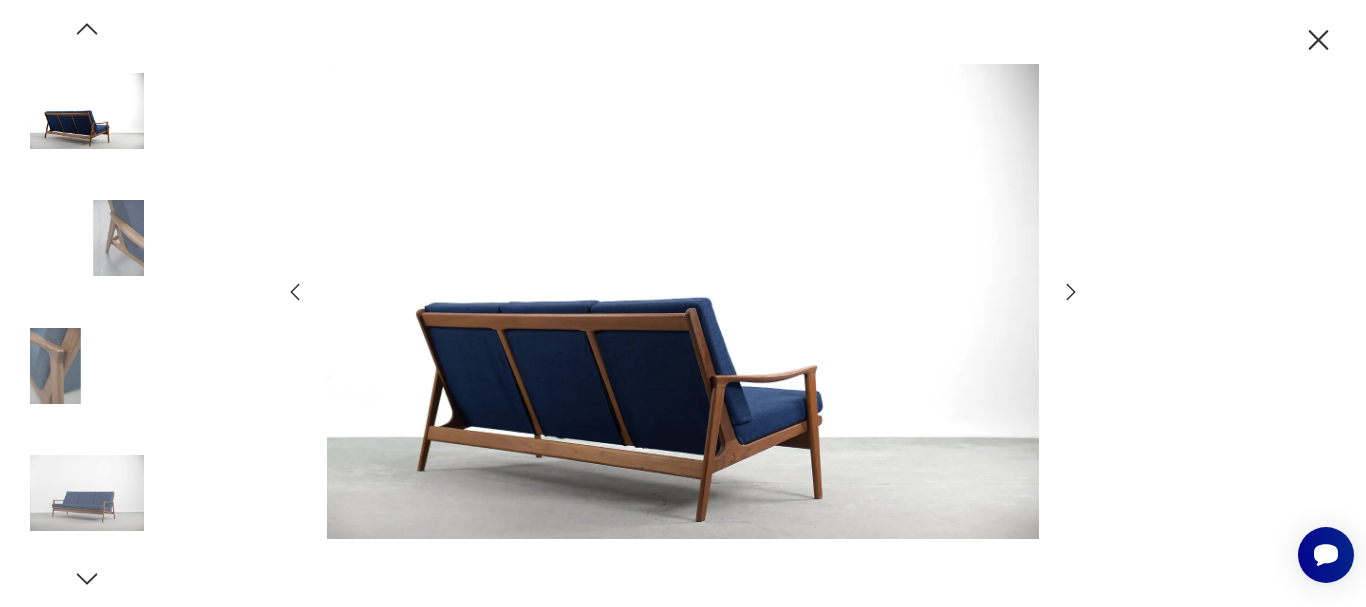 click 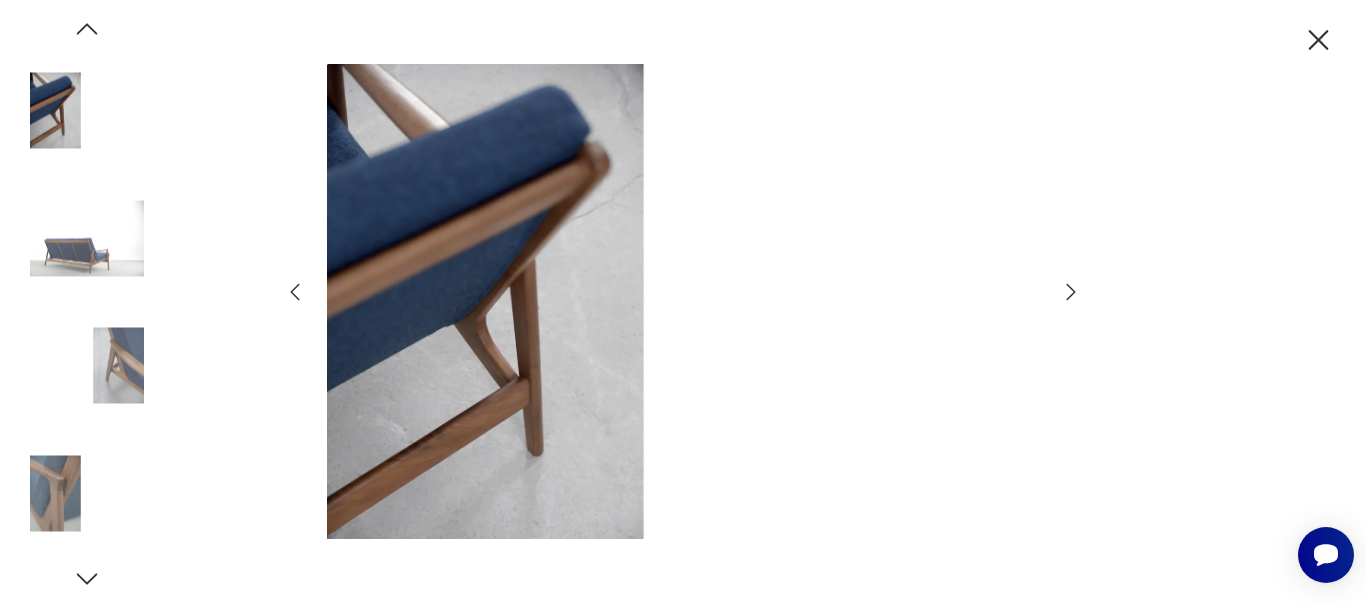 click 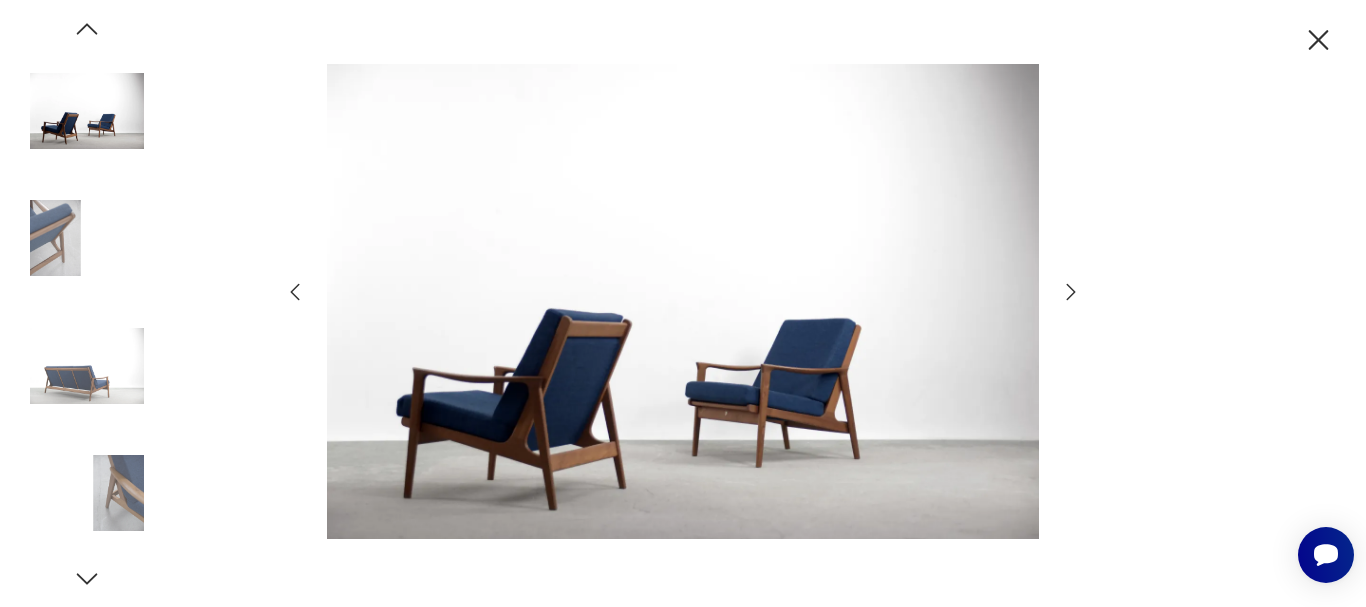 click 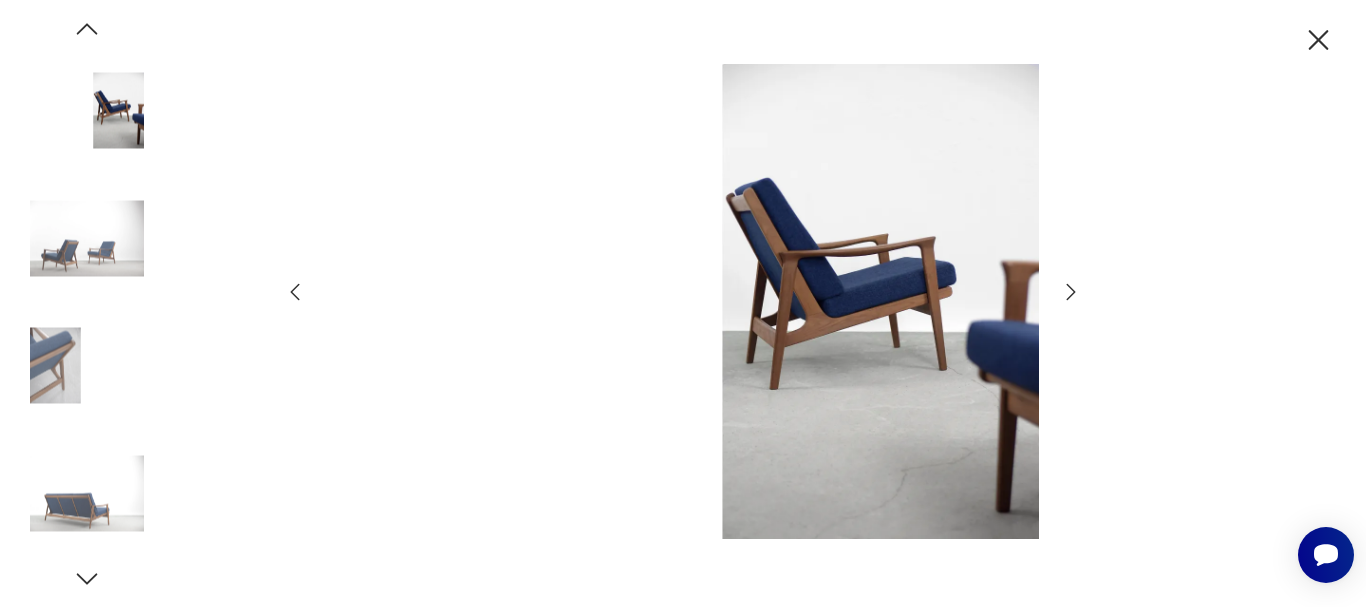 click 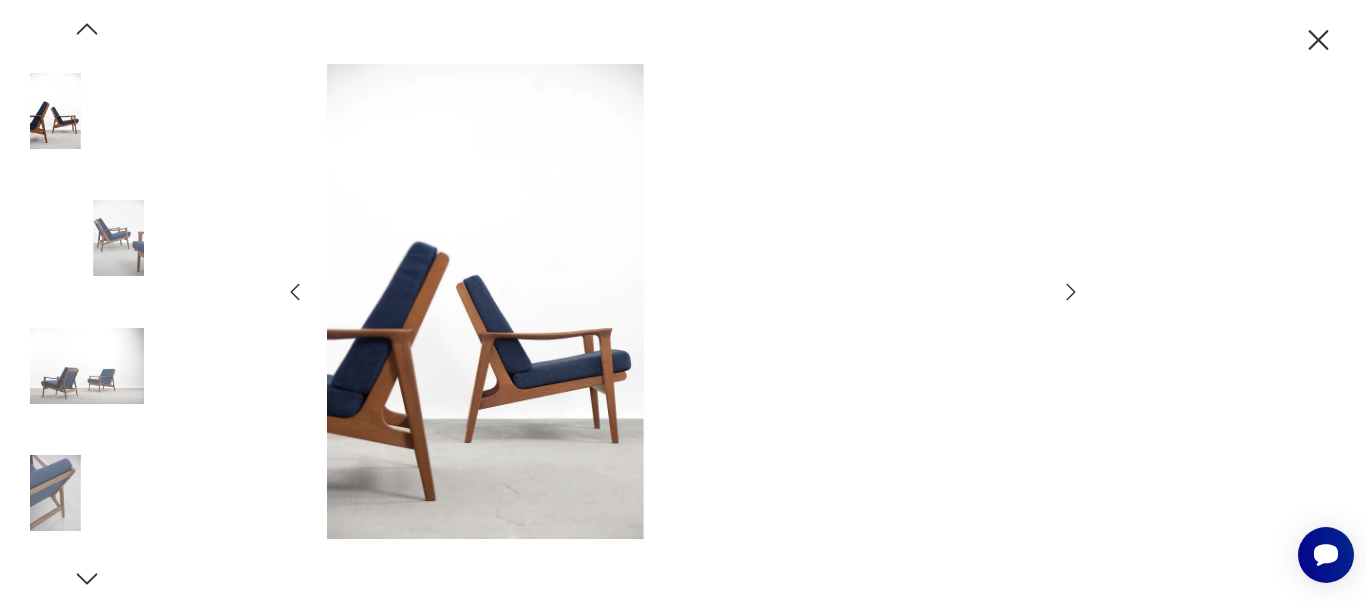 click 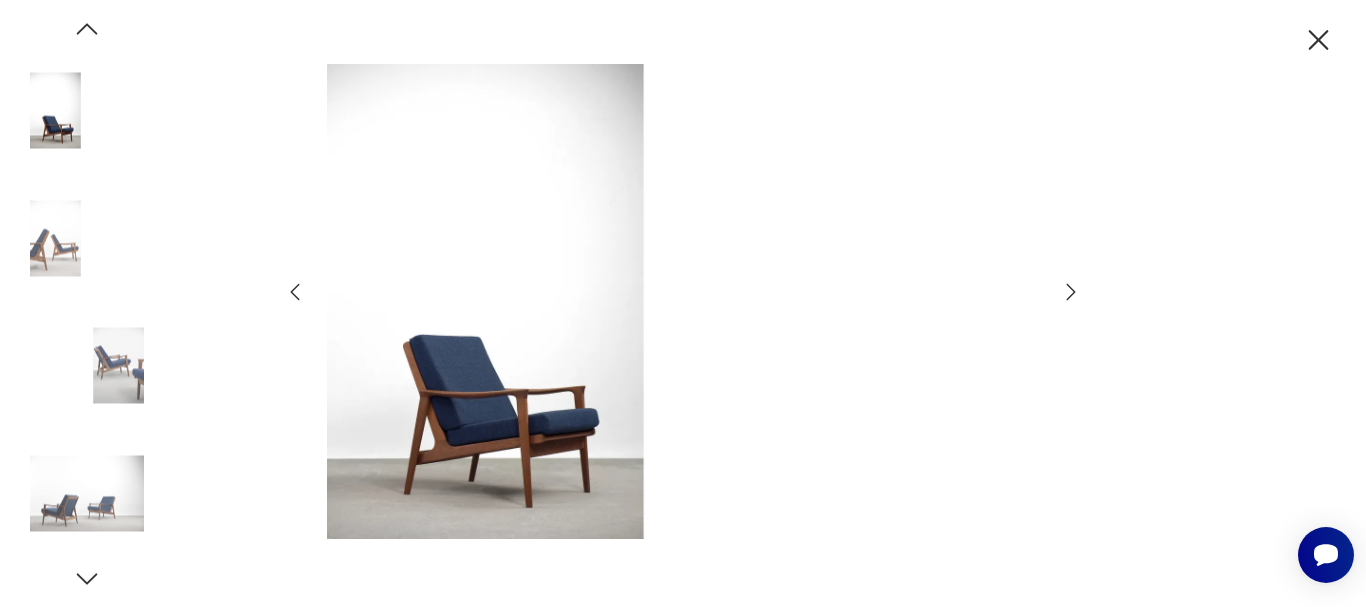 click 